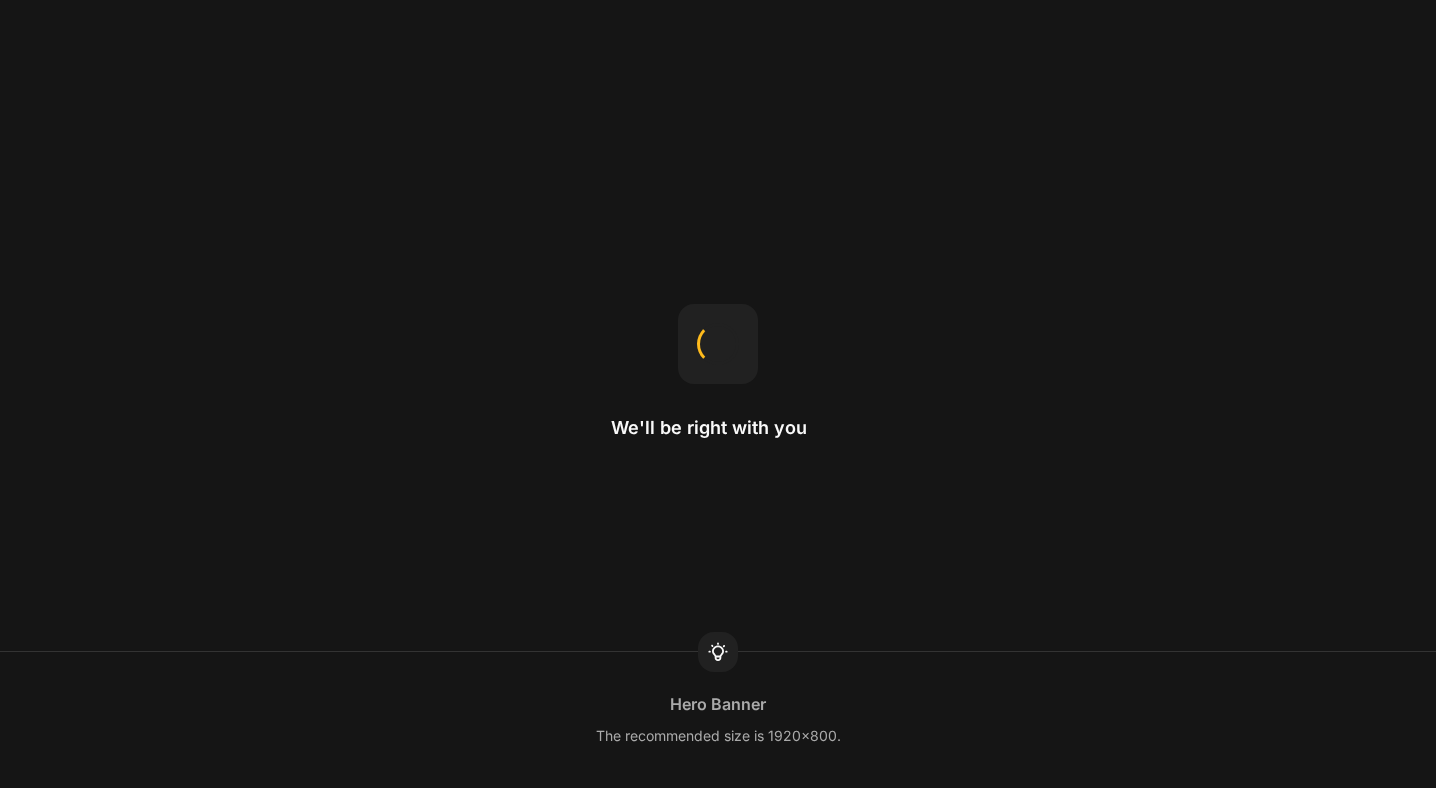 scroll, scrollTop: 0, scrollLeft: 0, axis: both 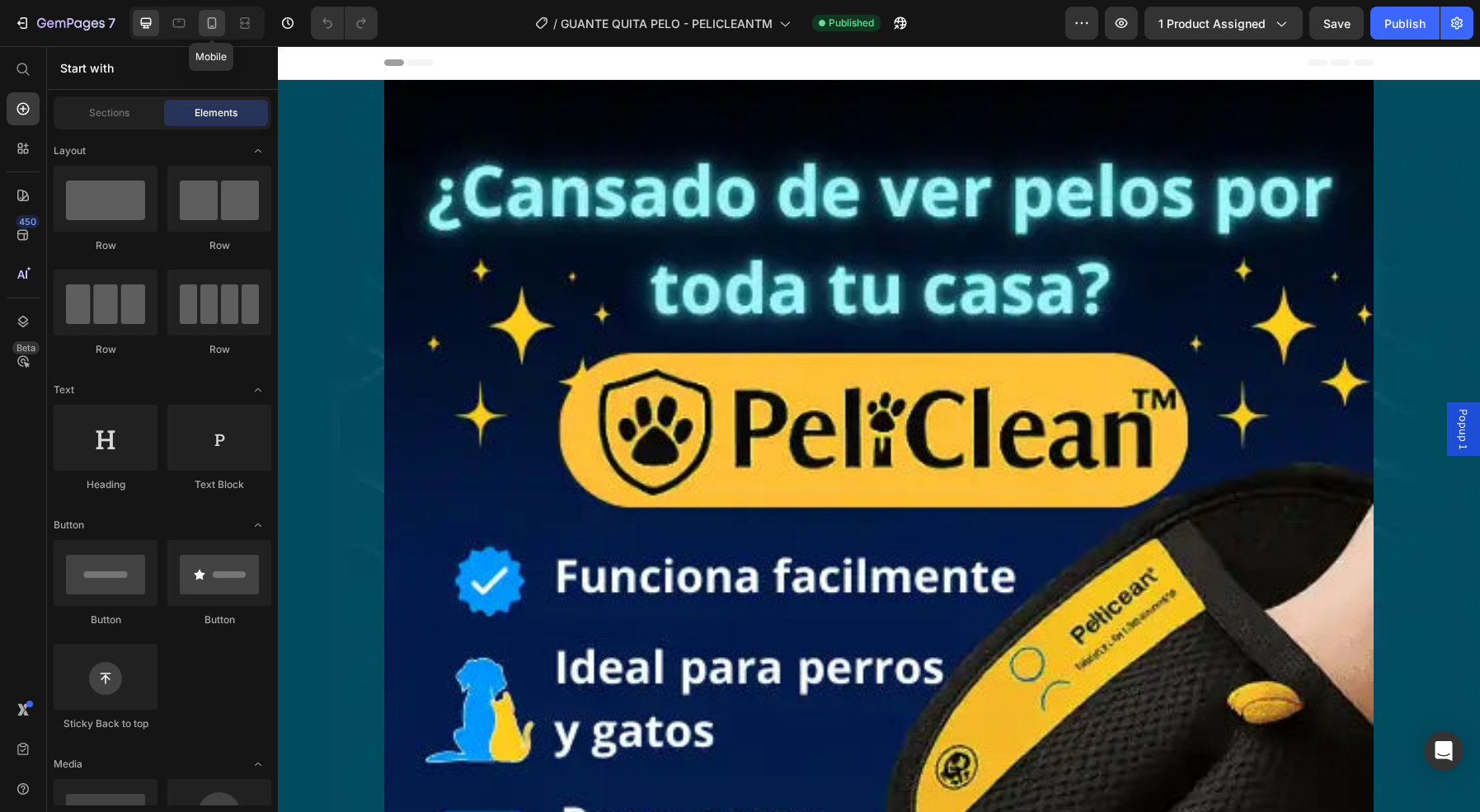 click 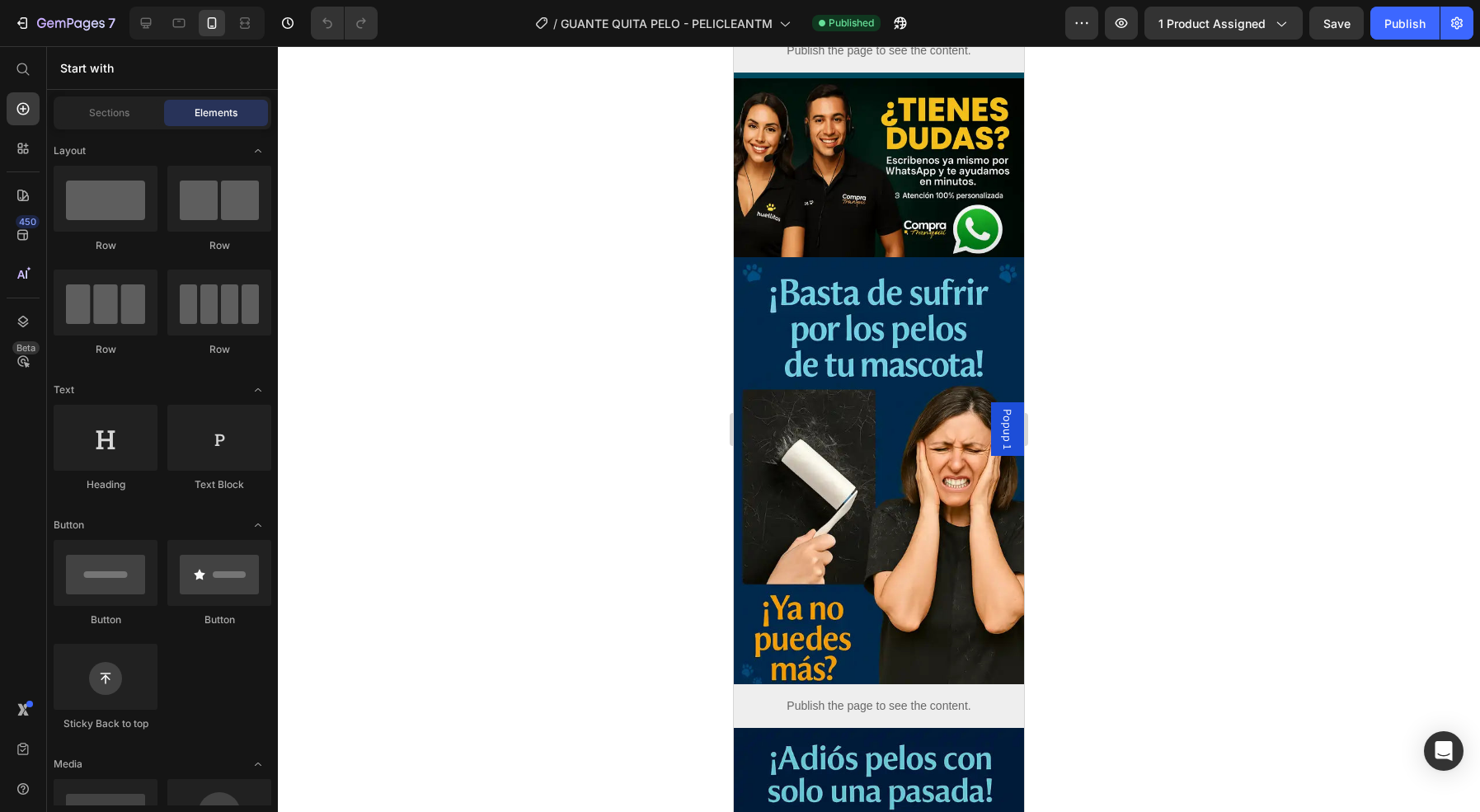 scroll, scrollTop: 491, scrollLeft: 0, axis: vertical 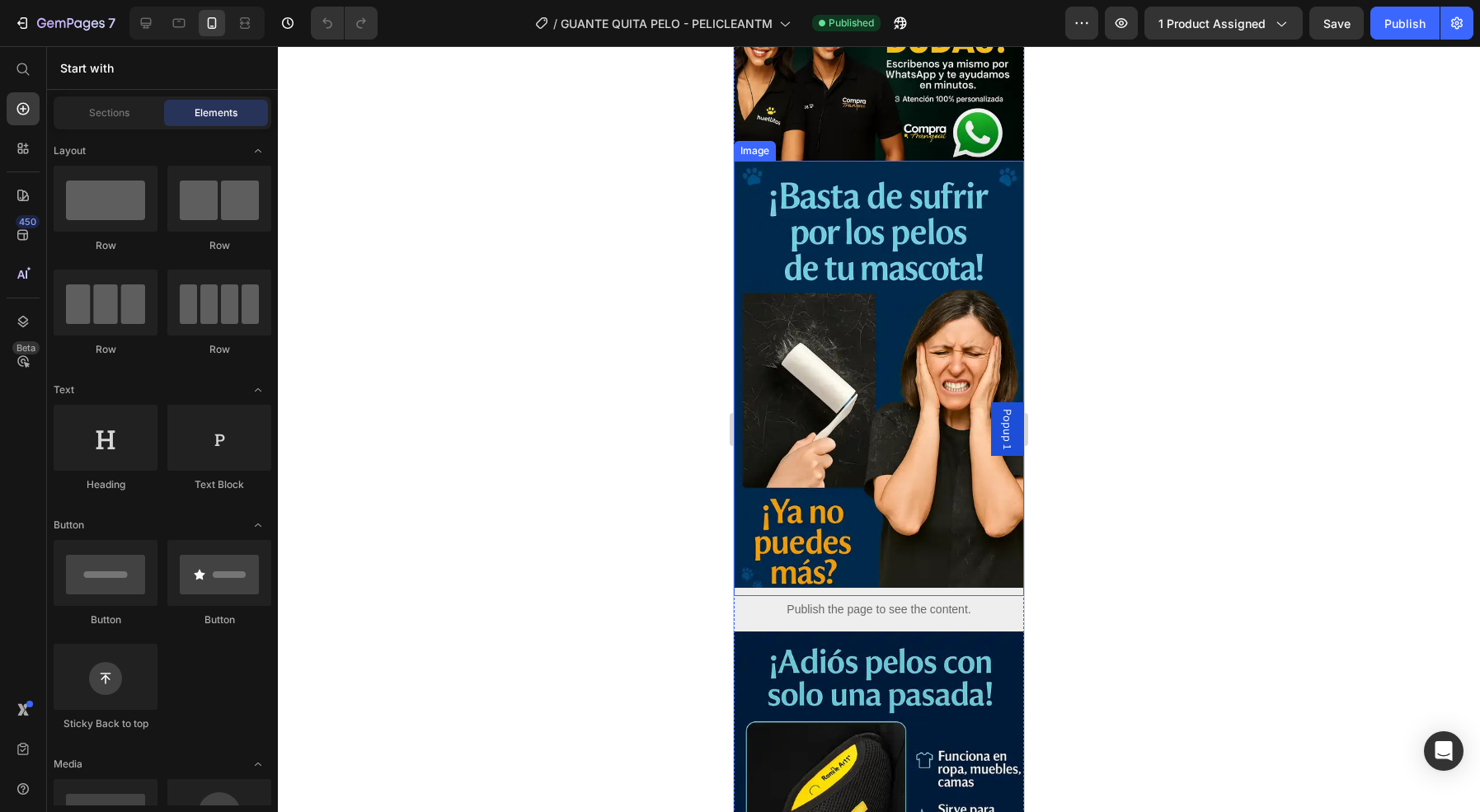 click at bounding box center [879, 378] 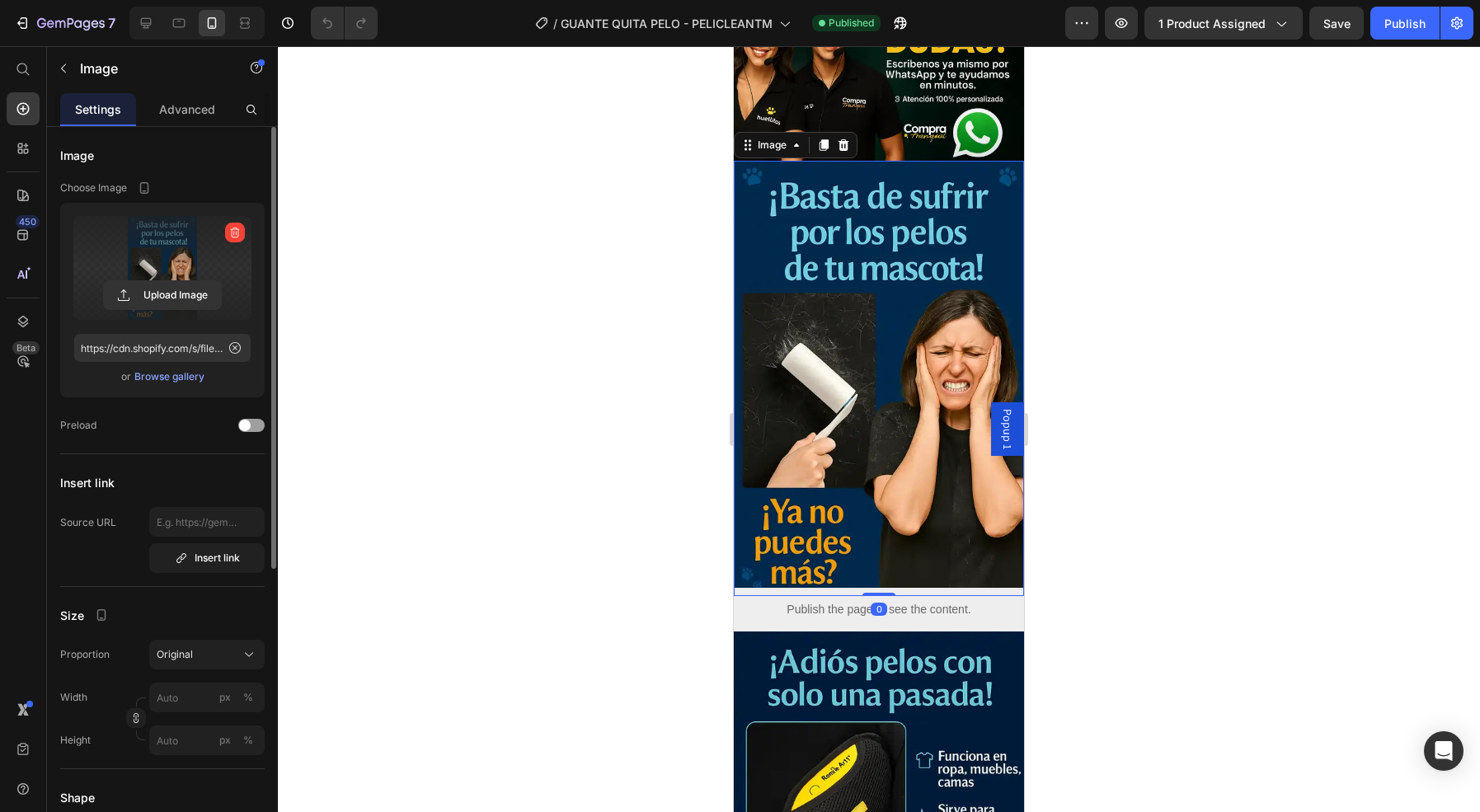 click at bounding box center (162, 268) 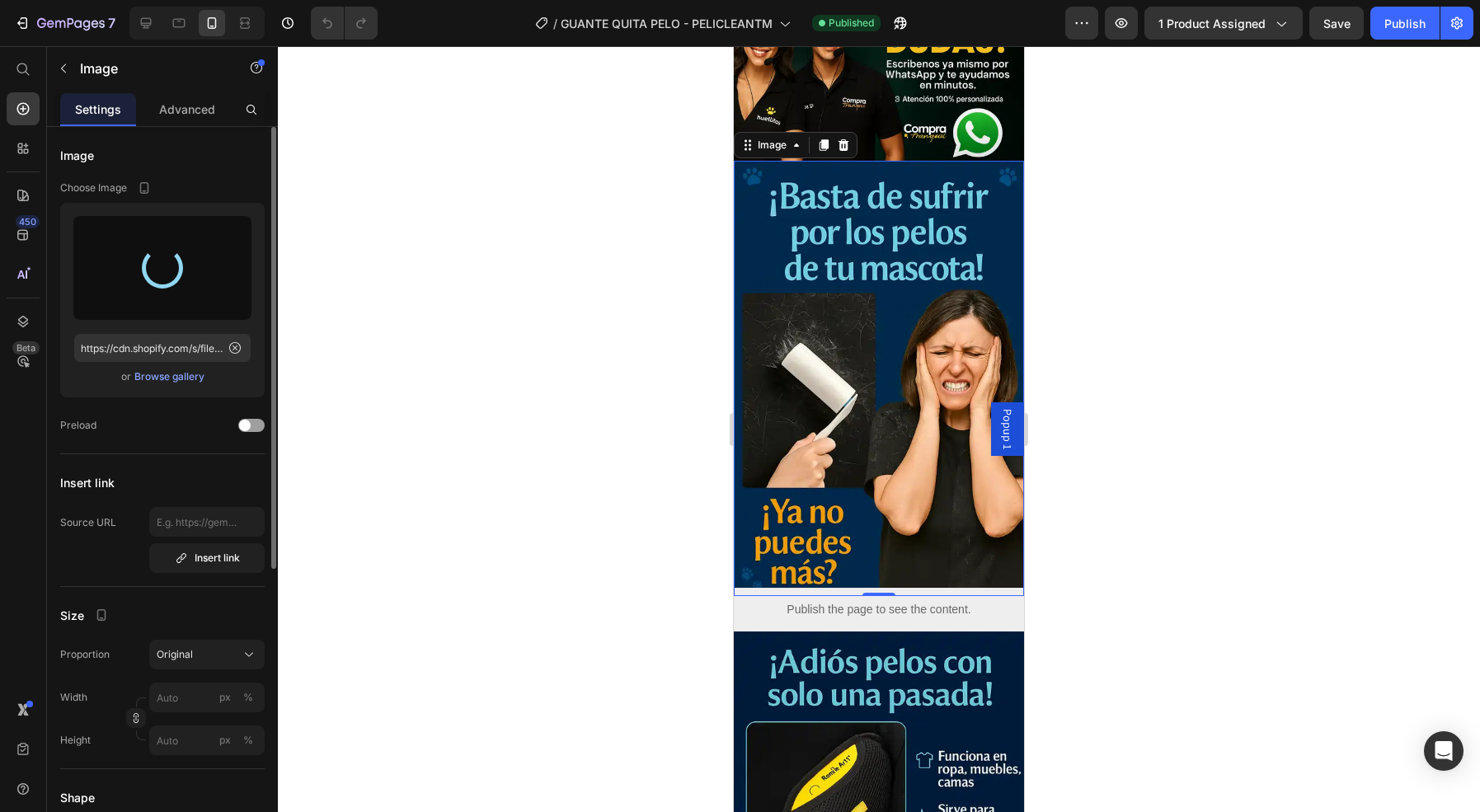 type on "https://cdn.shopify.com/s/files/1/0630/1486/3023/files/gempages_504315405238535047-5df160f2-3fc0-4304-9de9-463617fea034.webp" 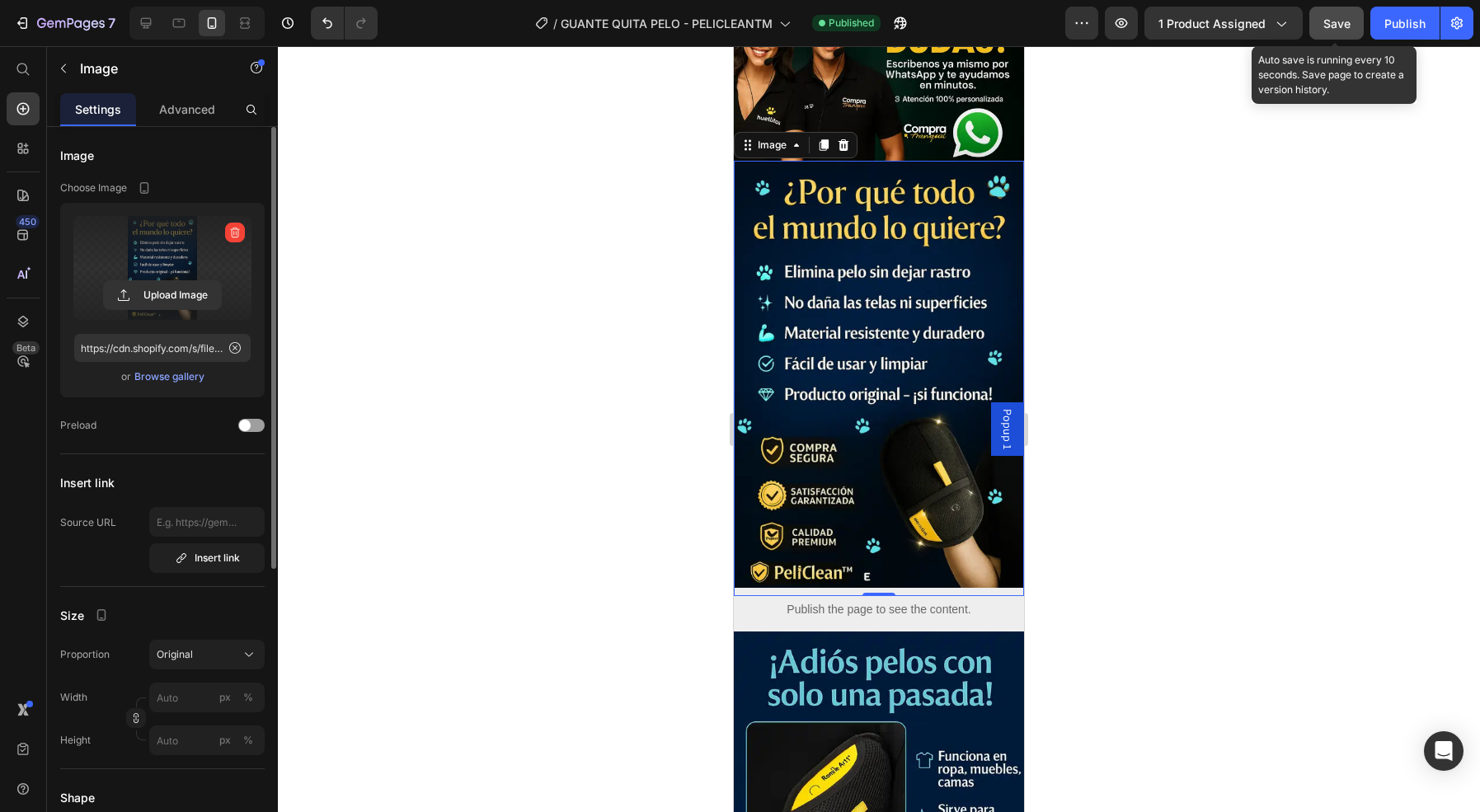 click on "Save" at bounding box center [1337, 23] 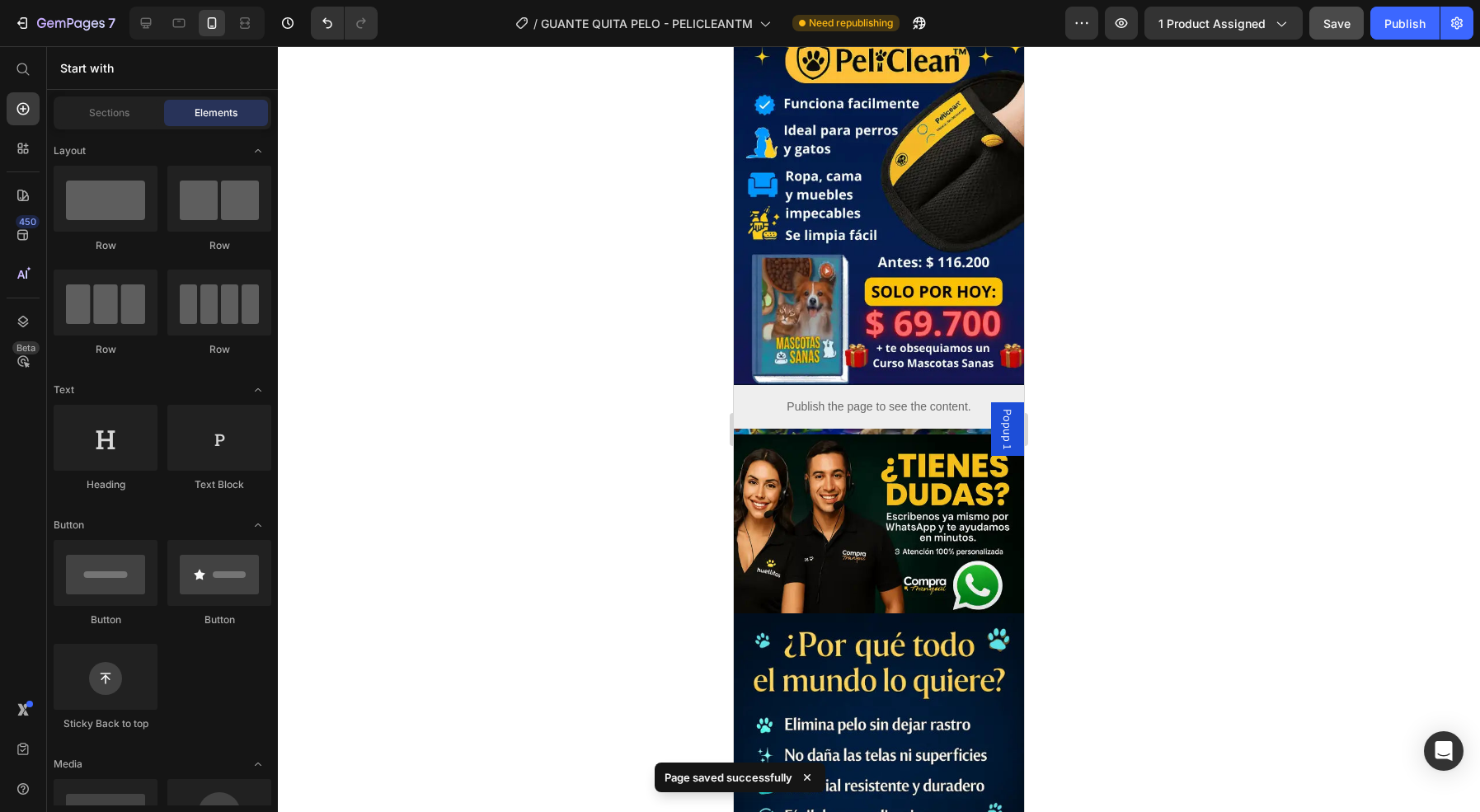 scroll, scrollTop: 0, scrollLeft: 0, axis: both 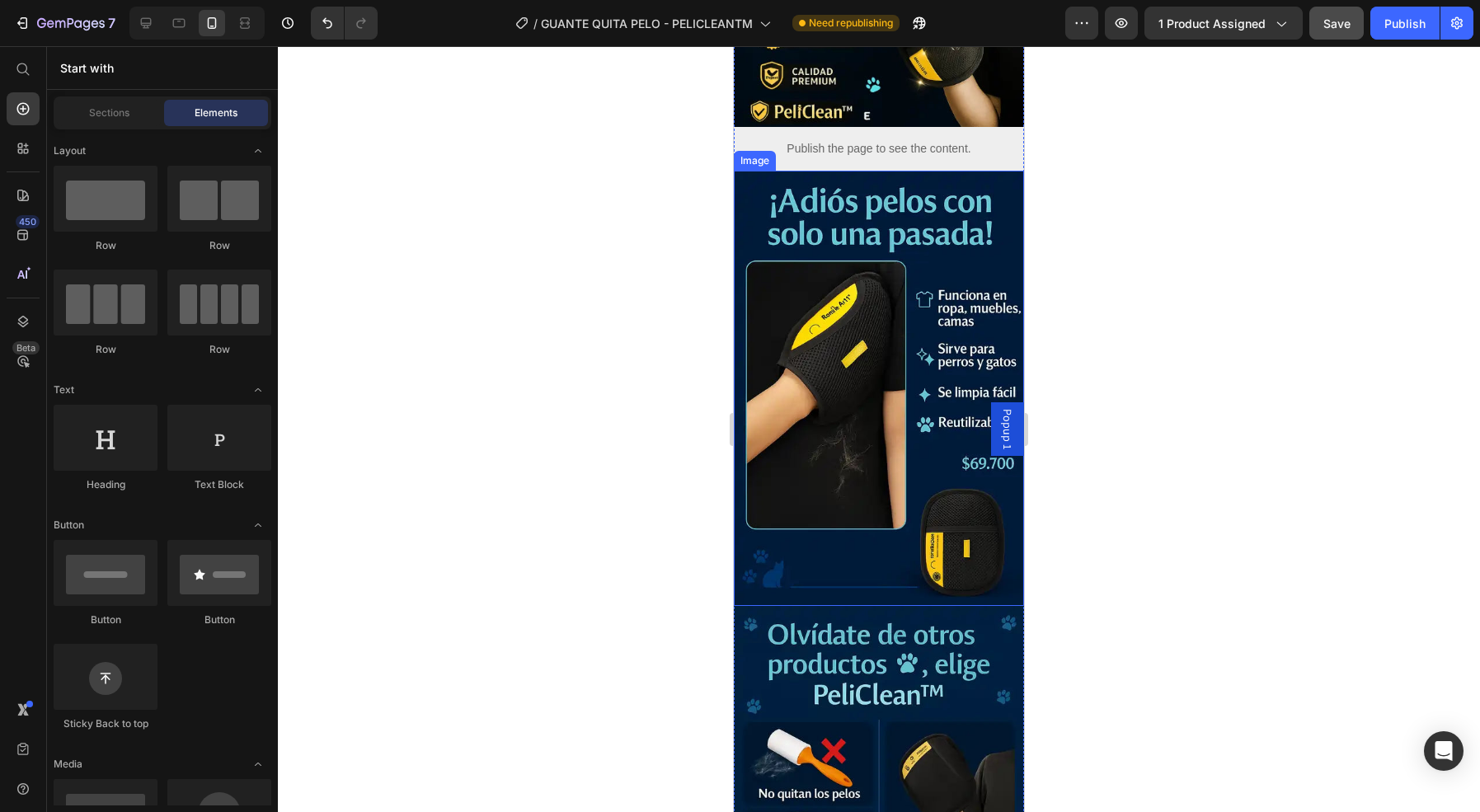 click at bounding box center (879, 388) 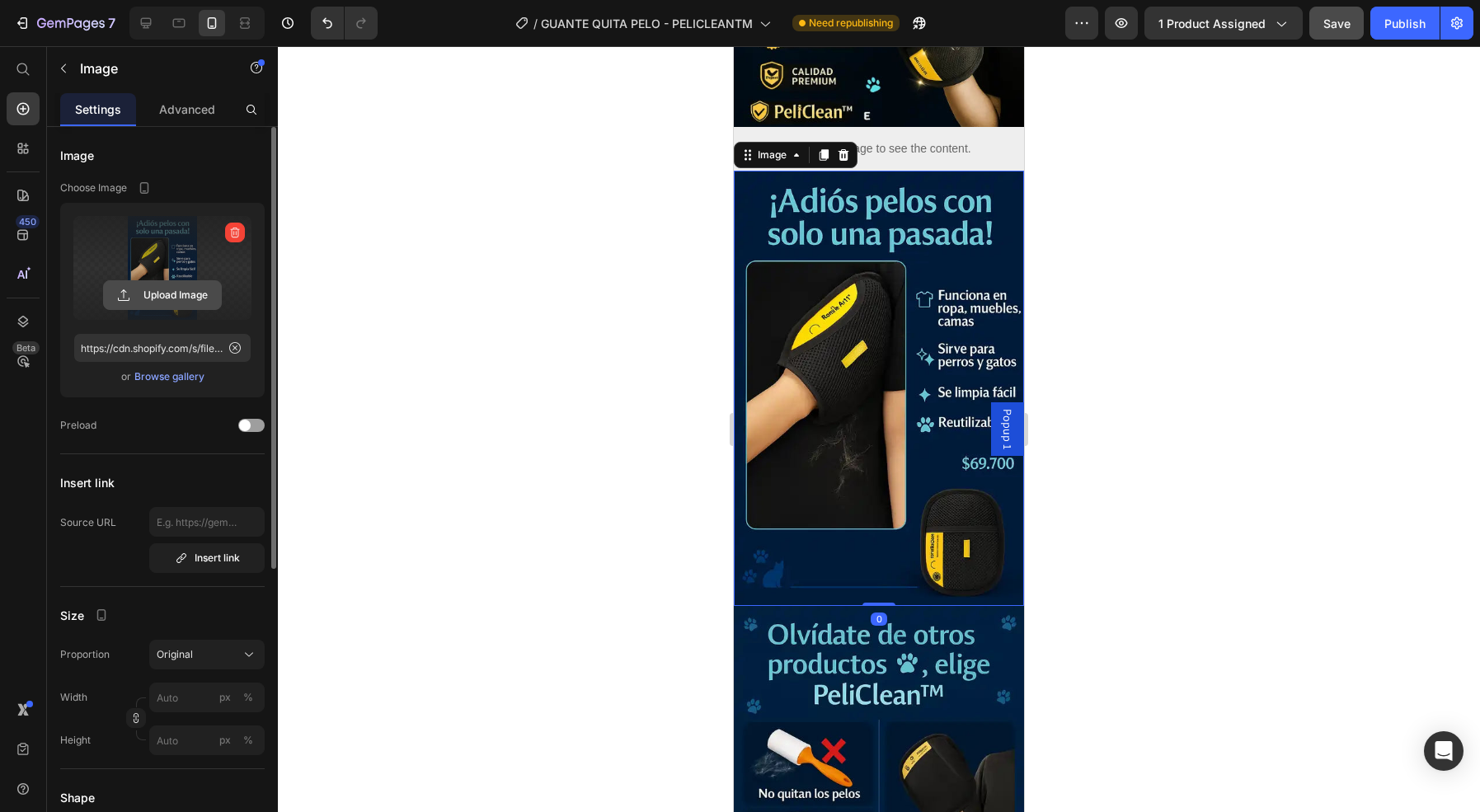 click 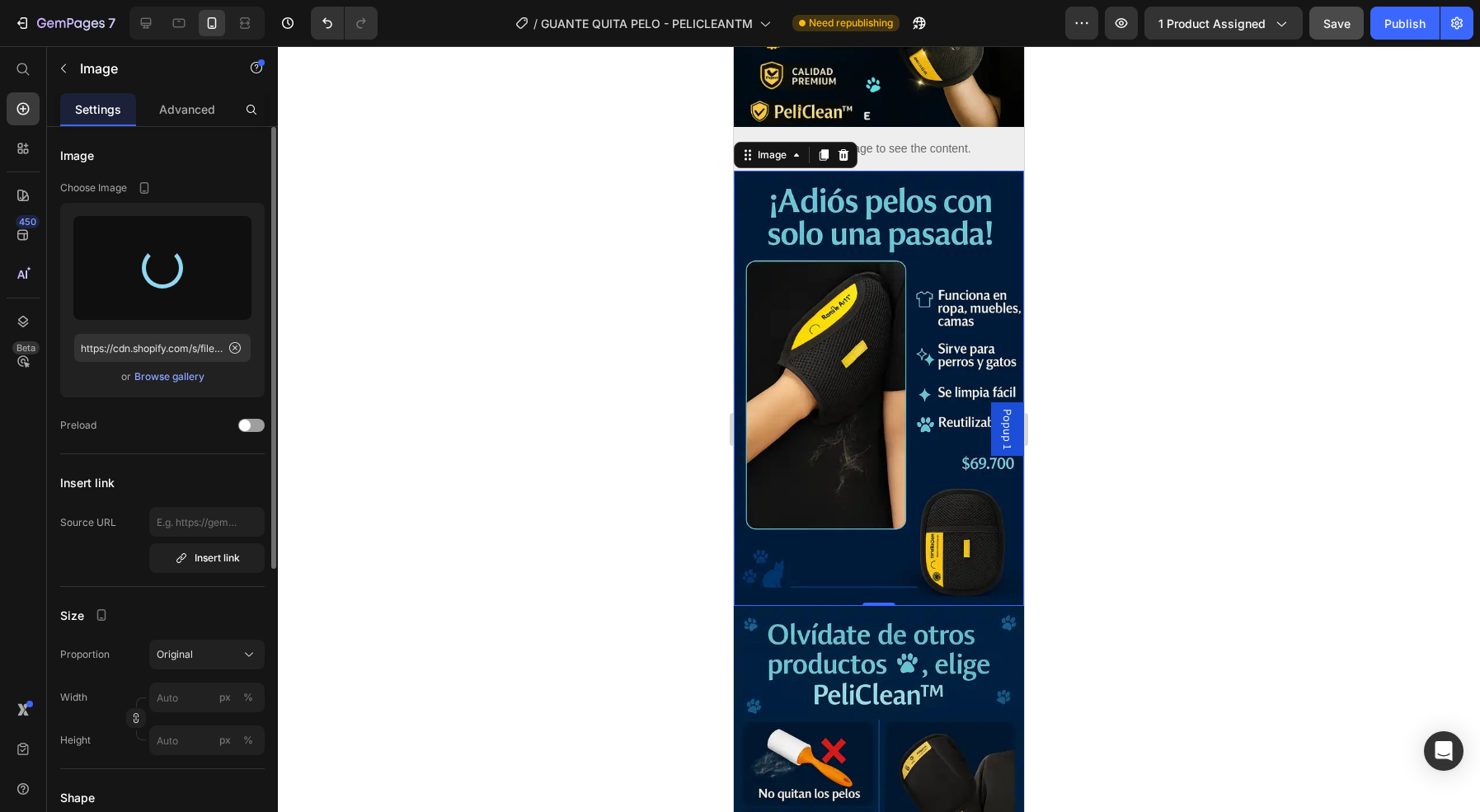 type on "https://cdn.shopify.com/s/files/1/0630/1486/3023/files/gempages_504315405238535047-604d394c-68fe-4e4d-84a3-7f187a1a63d3.webp" 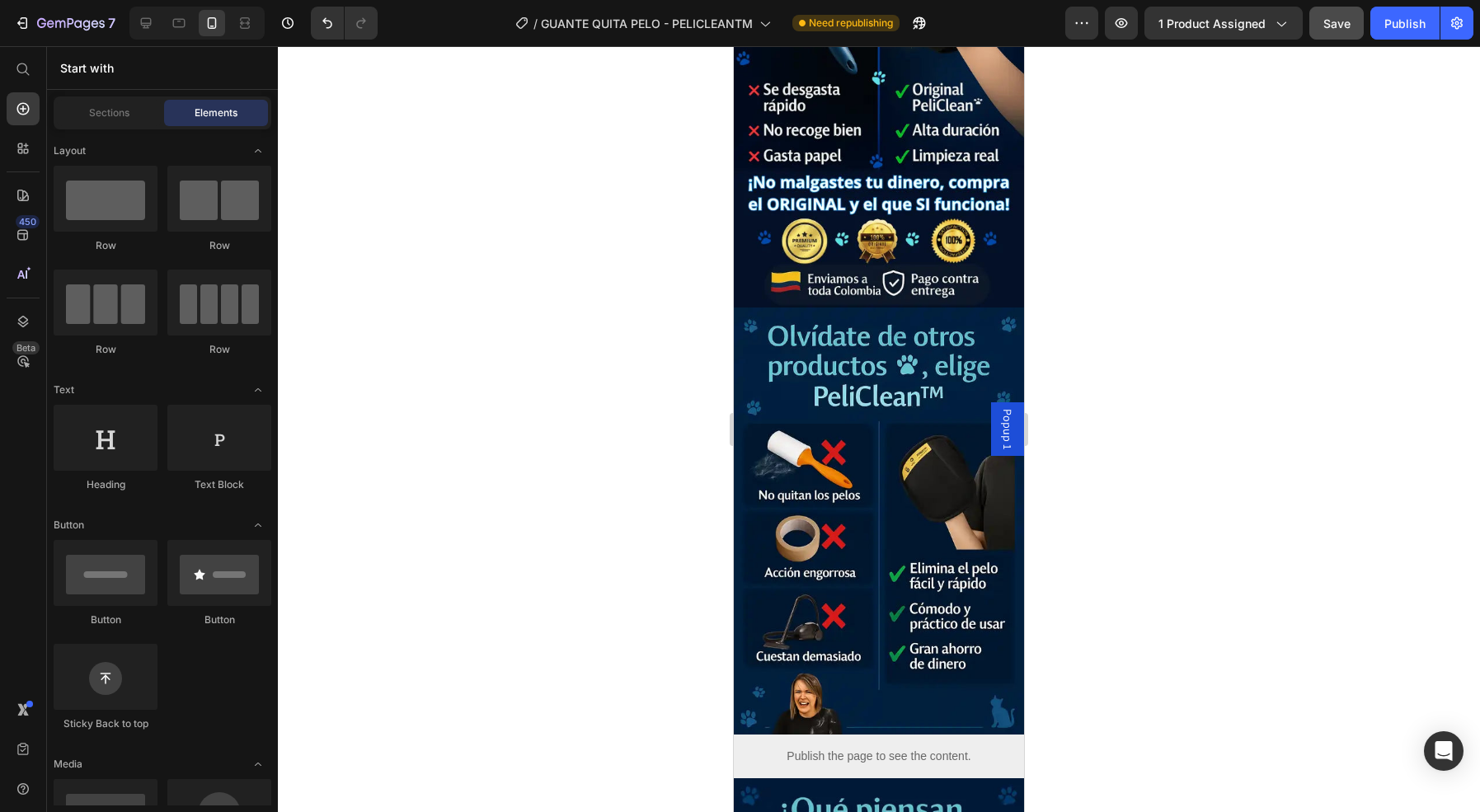scroll, scrollTop: 1320, scrollLeft: 0, axis: vertical 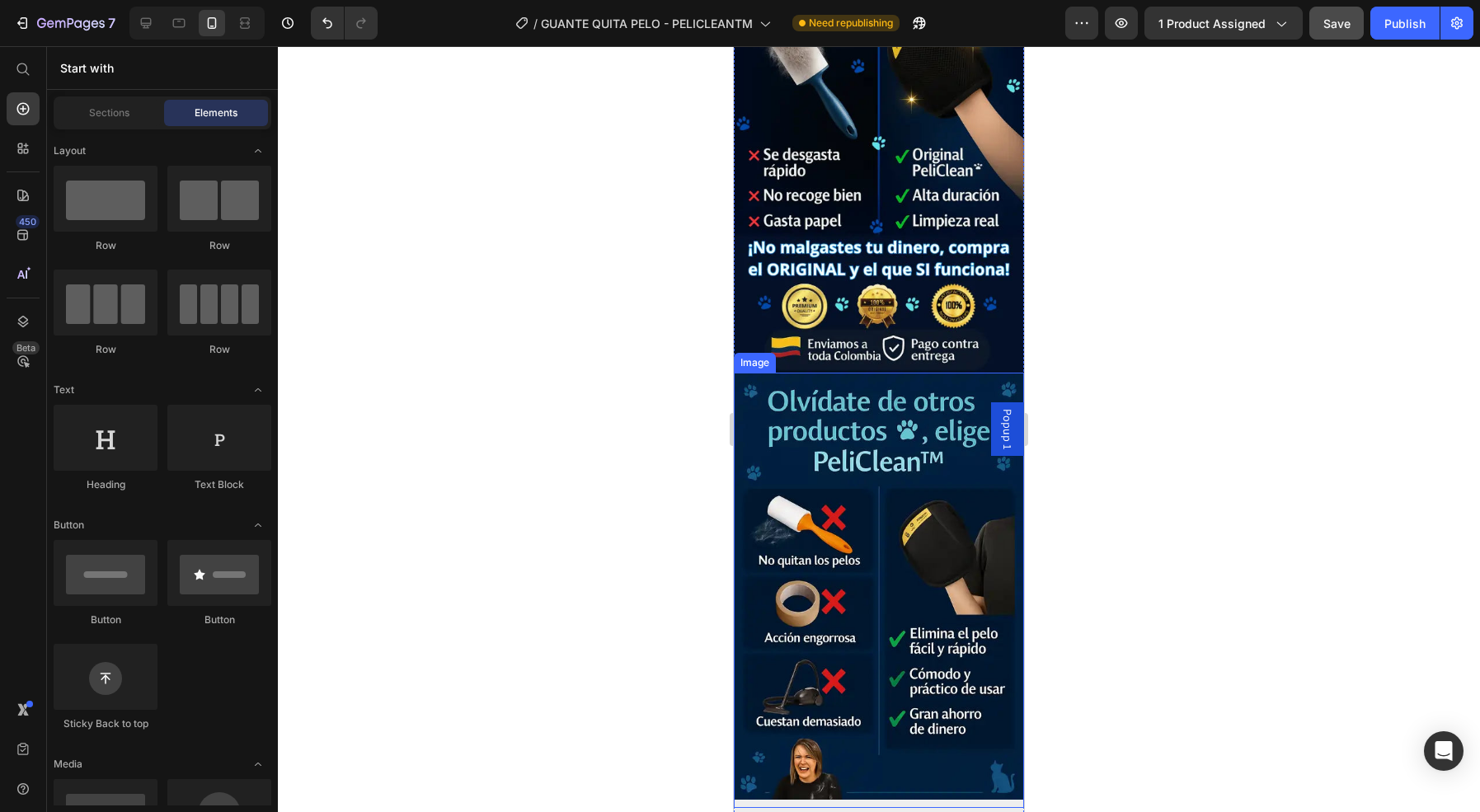 click at bounding box center (879, 590) 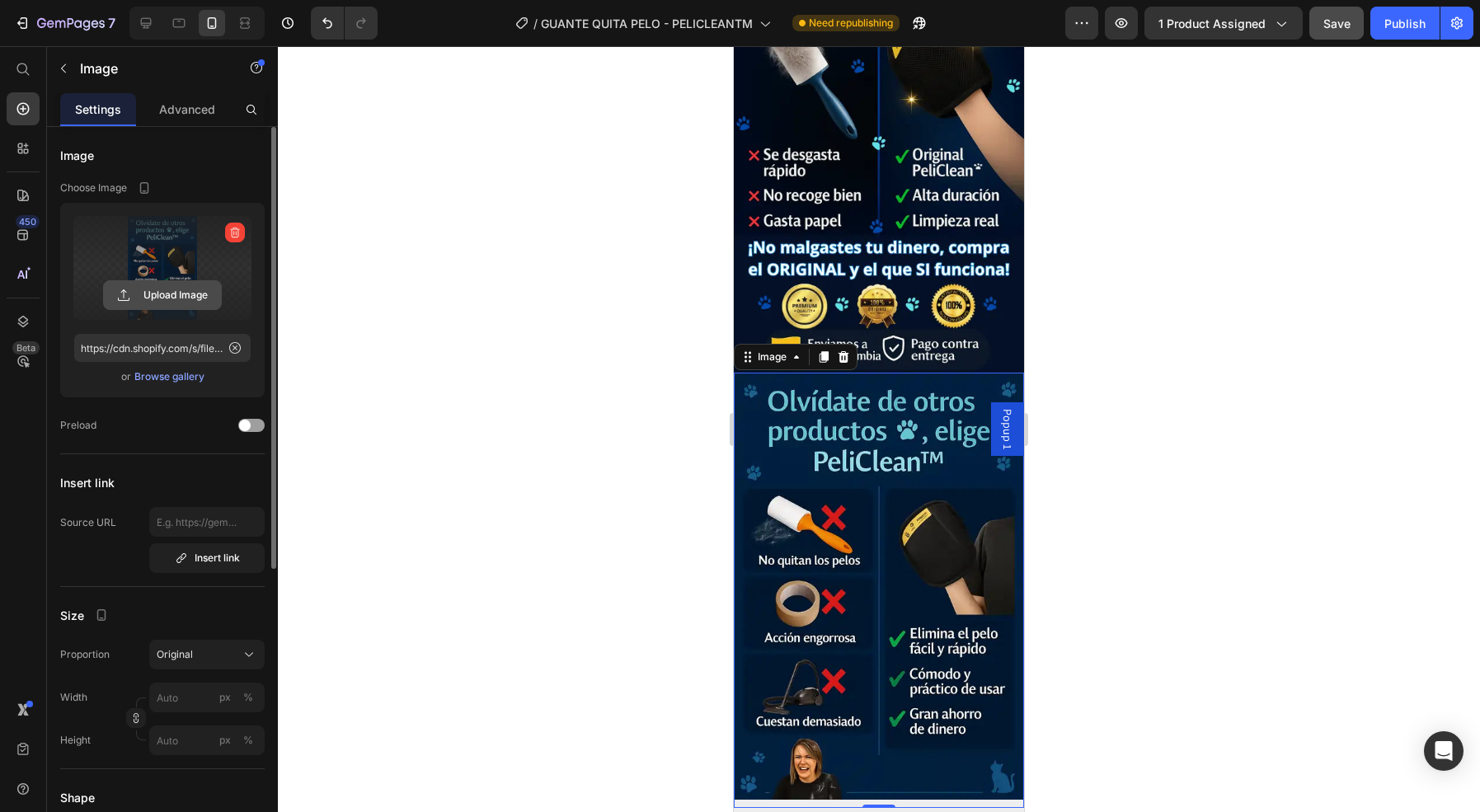 click 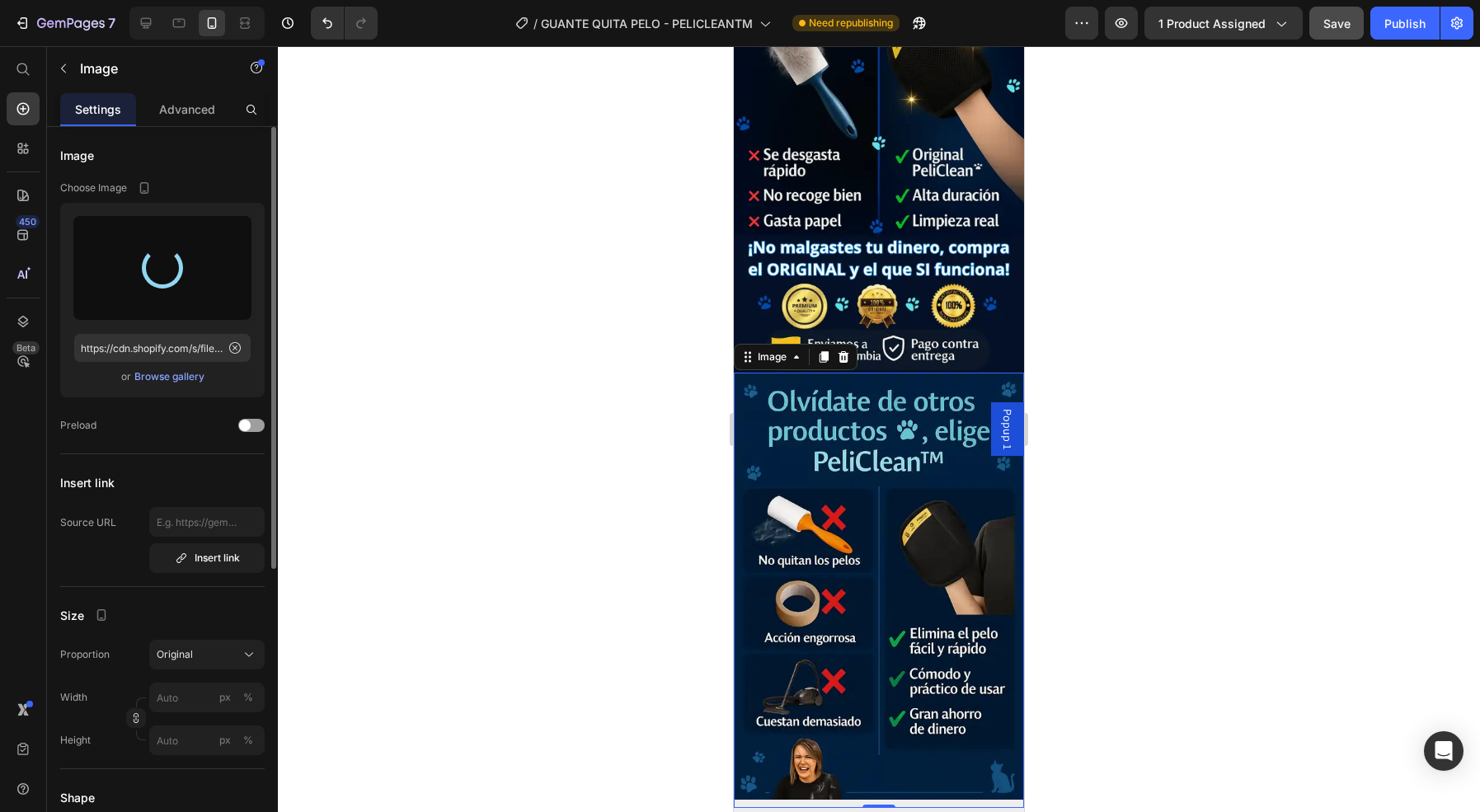 type on "https://cdn.shopify.com/s/files/1/0630/1486/3023/files/gempages_504315405238535047-645cc978-7ba5-465b-8cd3-a7c3bc21ff09.webp" 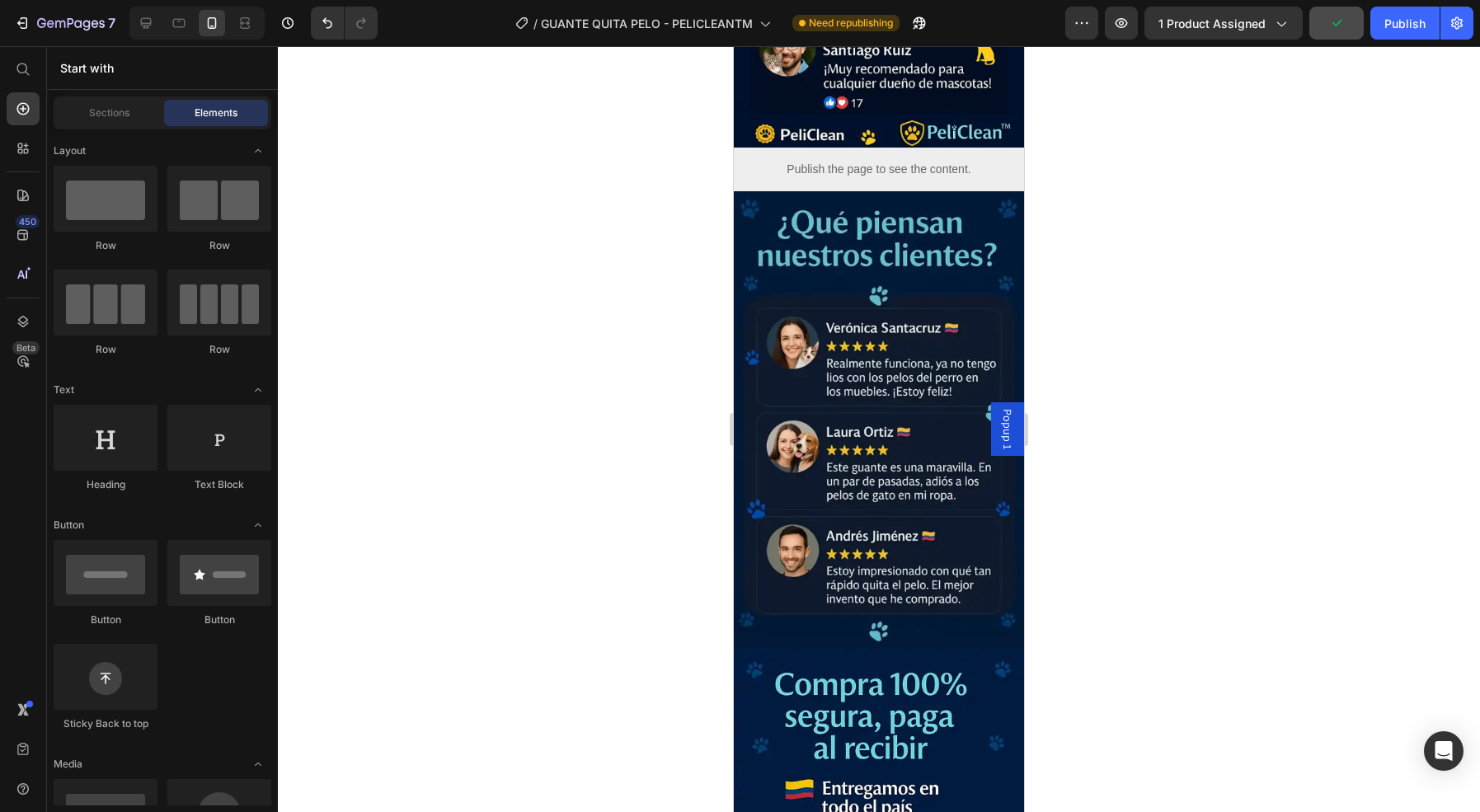 scroll, scrollTop: 1917, scrollLeft: 0, axis: vertical 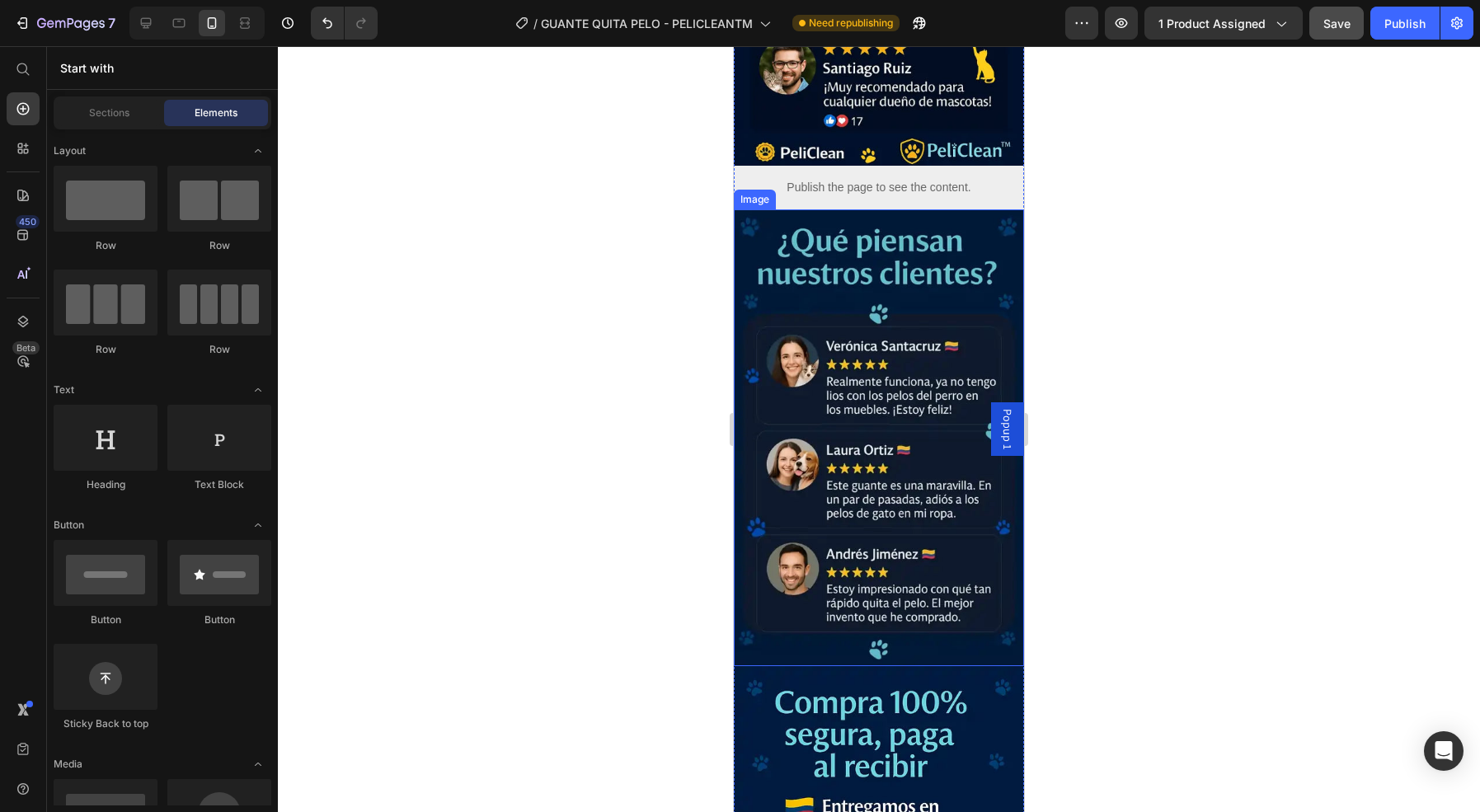 click at bounding box center (879, 438) 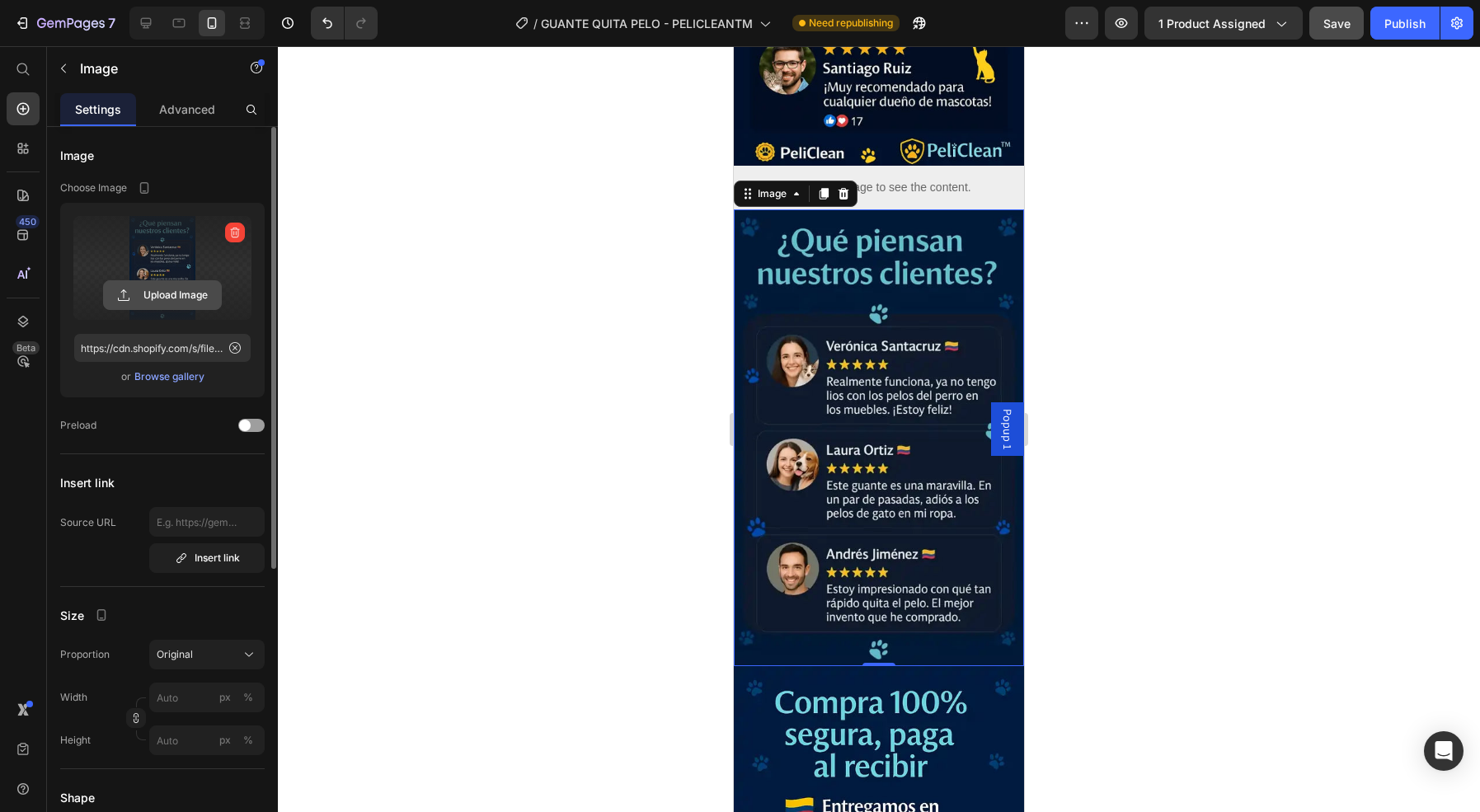 click 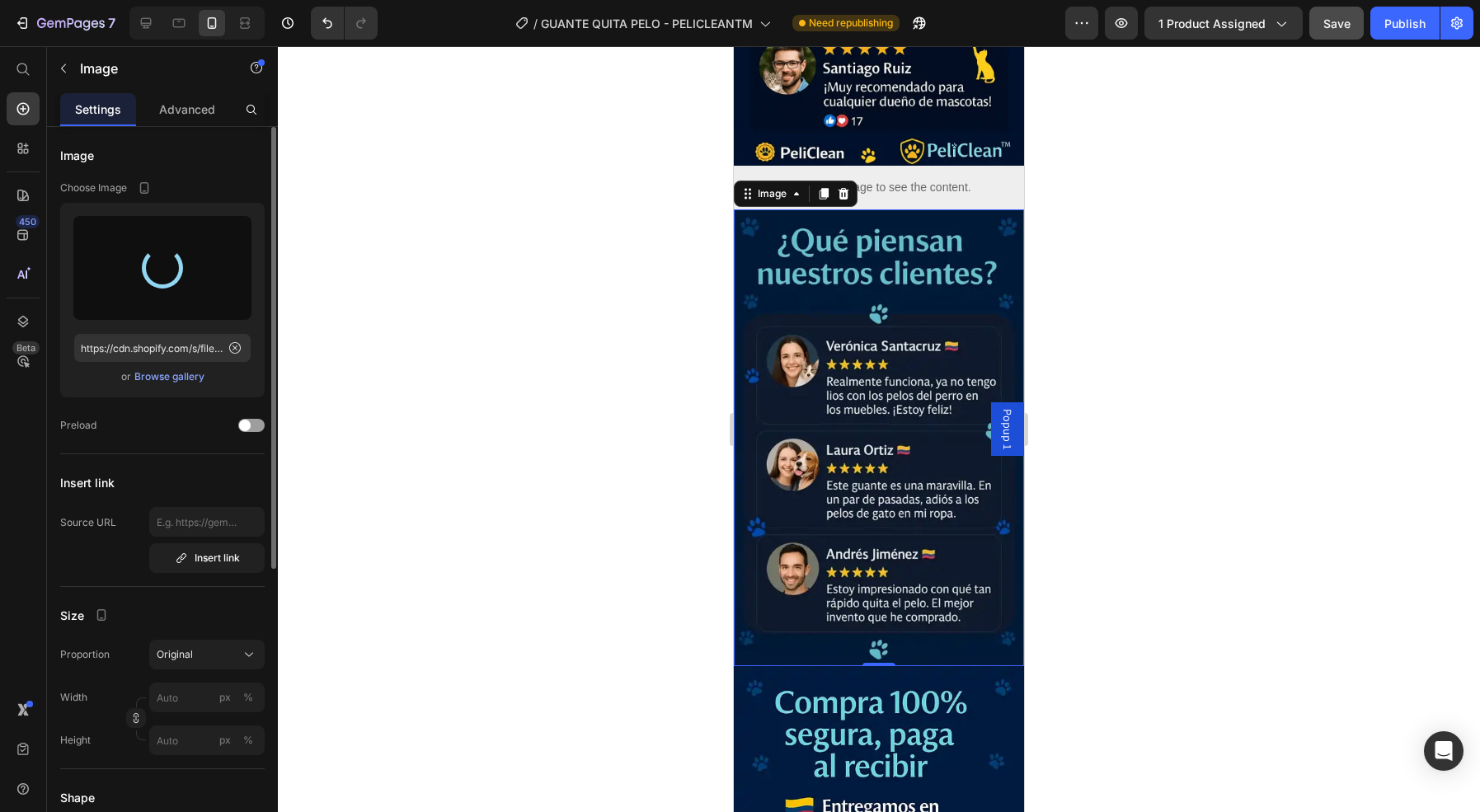 type on "https://cdn.shopify.com/s/files/1/0630/1486/3023/files/gempages_504315405238535047-f4bc892e-9c28-4af6-9174-3cb443444b0b.webp" 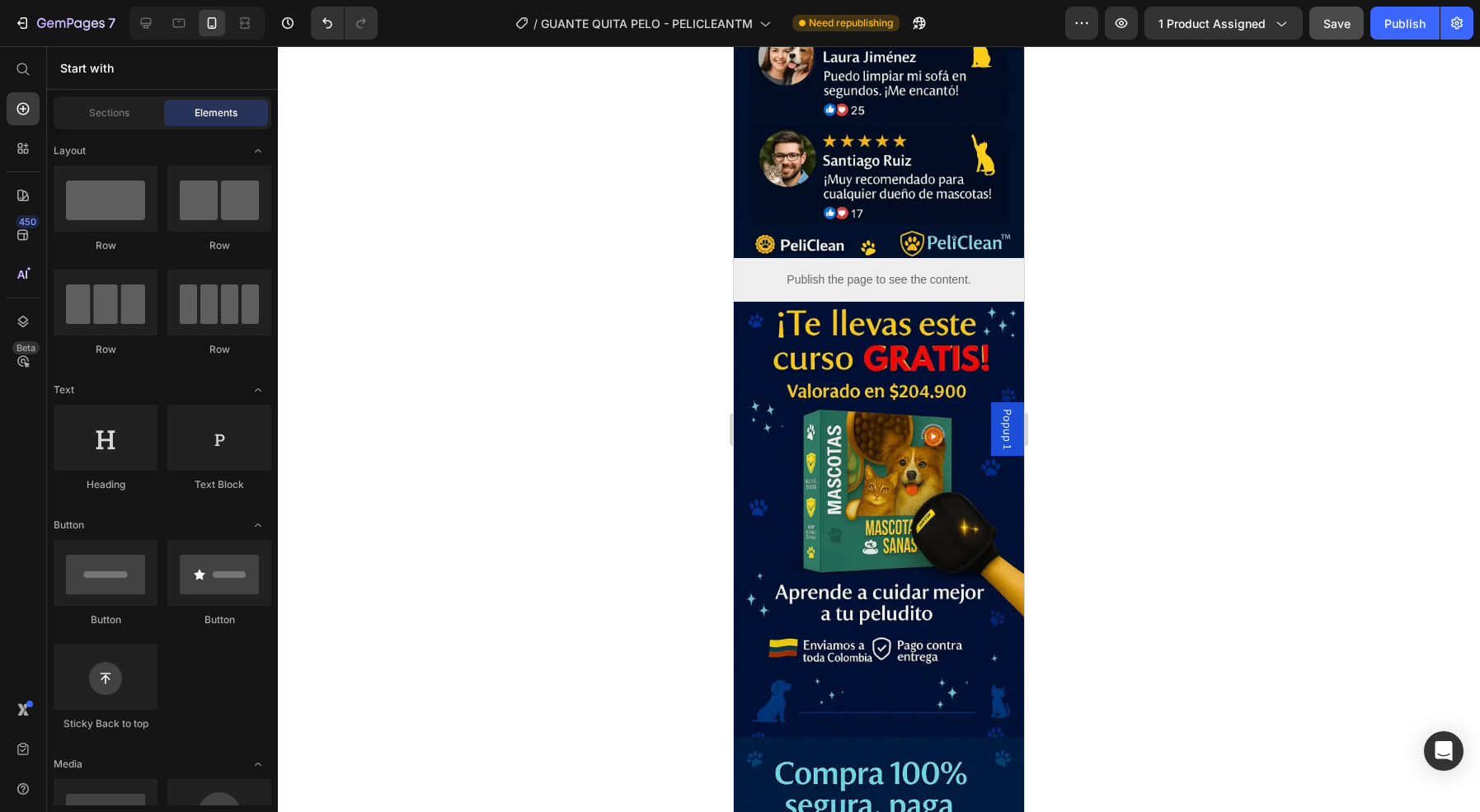 scroll, scrollTop: 1804, scrollLeft: 0, axis: vertical 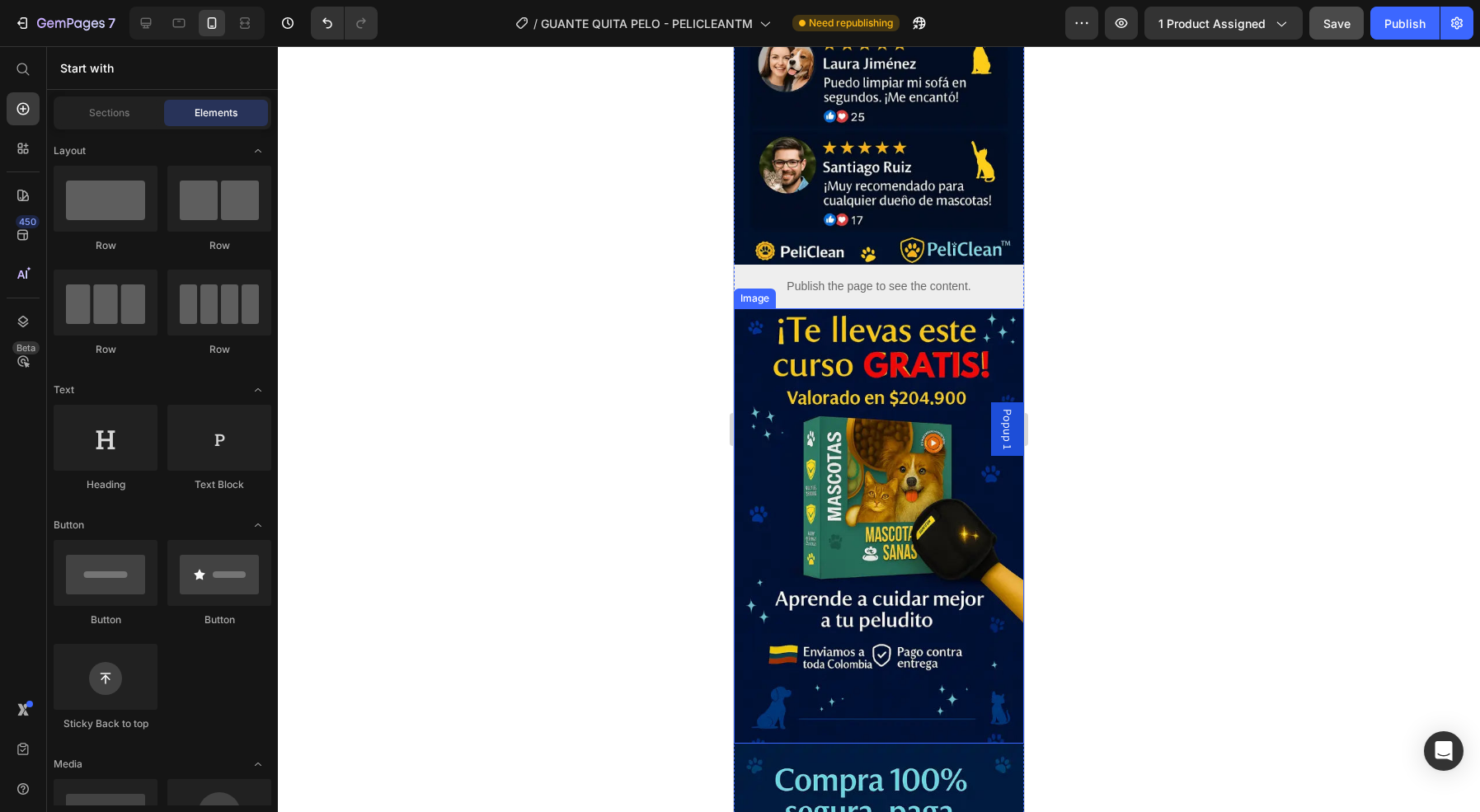 click at bounding box center [879, 526] 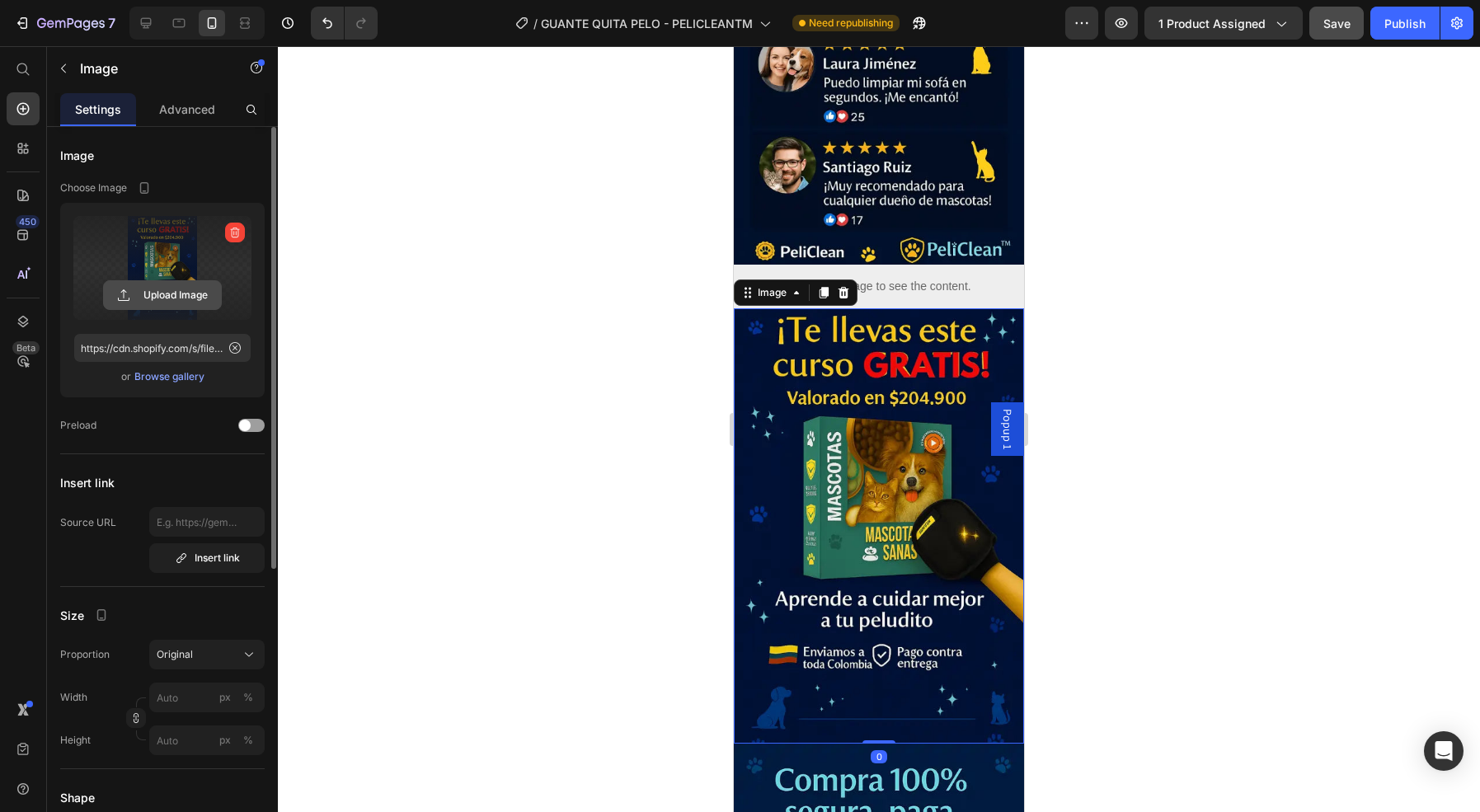 click 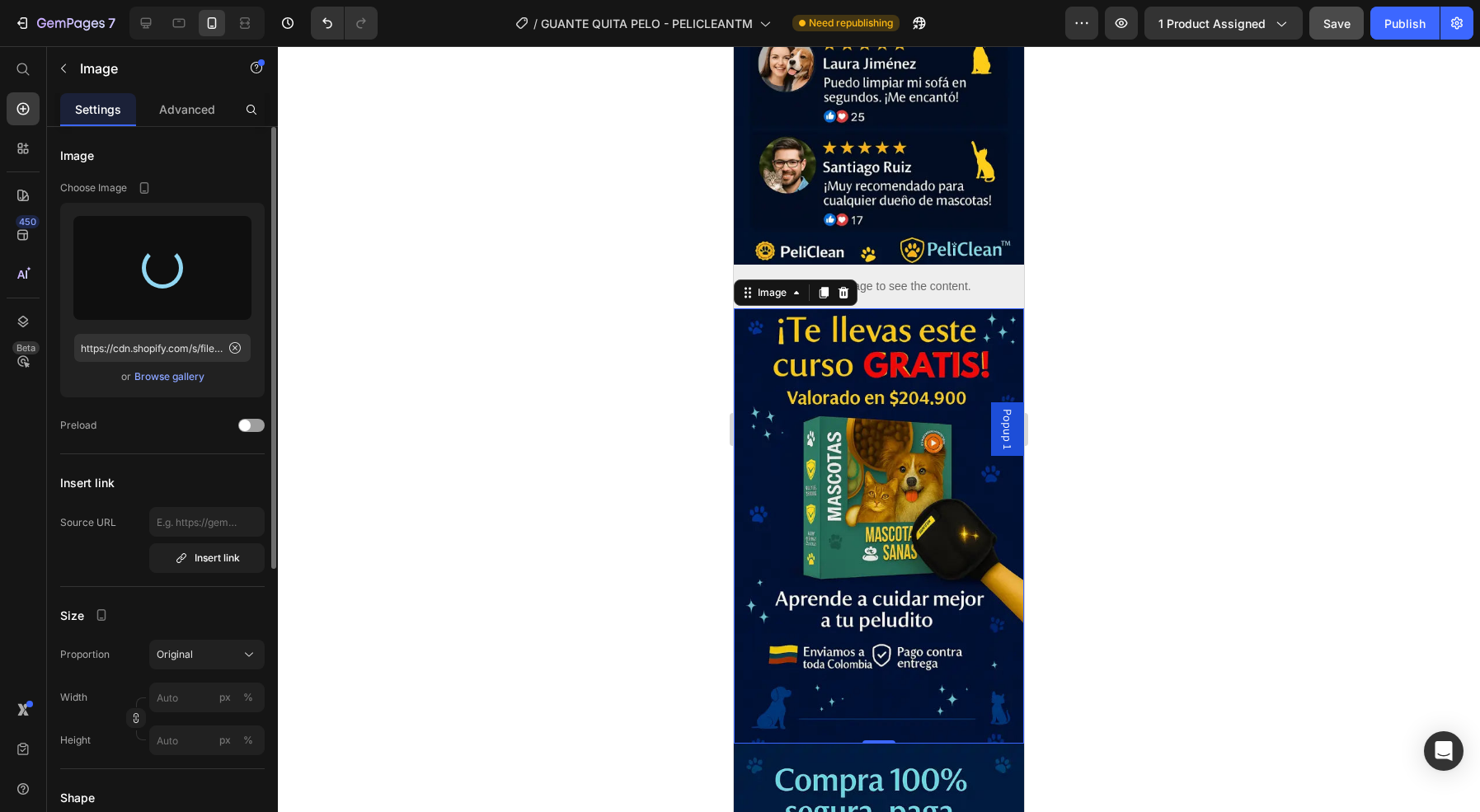 type on "https://cdn.shopify.com/s/files/1/0630/1486/3023/files/gempages_504315405238535047-2b96b170-a074-4417-bd0c-4a9c6b85016a.webp" 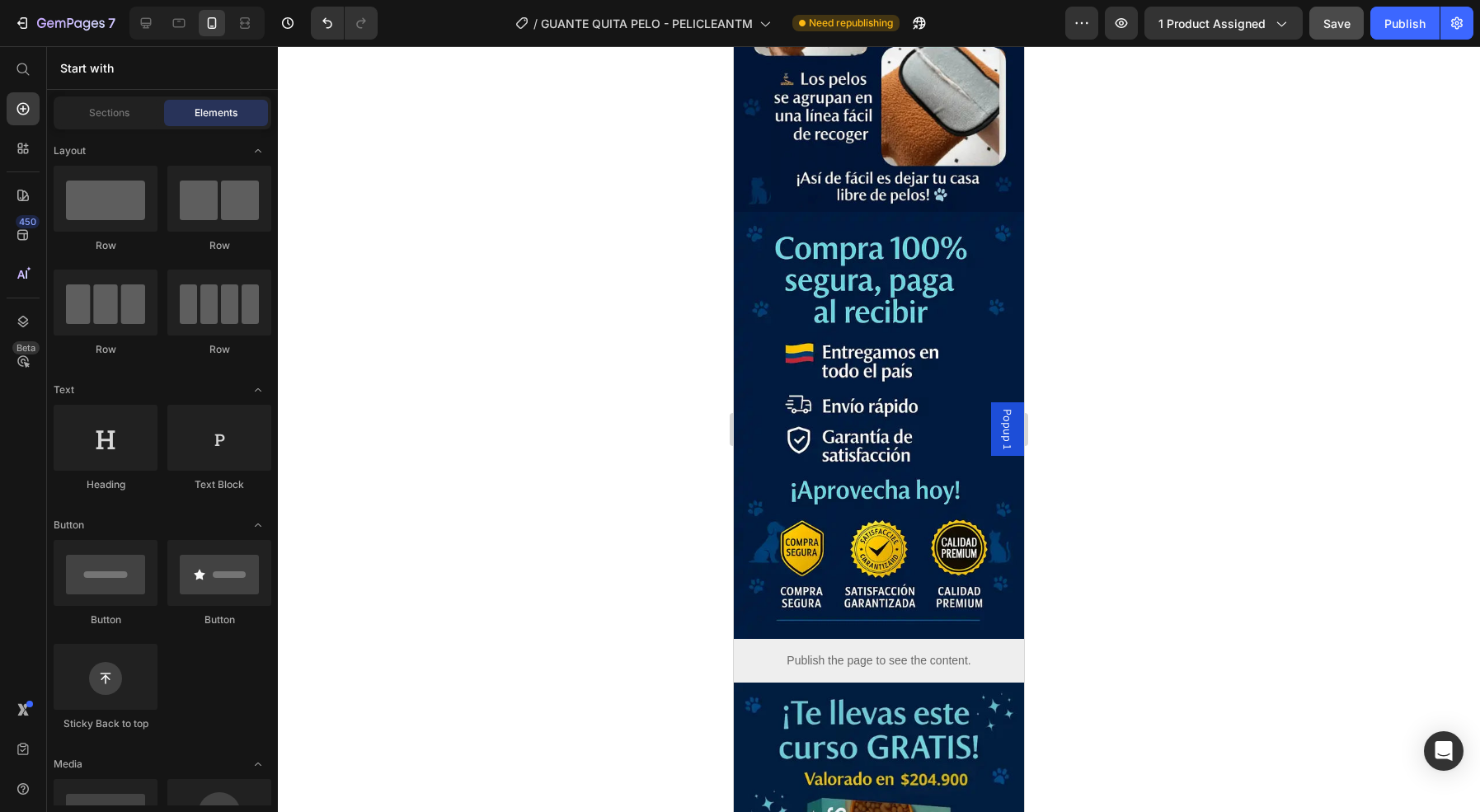 scroll, scrollTop: 2339, scrollLeft: 0, axis: vertical 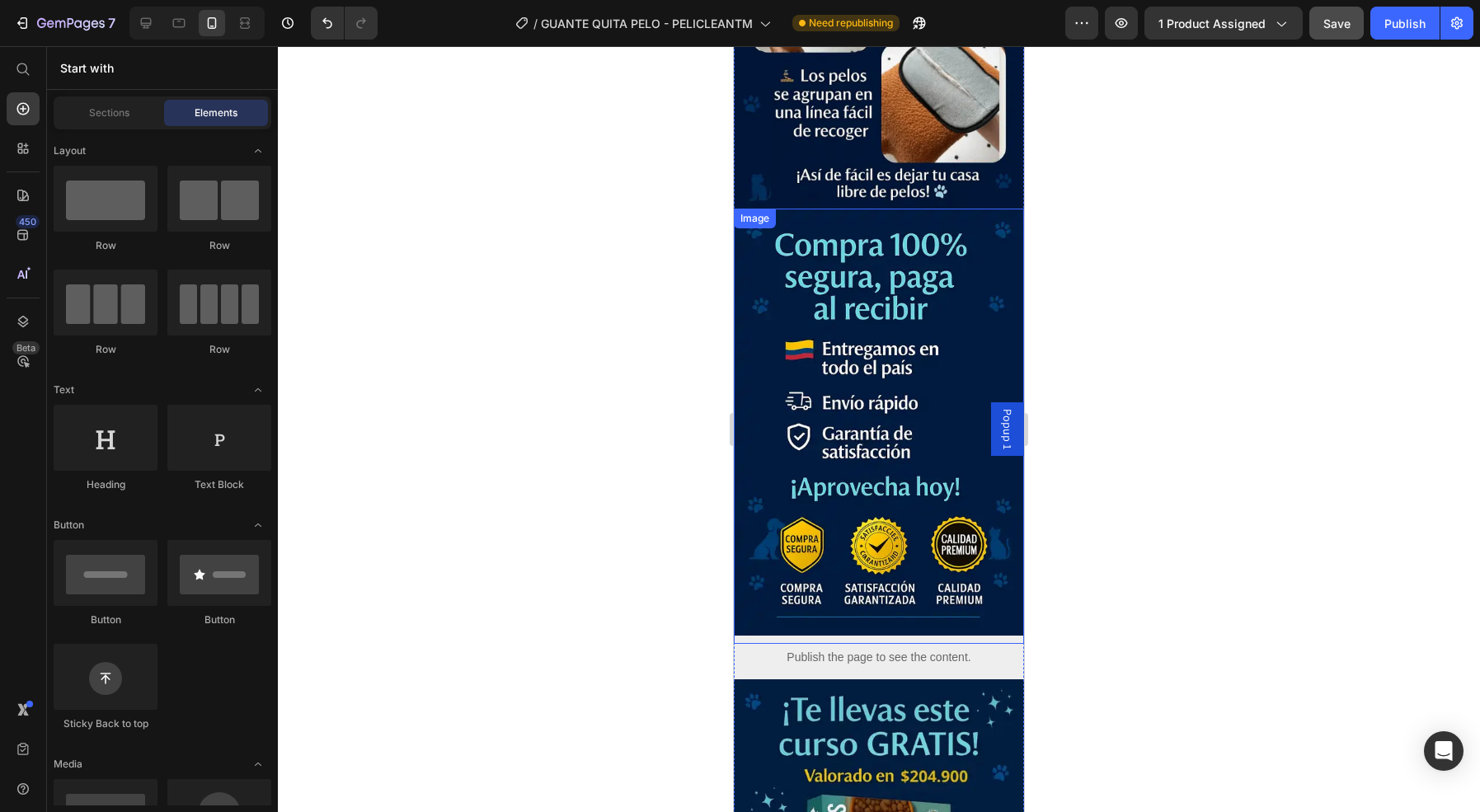click at bounding box center [879, 426] 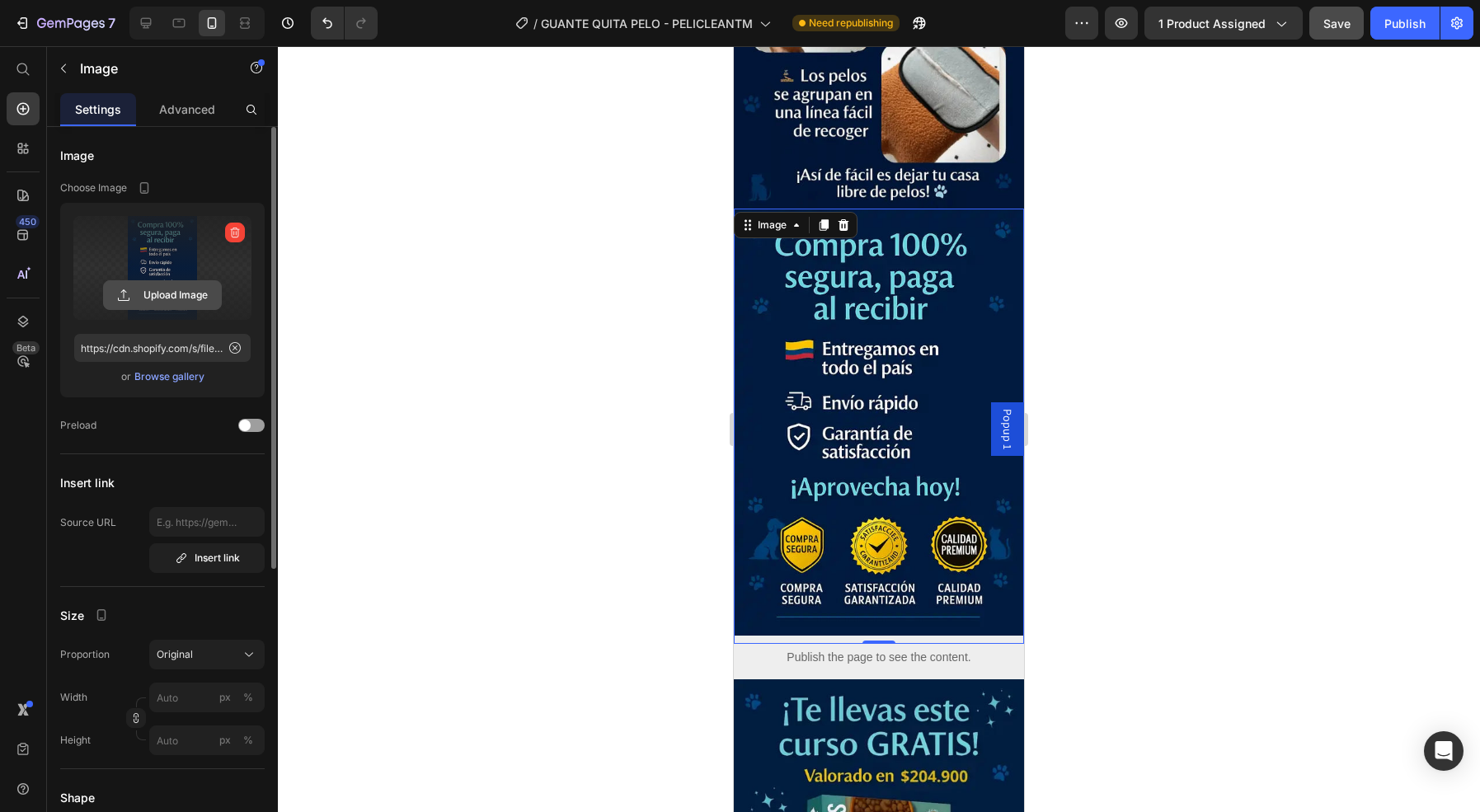click 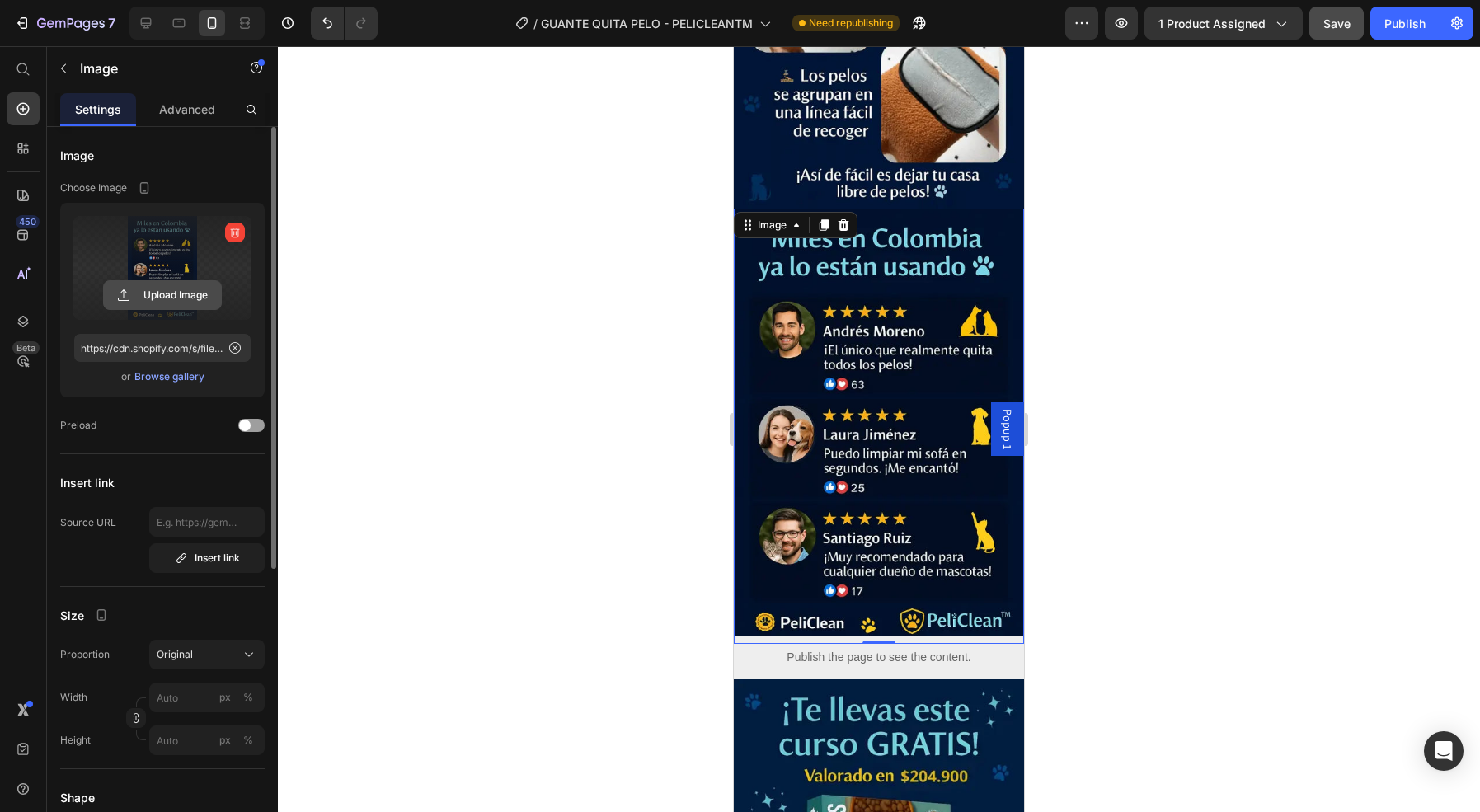 click 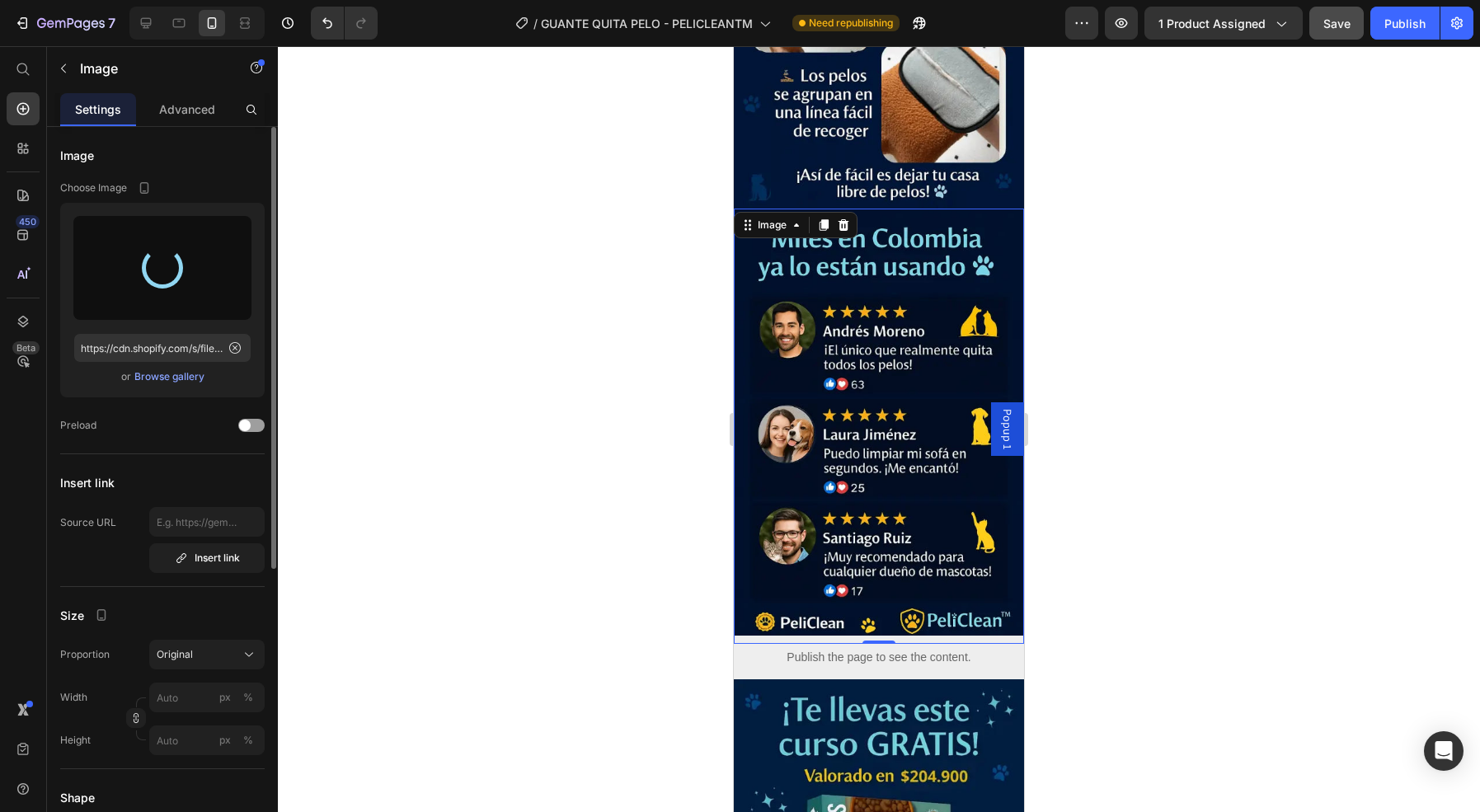 type on "https://cdn.shopify.com/s/files/1/0630/1486/3023/files/gempages_504315405238535047-f4bc892e-9c28-4af6-9174-3cb443444b0b.webp" 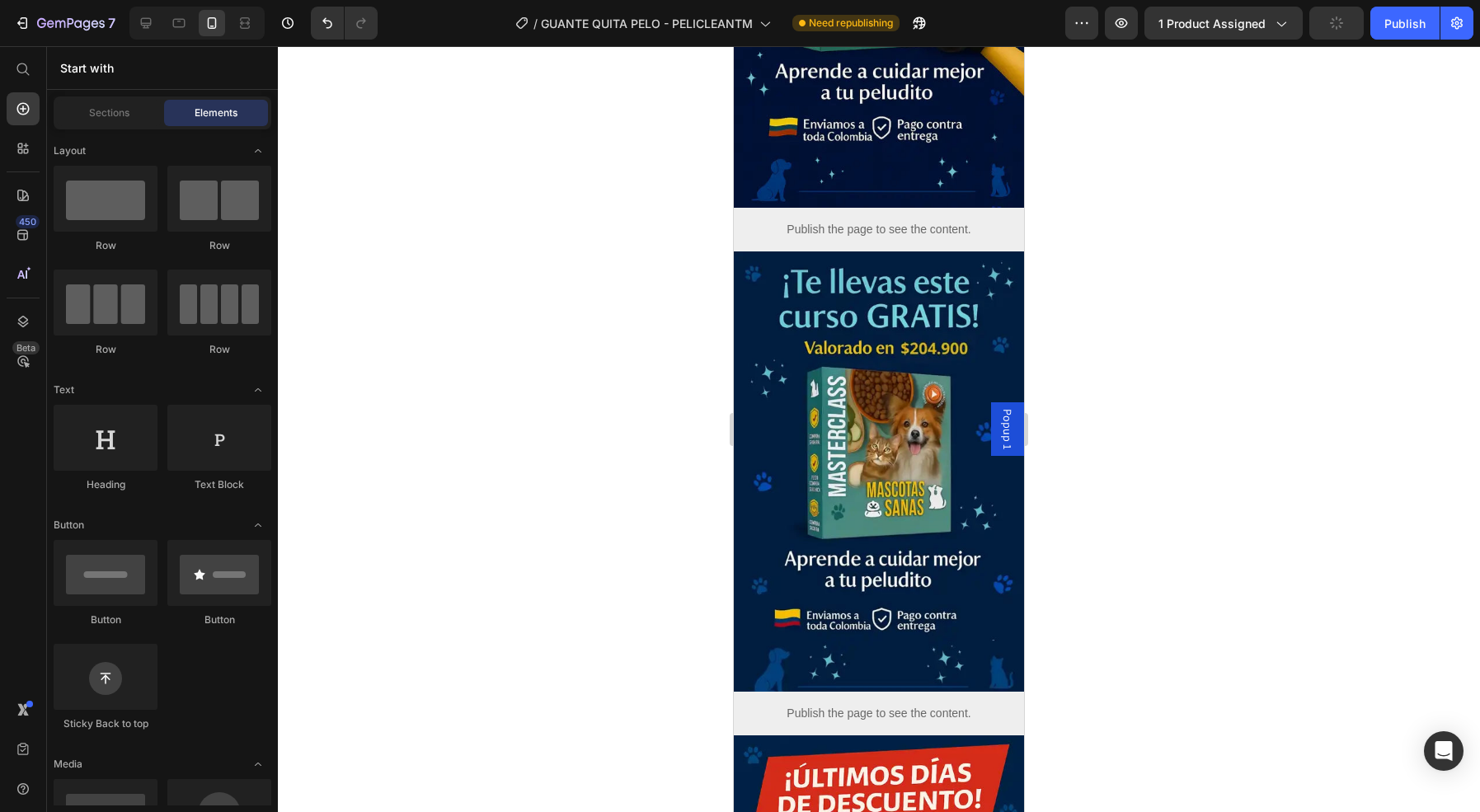 scroll, scrollTop: 2760, scrollLeft: 0, axis: vertical 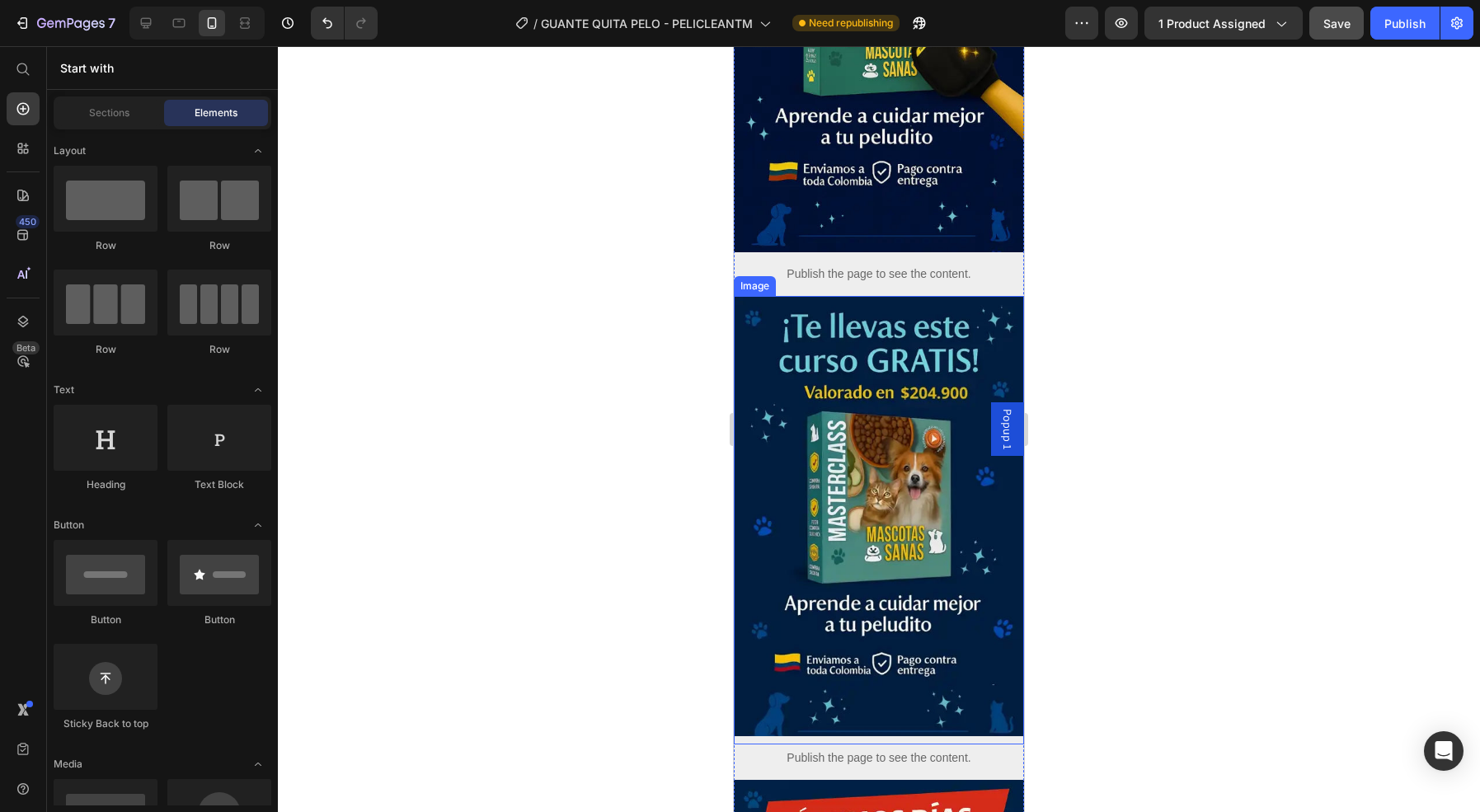 click at bounding box center (879, 520) 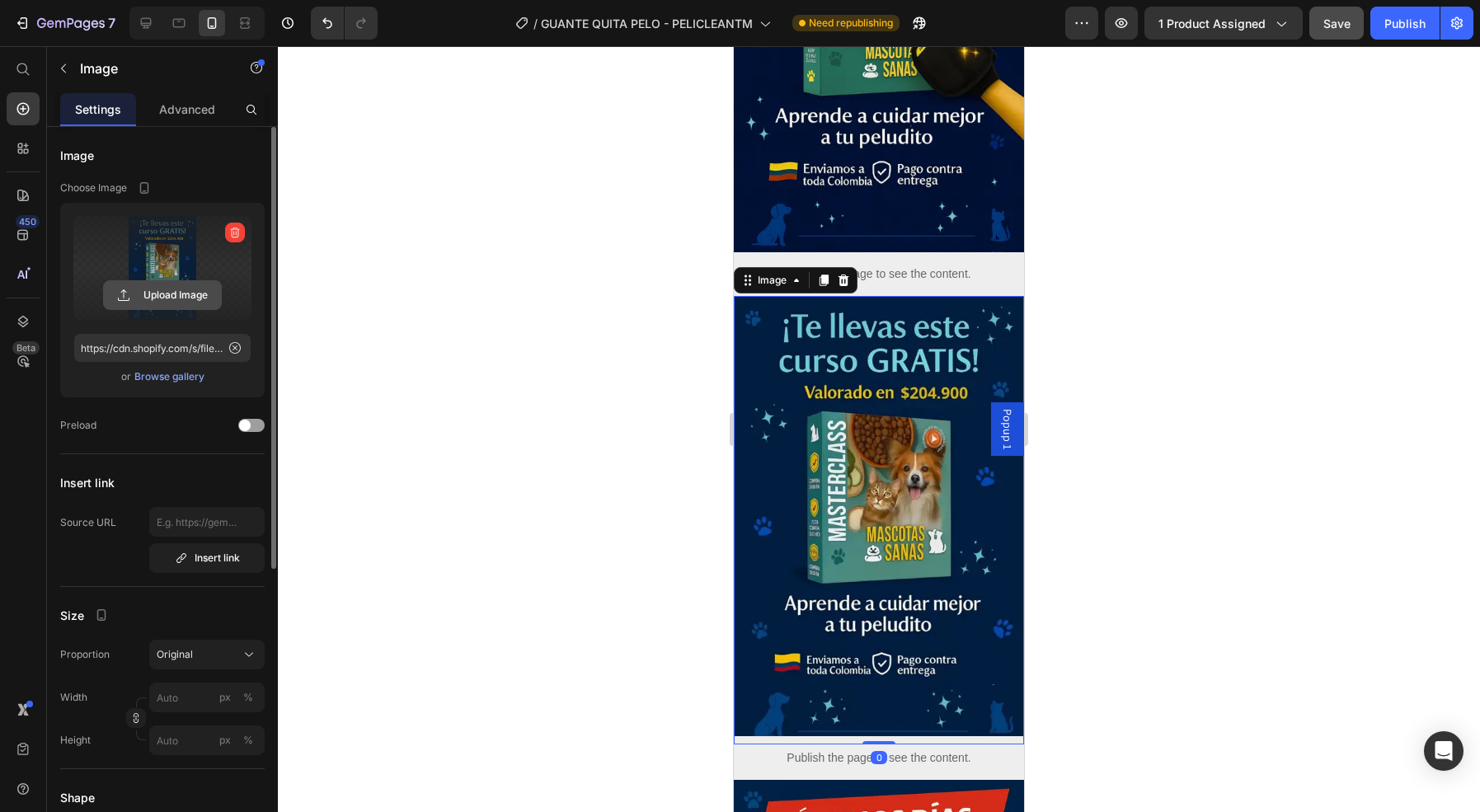 click 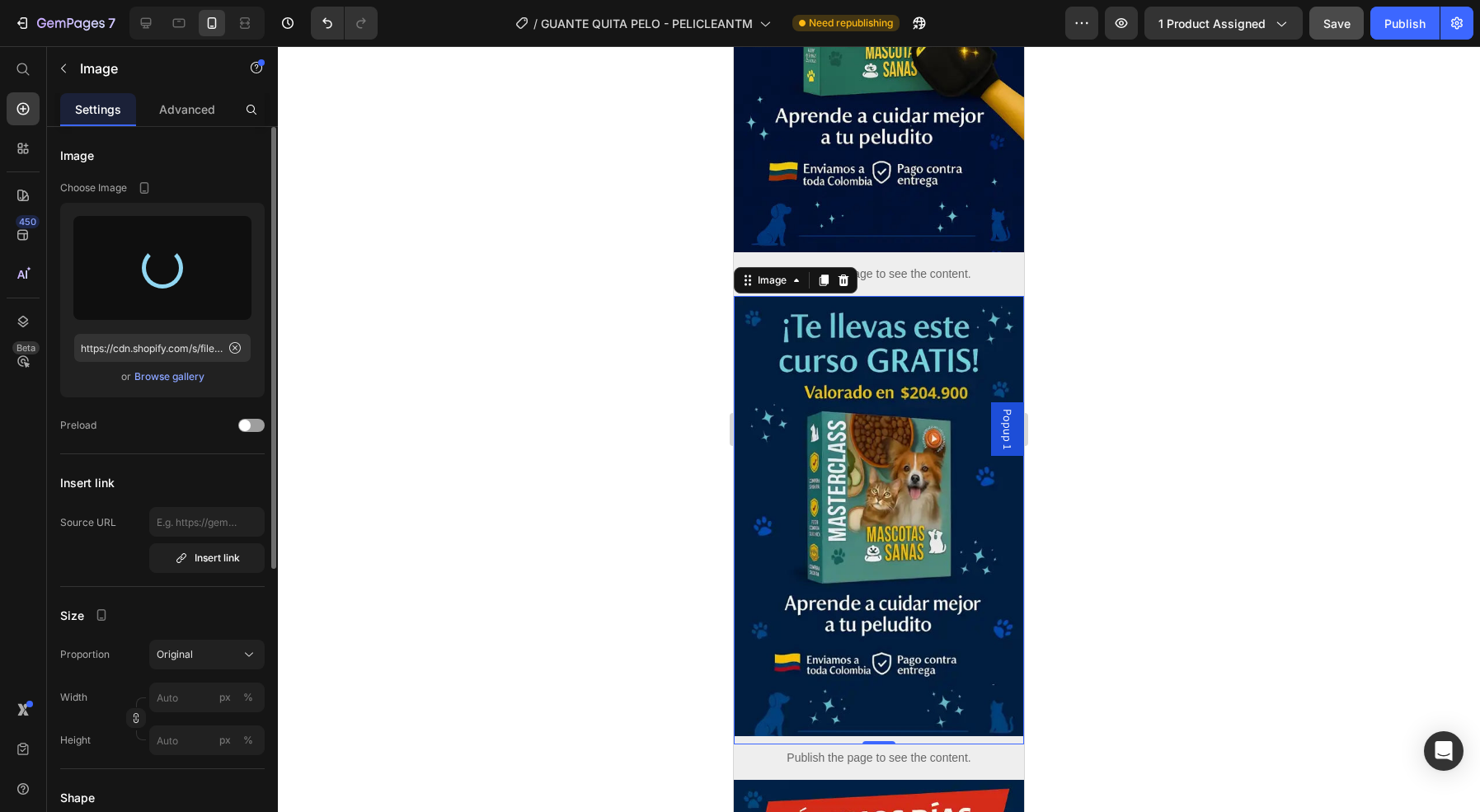 type on "https://cdn.shopify.com/s/files/1/0630/1486/3023/files/gempages_504315405238535047-989deb86-7c98-4fb6-b5d1-04064995ed7b.webp" 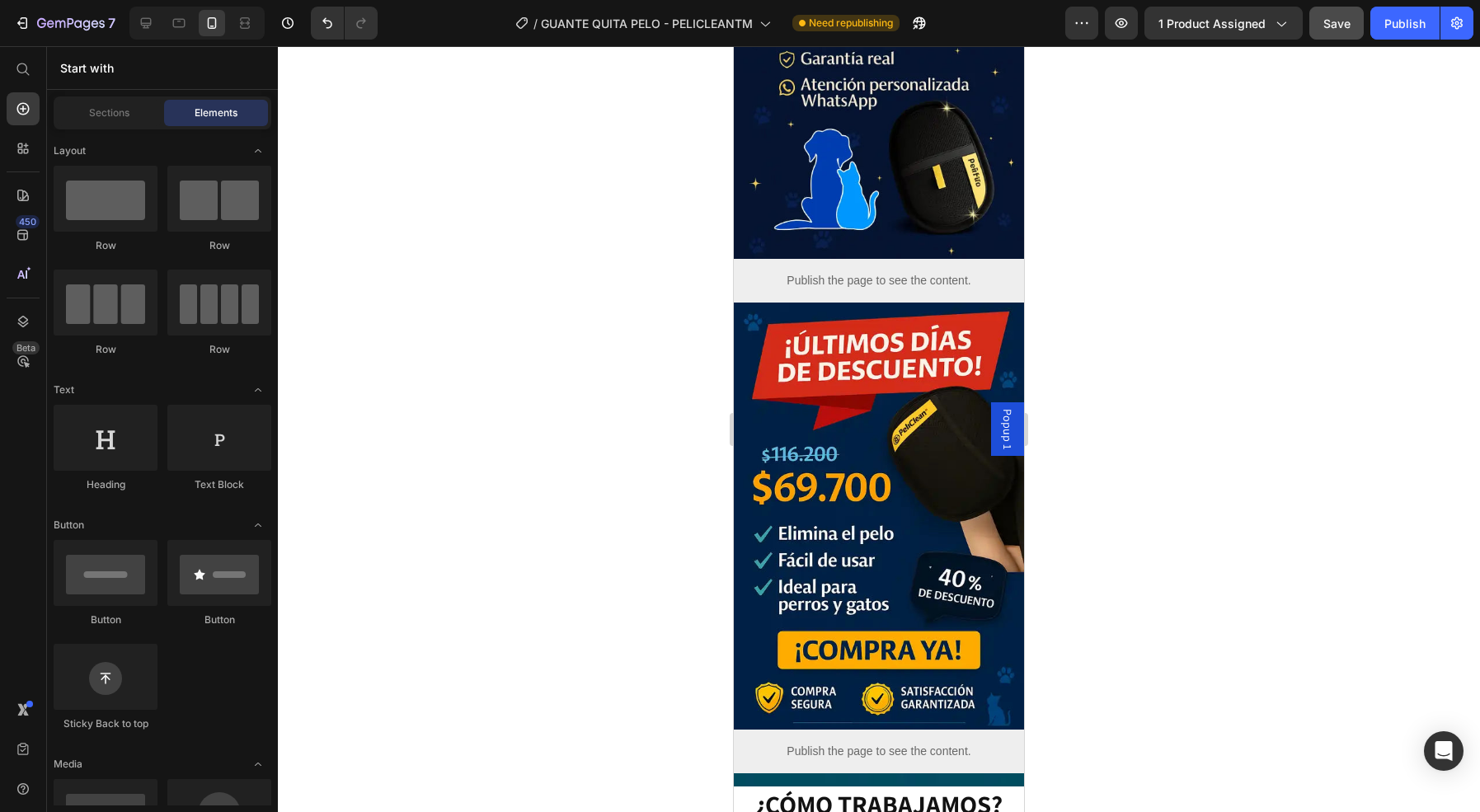 scroll, scrollTop: 3203, scrollLeft: 0, axis: vertical 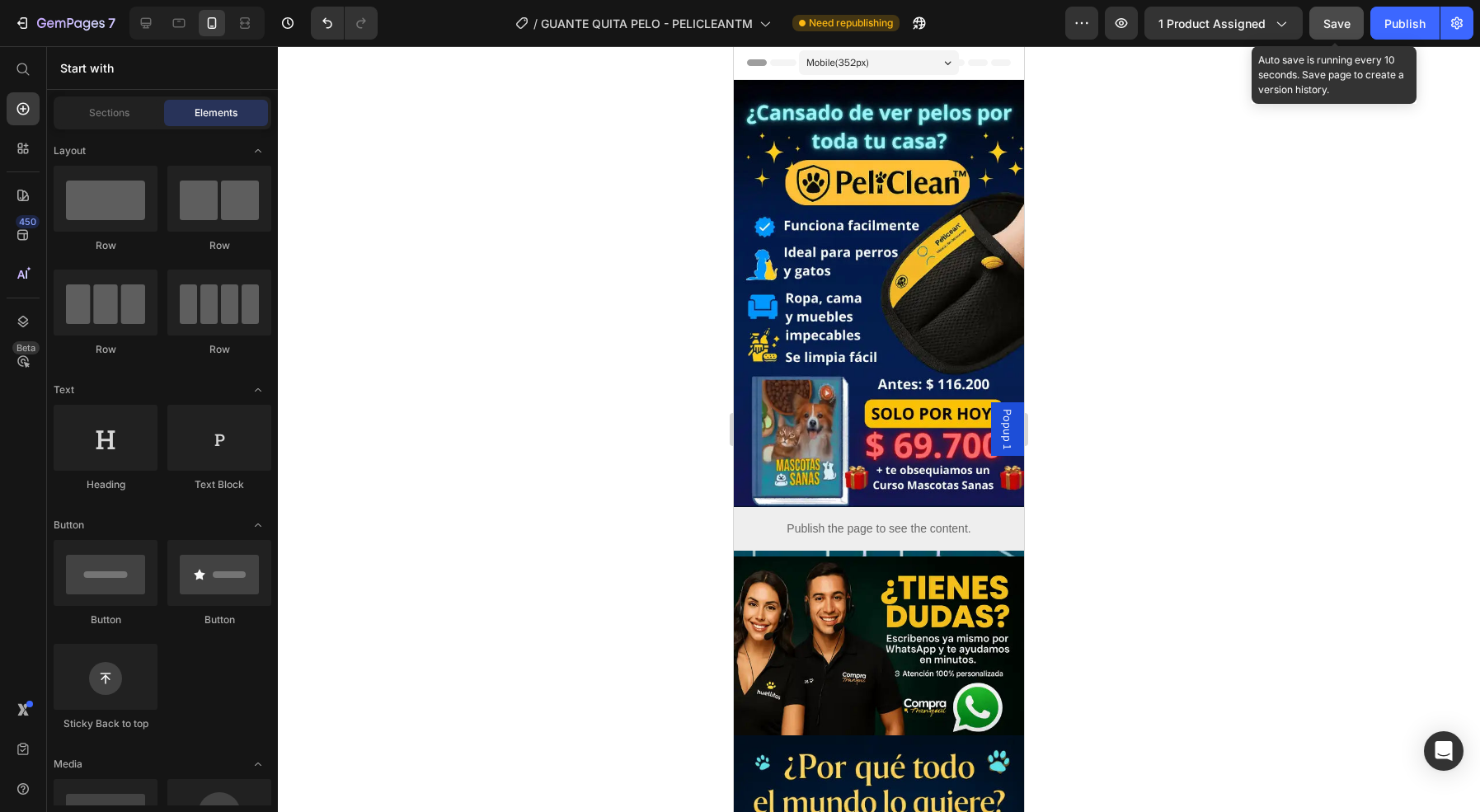 click on "Save" 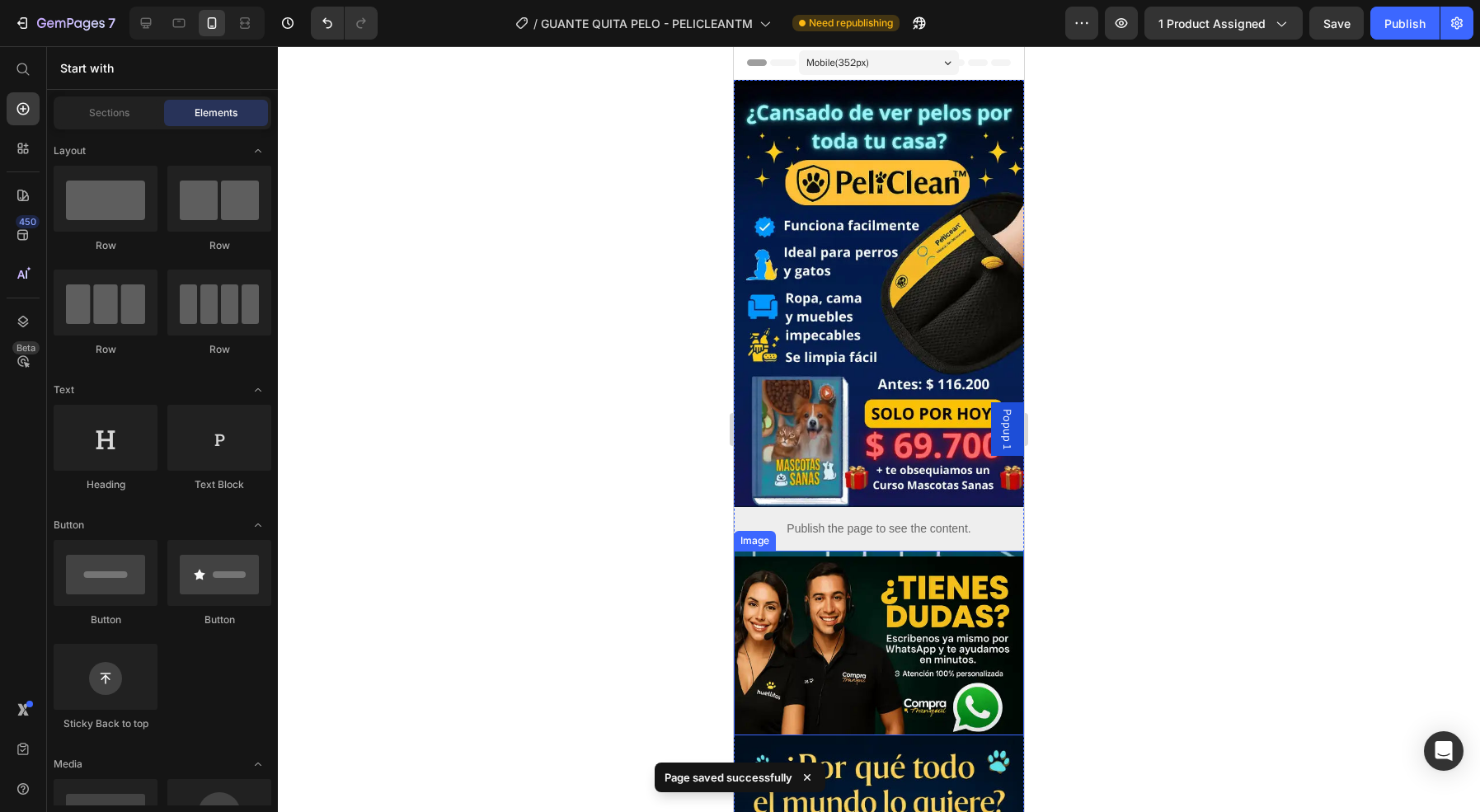 click at bounding box center (879, 643) 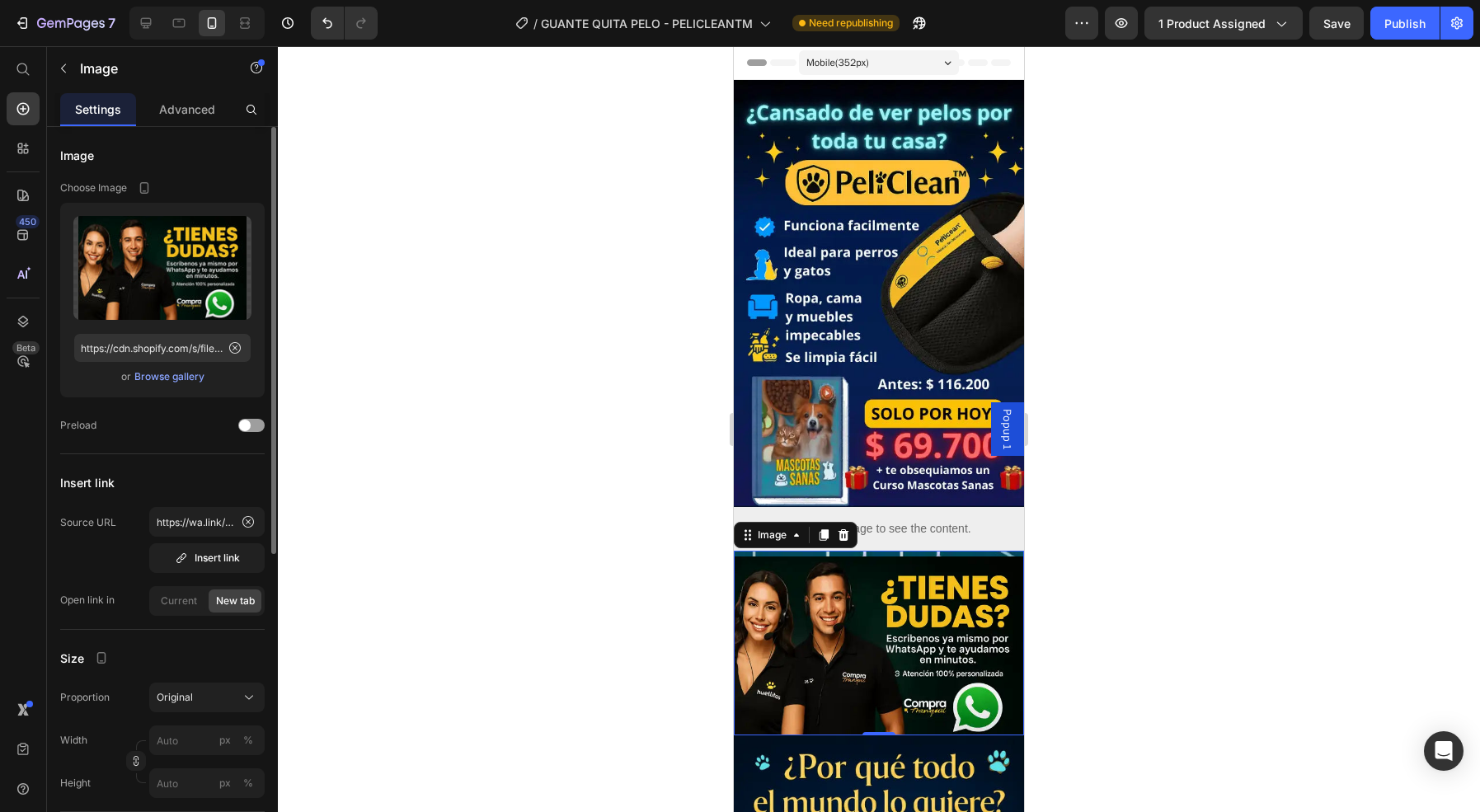 click on "Browse gallery" at bounding box center [169, 377] 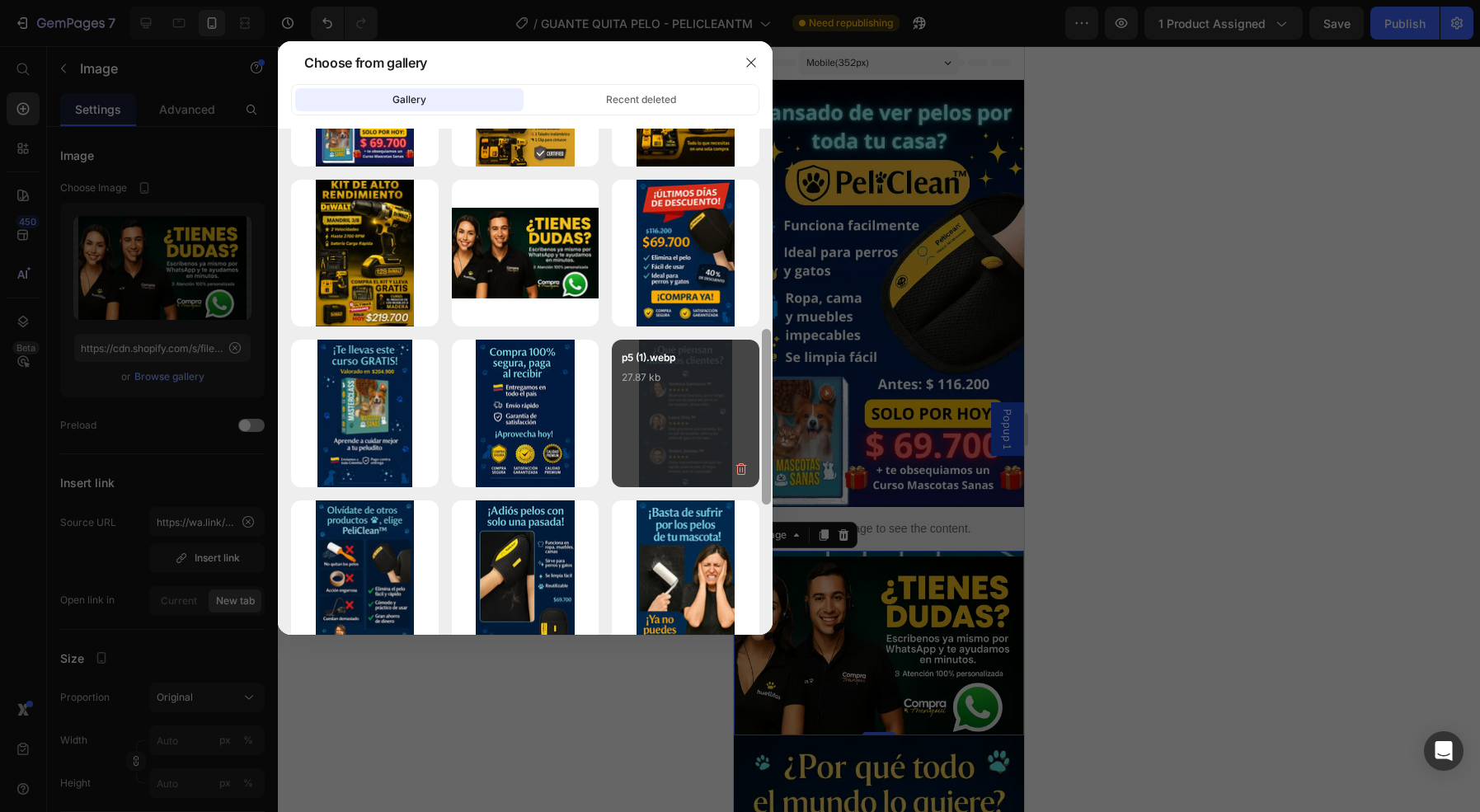 drag, startPoint x: 765, startPoint y: 180, endPoint x: 741, endPoint y: 391, distance: 212.36054 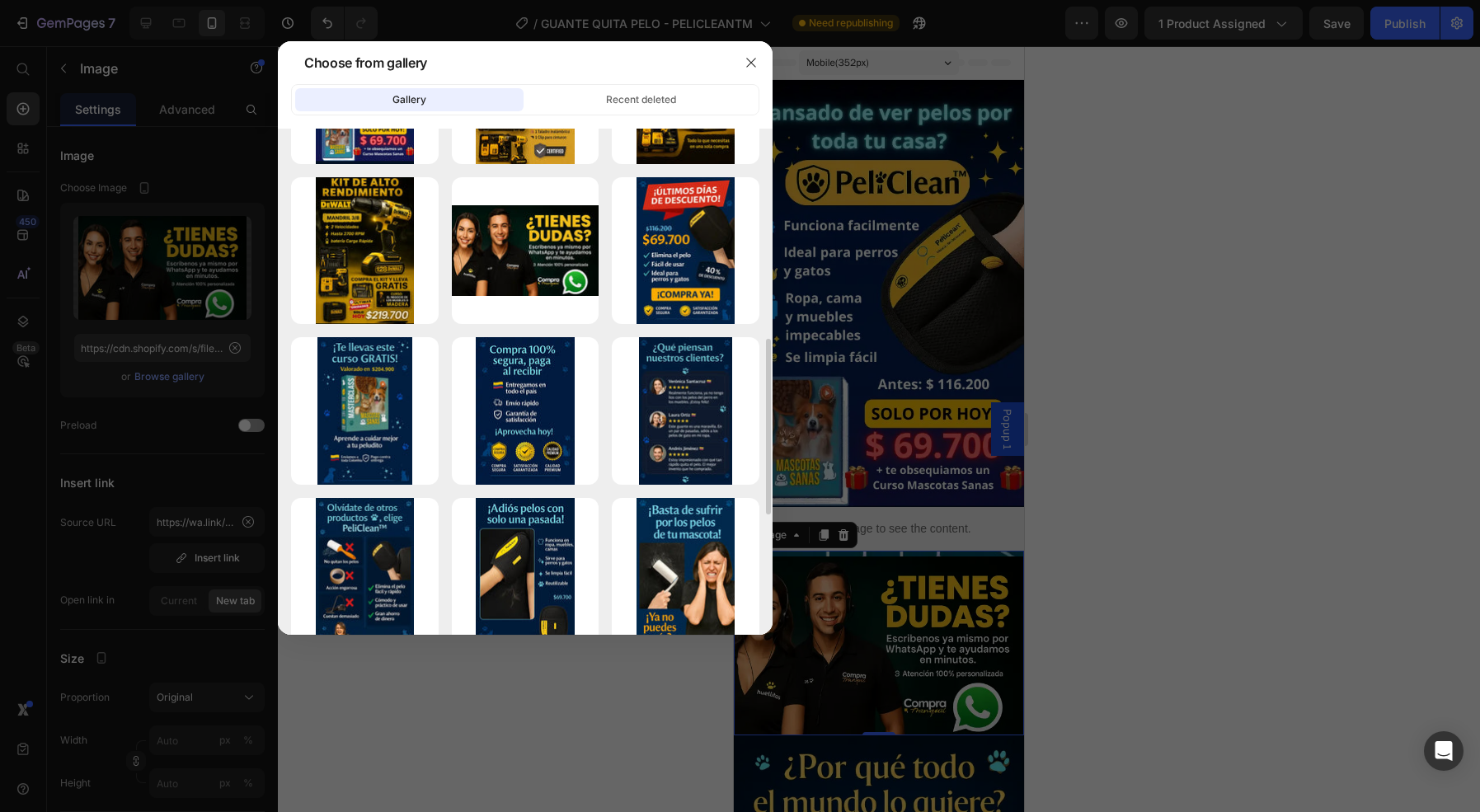 click at bounding box center (740, 406) 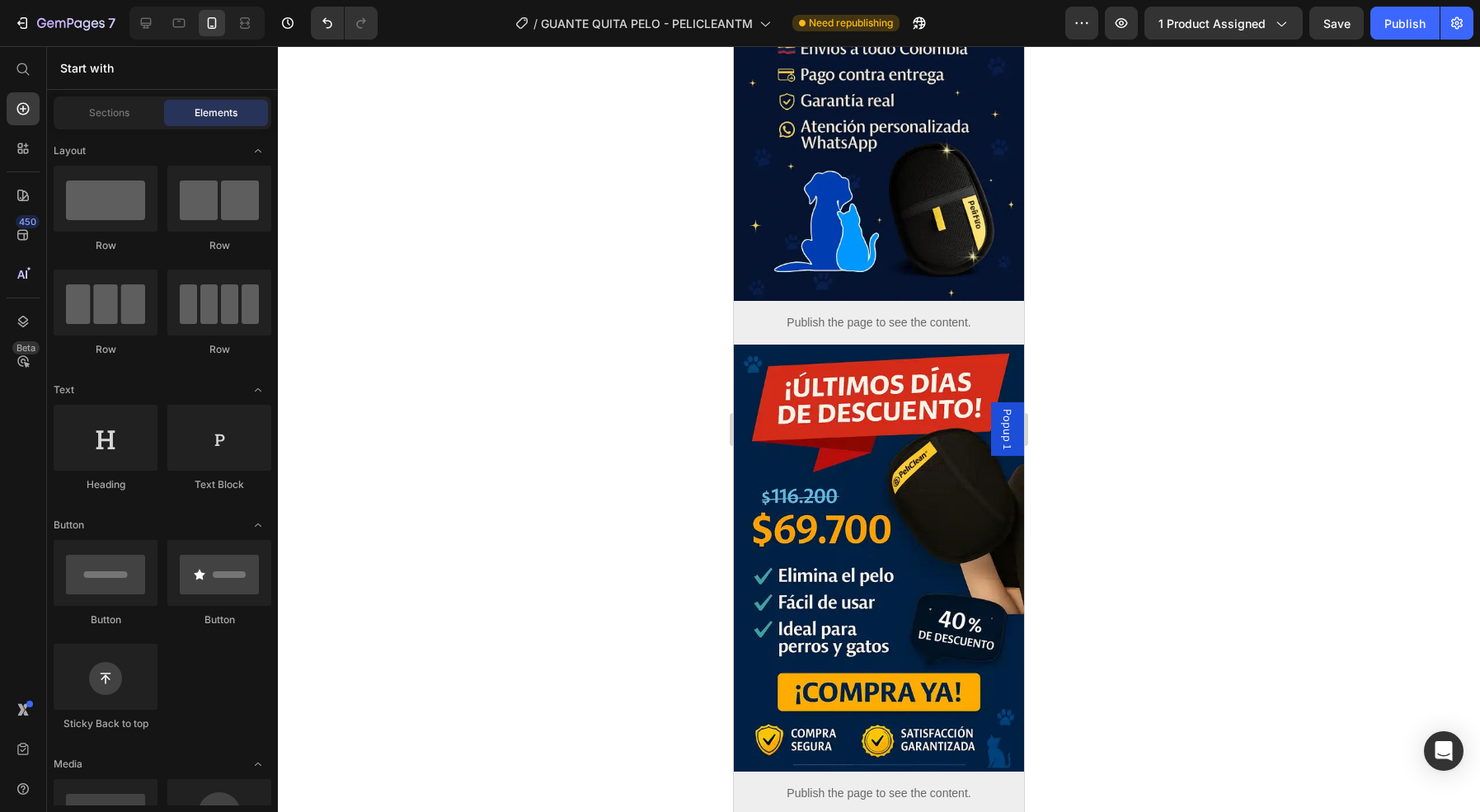 scroll, scrollTop: 3185, scrollLeft: 0, axis: vertical 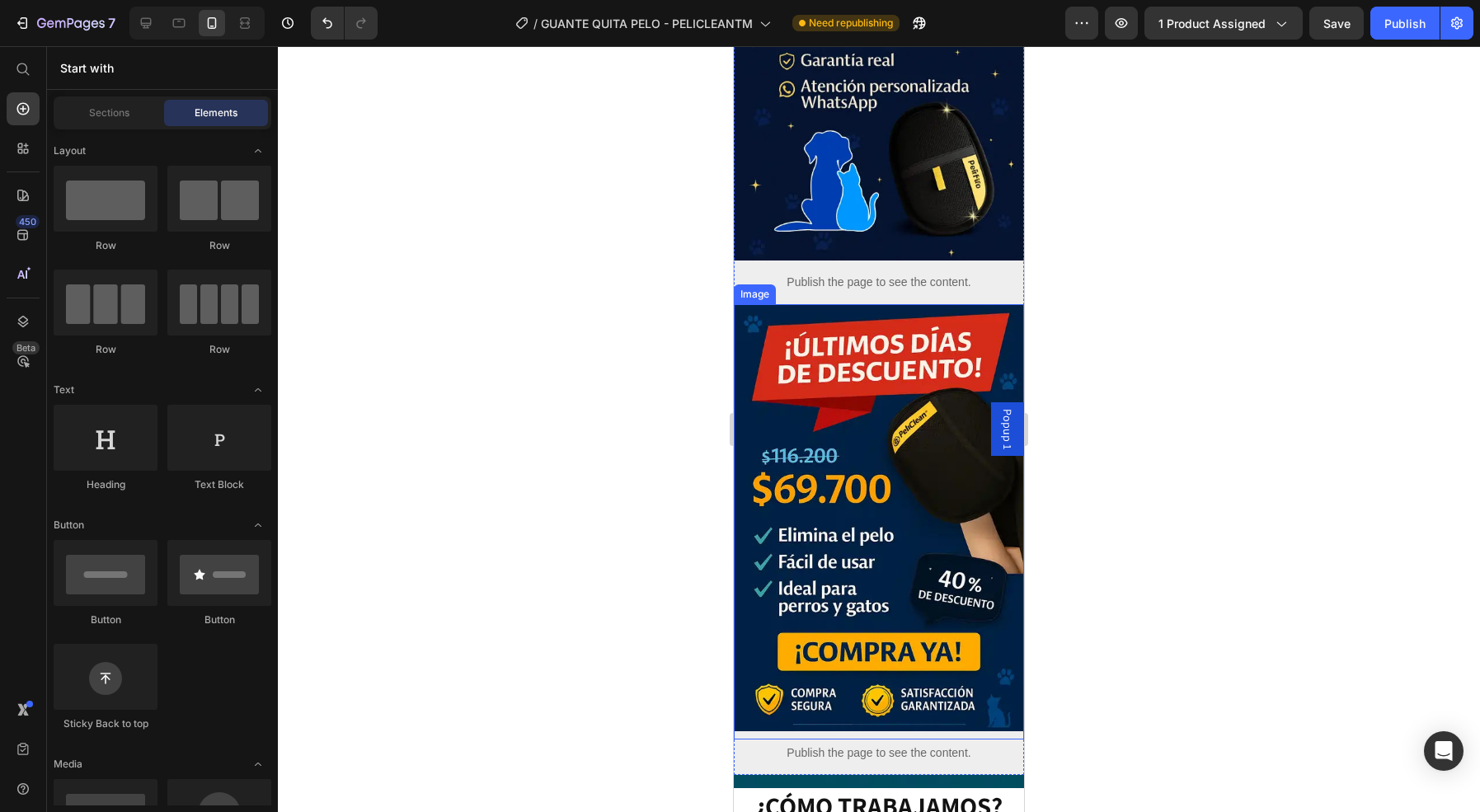 click at bounding box center [879, 522] 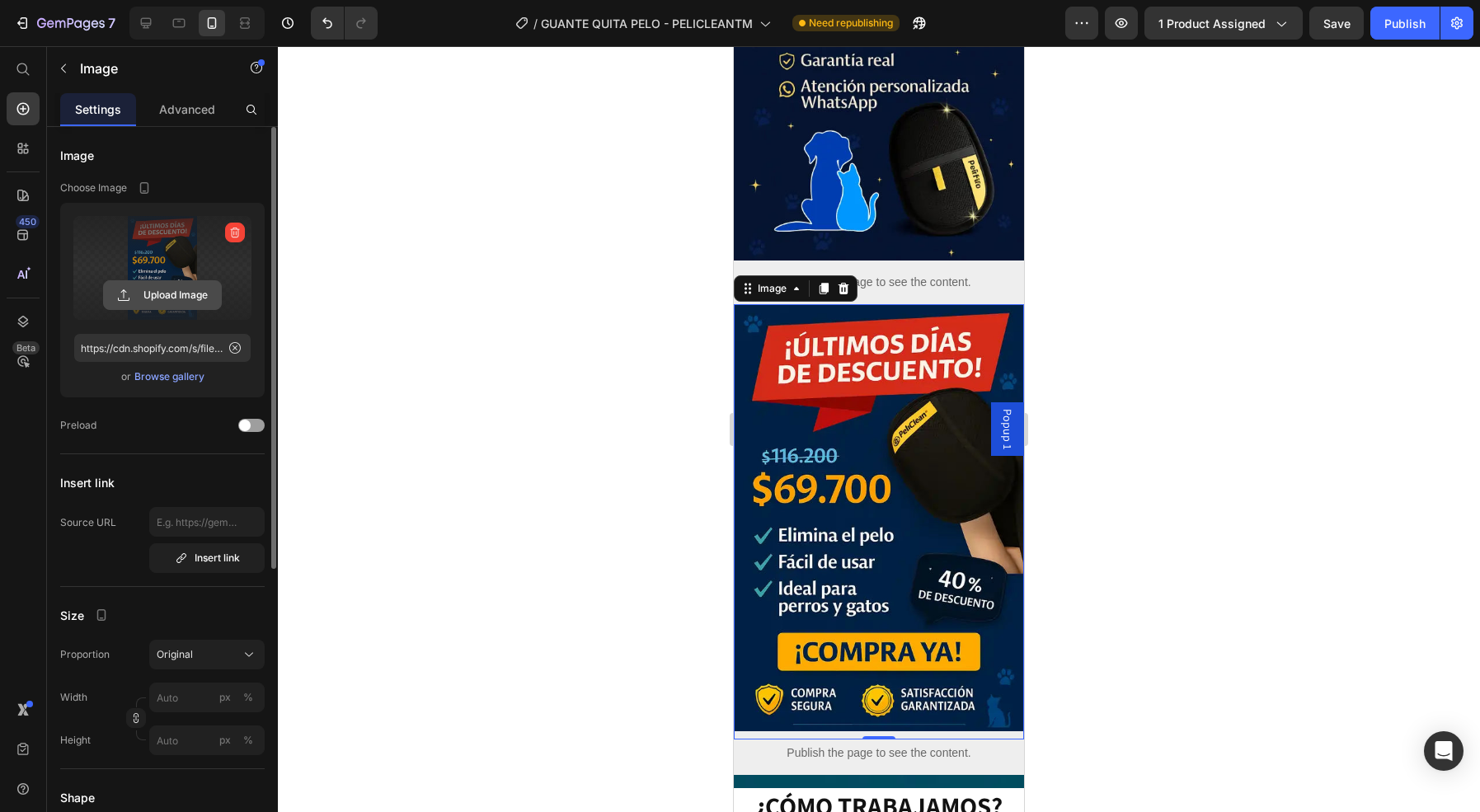 click 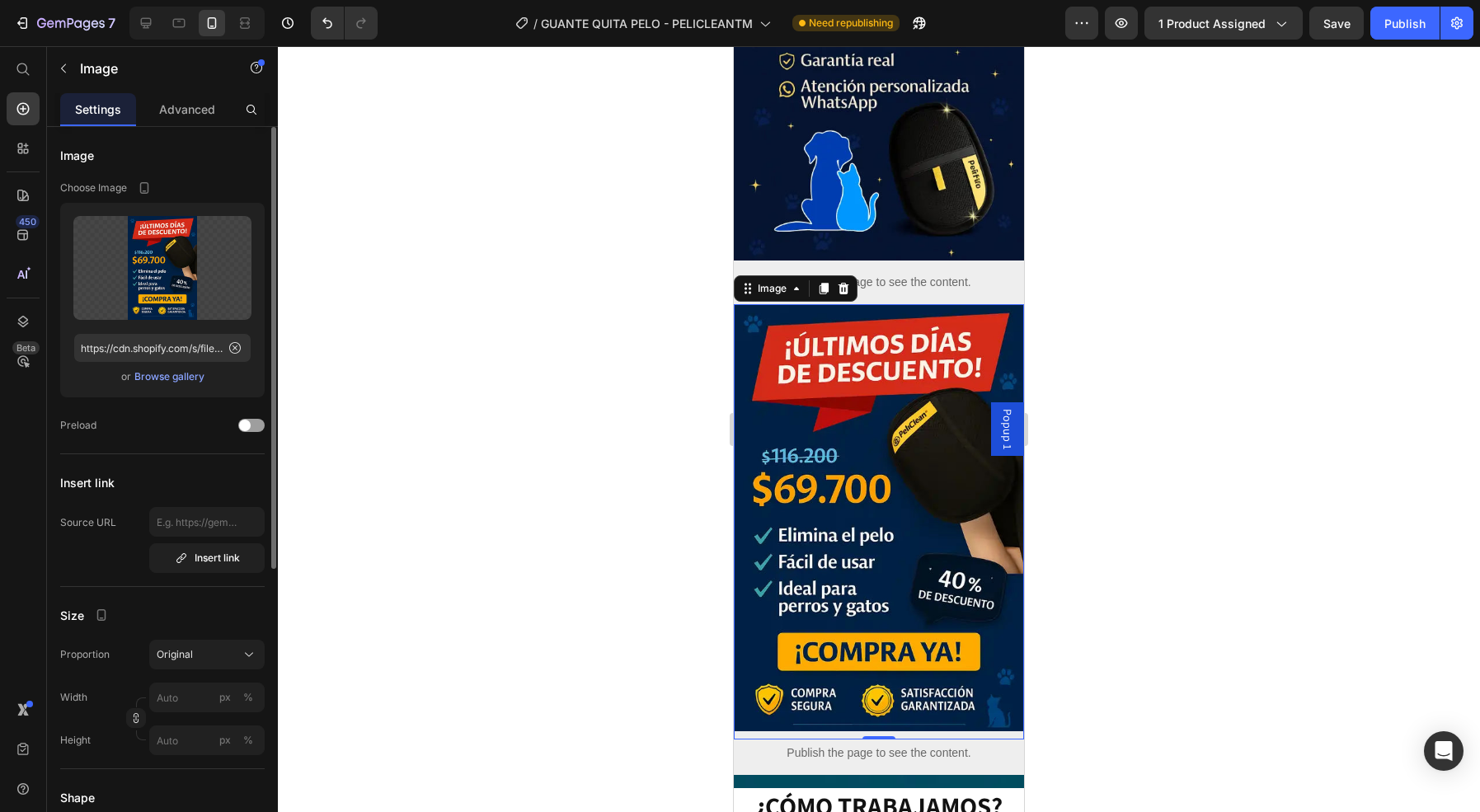 click on "Browse gallery" at bounding box center [169, 377] 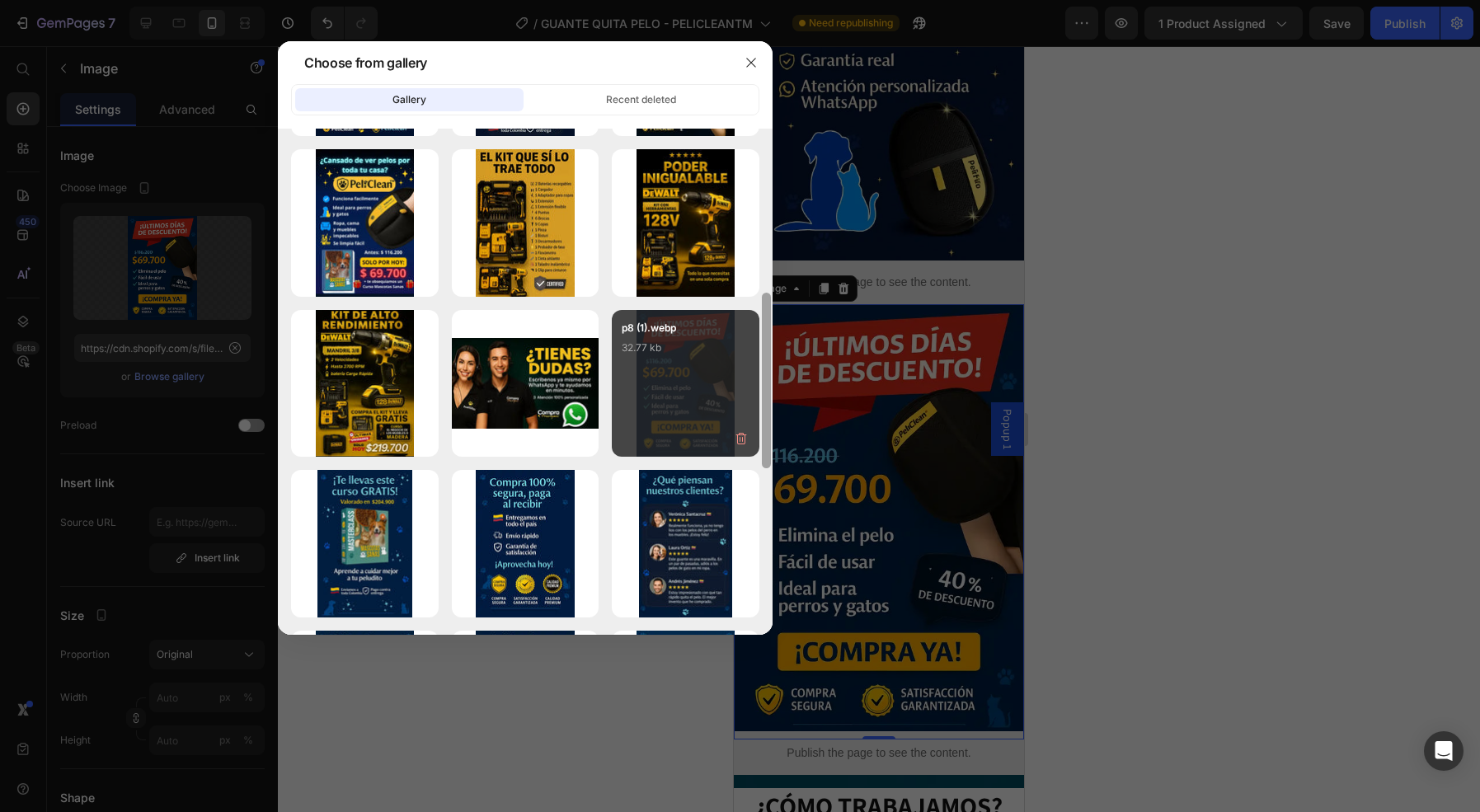 drag, startPoint x: 765, startPoint y: 201, endPoint x: 752, endPoint y: 365, distance: 164.51444 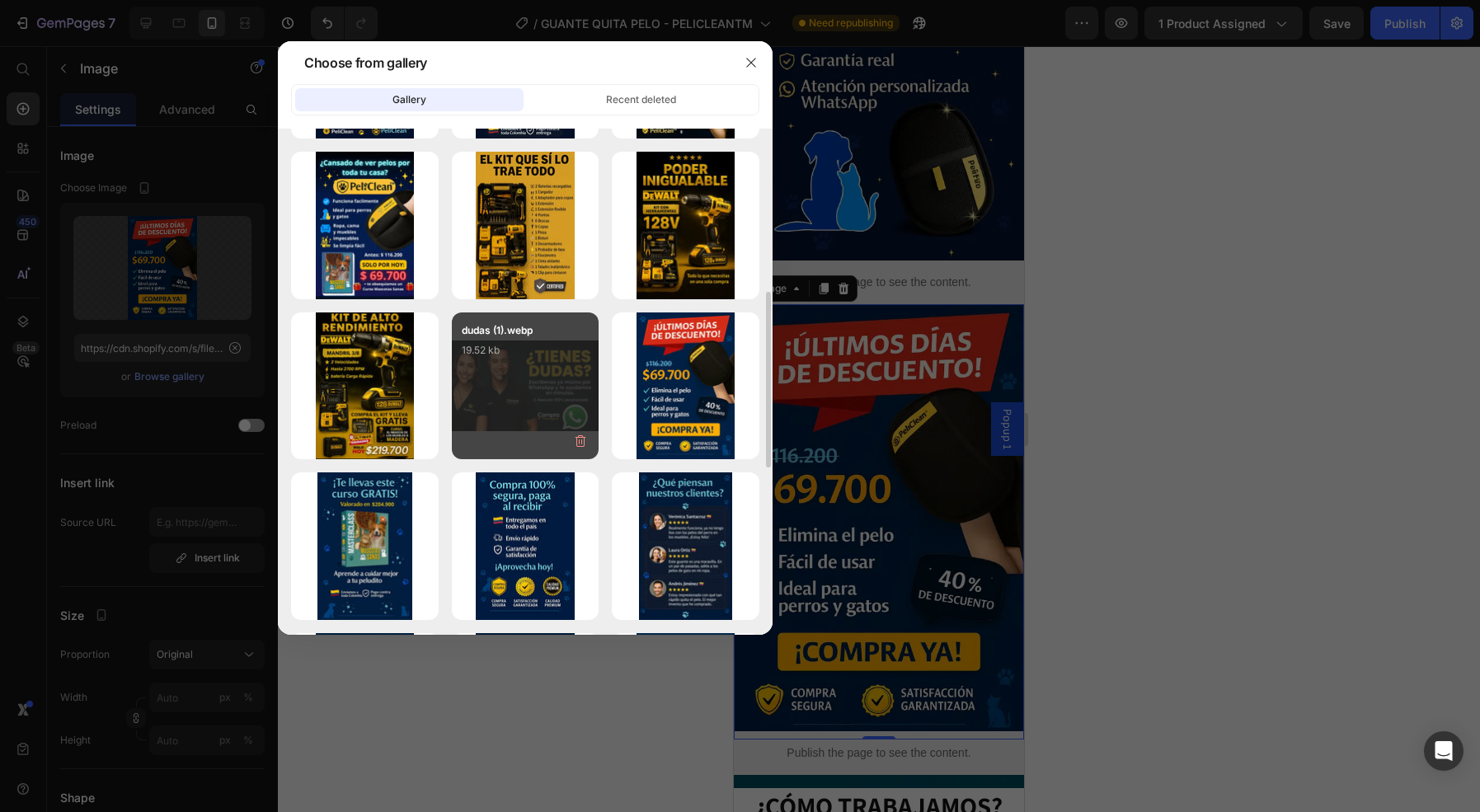click on "19.52 kb" at bounding box center (525, 350) 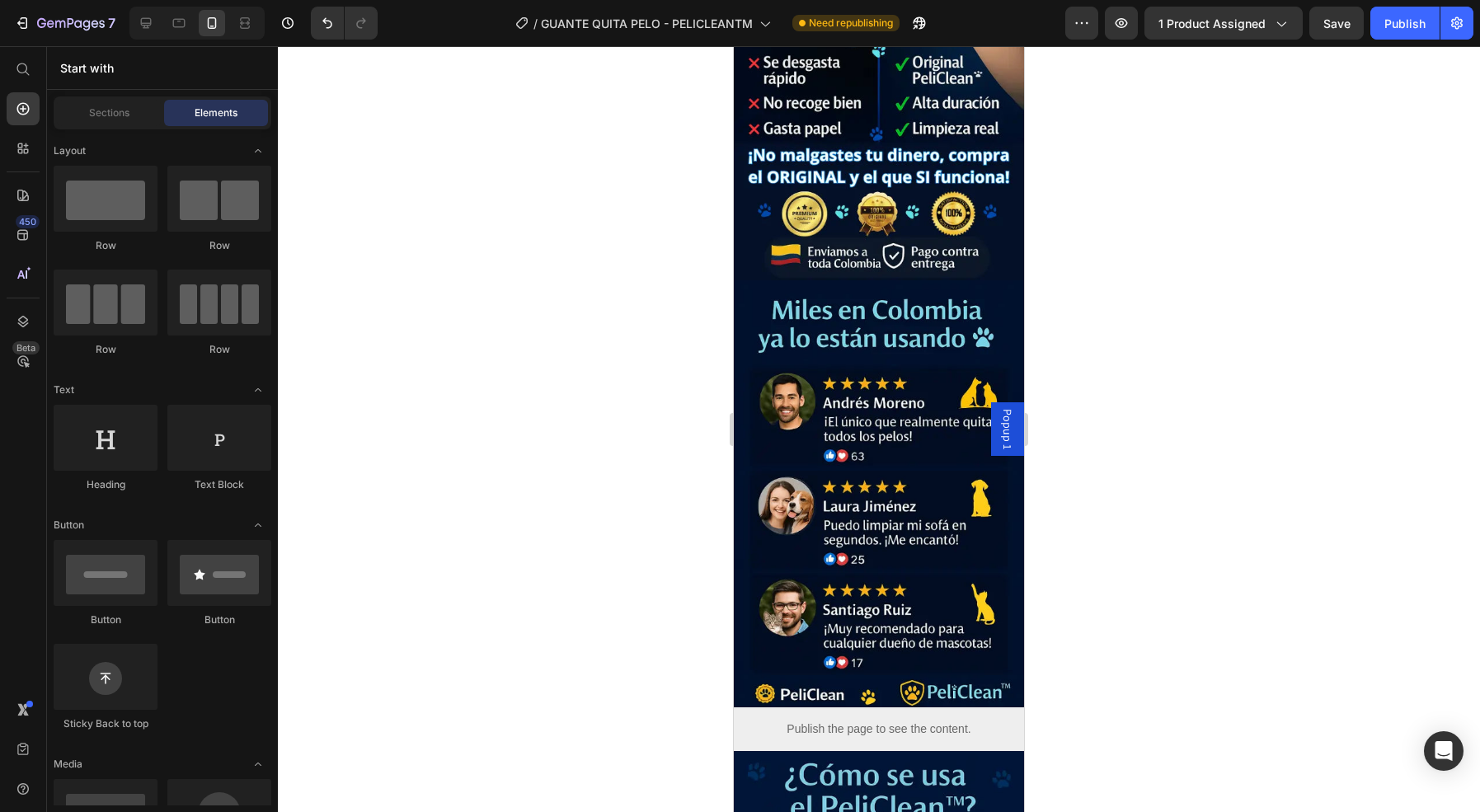 scroll, scrollTop: 1378, scrollLeft: 0, axis: vertical 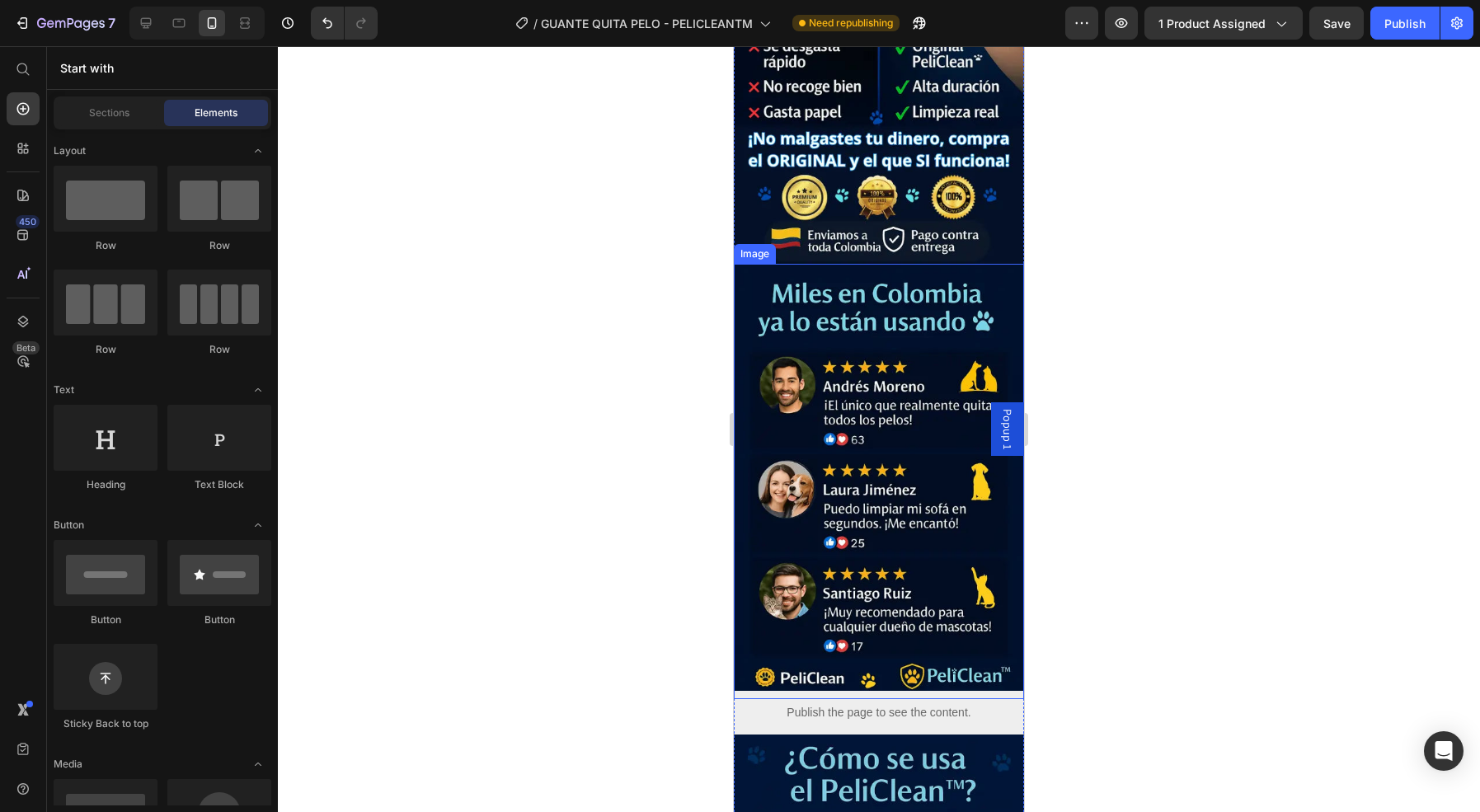 click at bounding box center [879, 481] 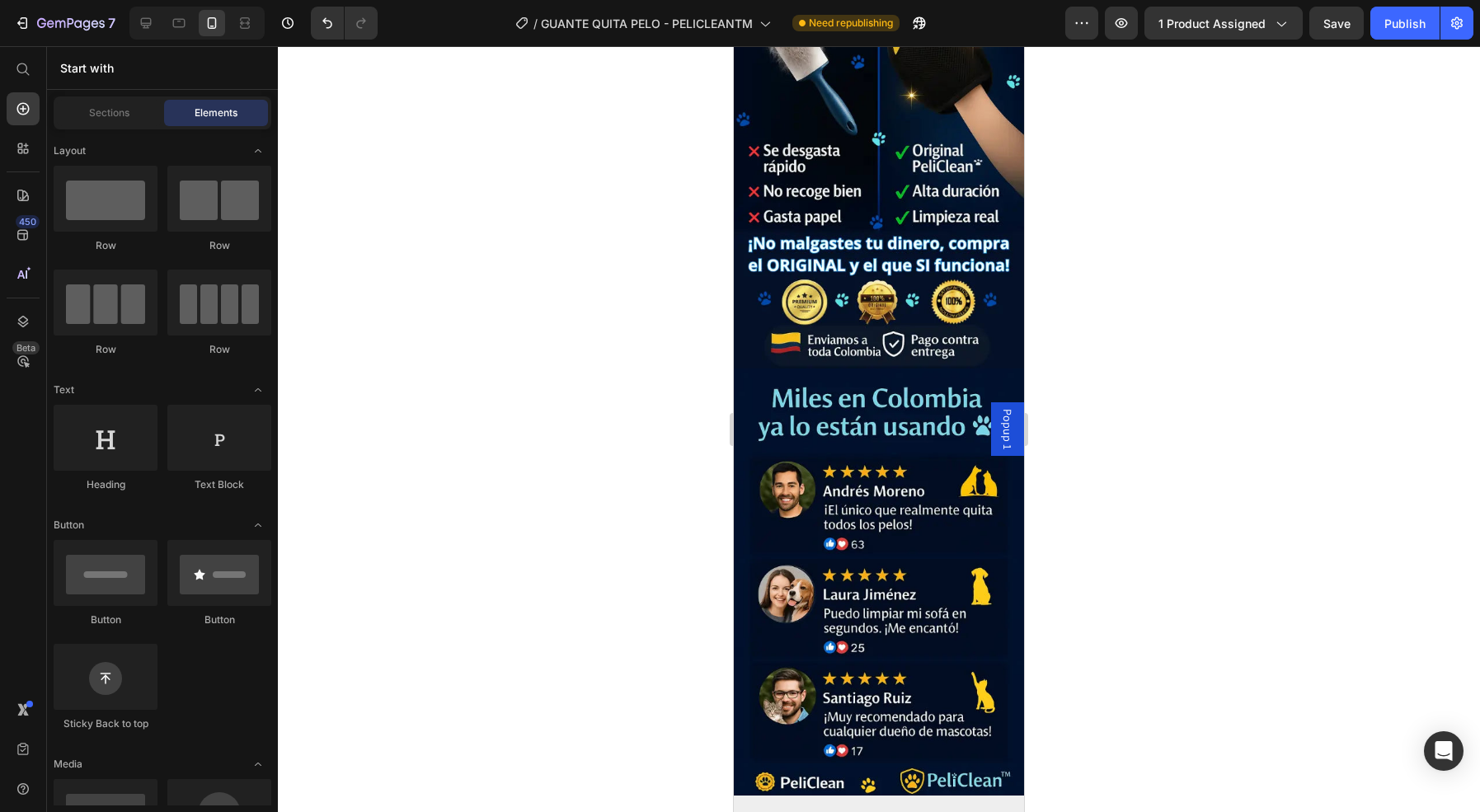 scroll, scrollTop: 1496, scrollLeft: 0, axis: vertical 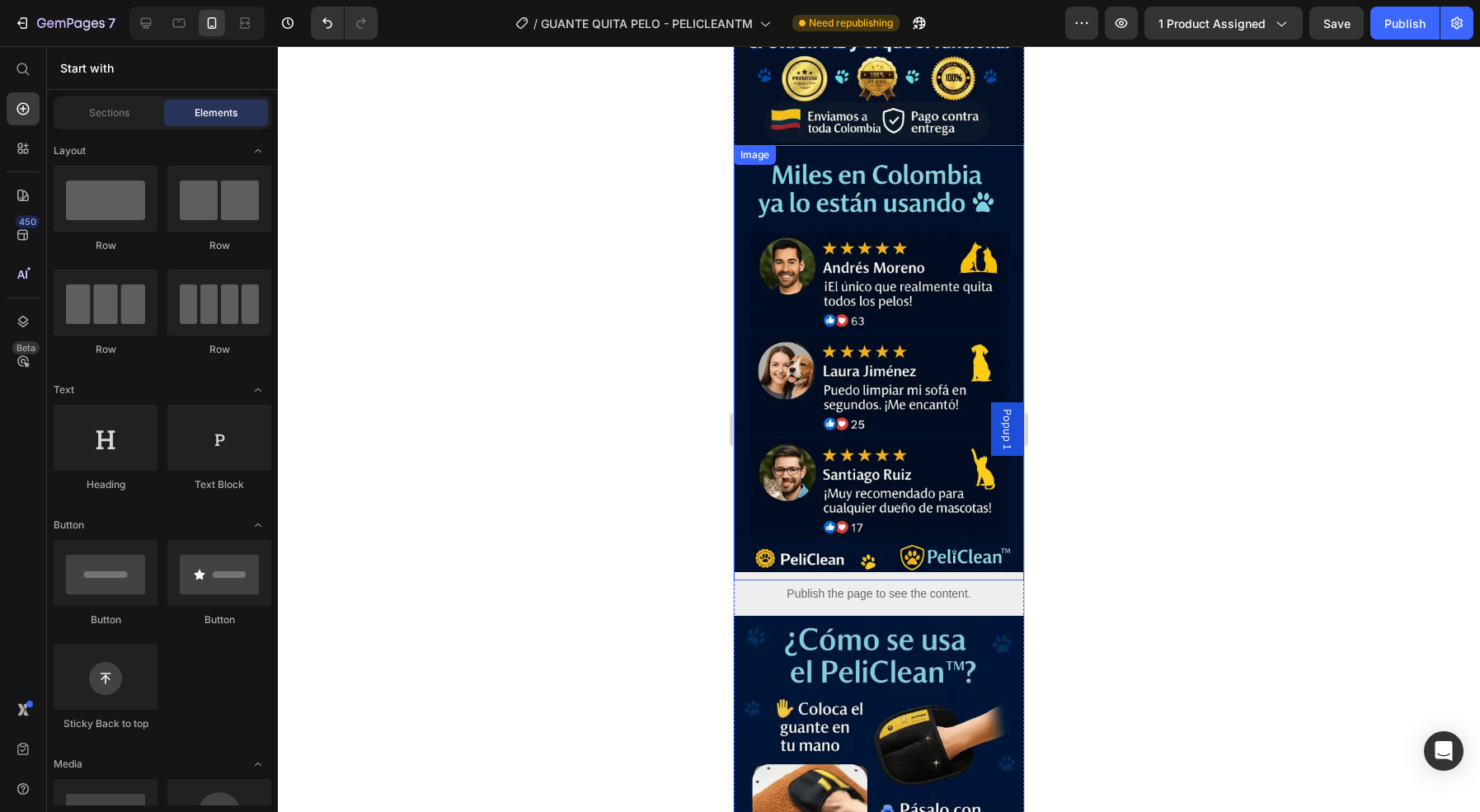click at bounding box center [879, 363] 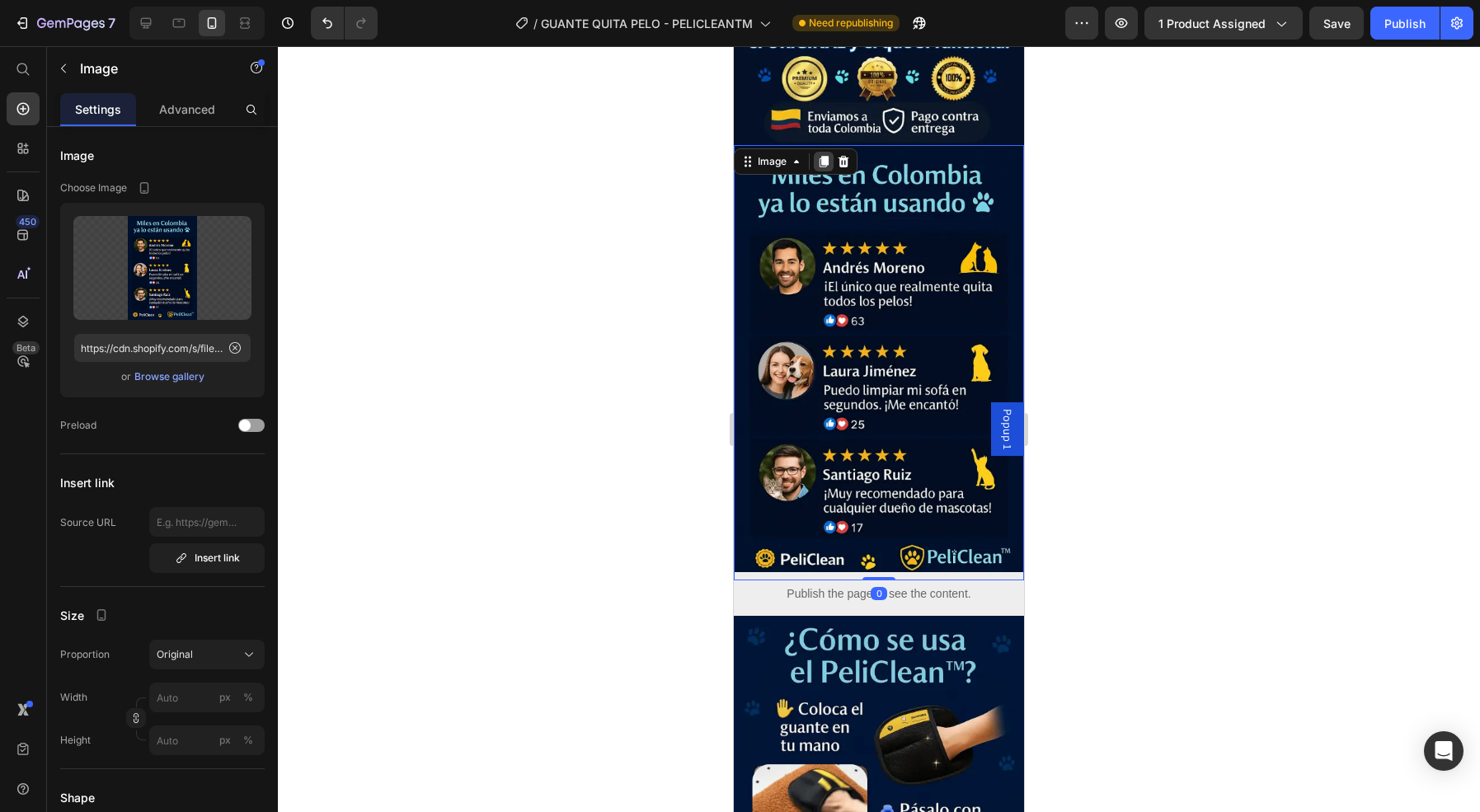 click 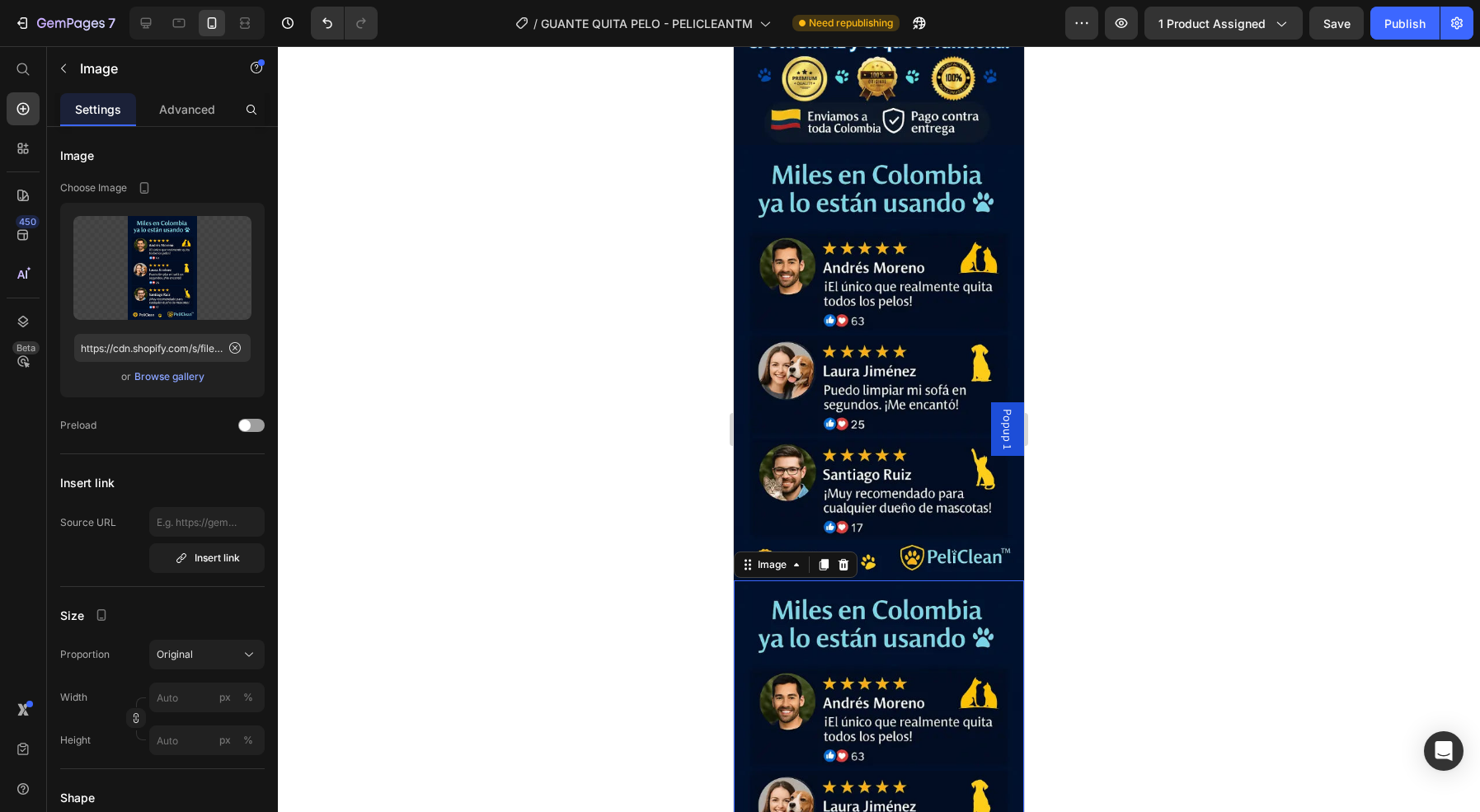 click at bounding box center (879, 798) 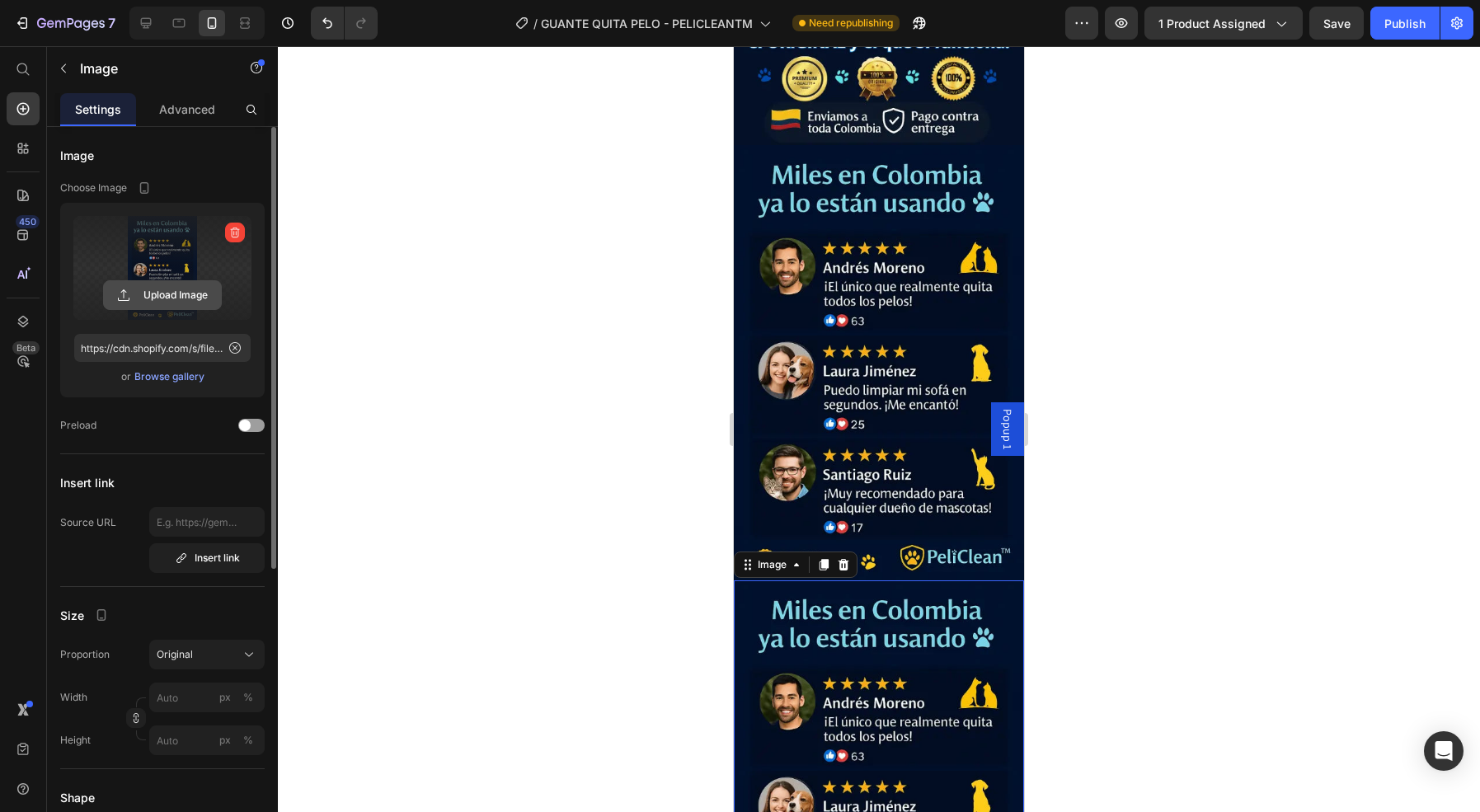 click 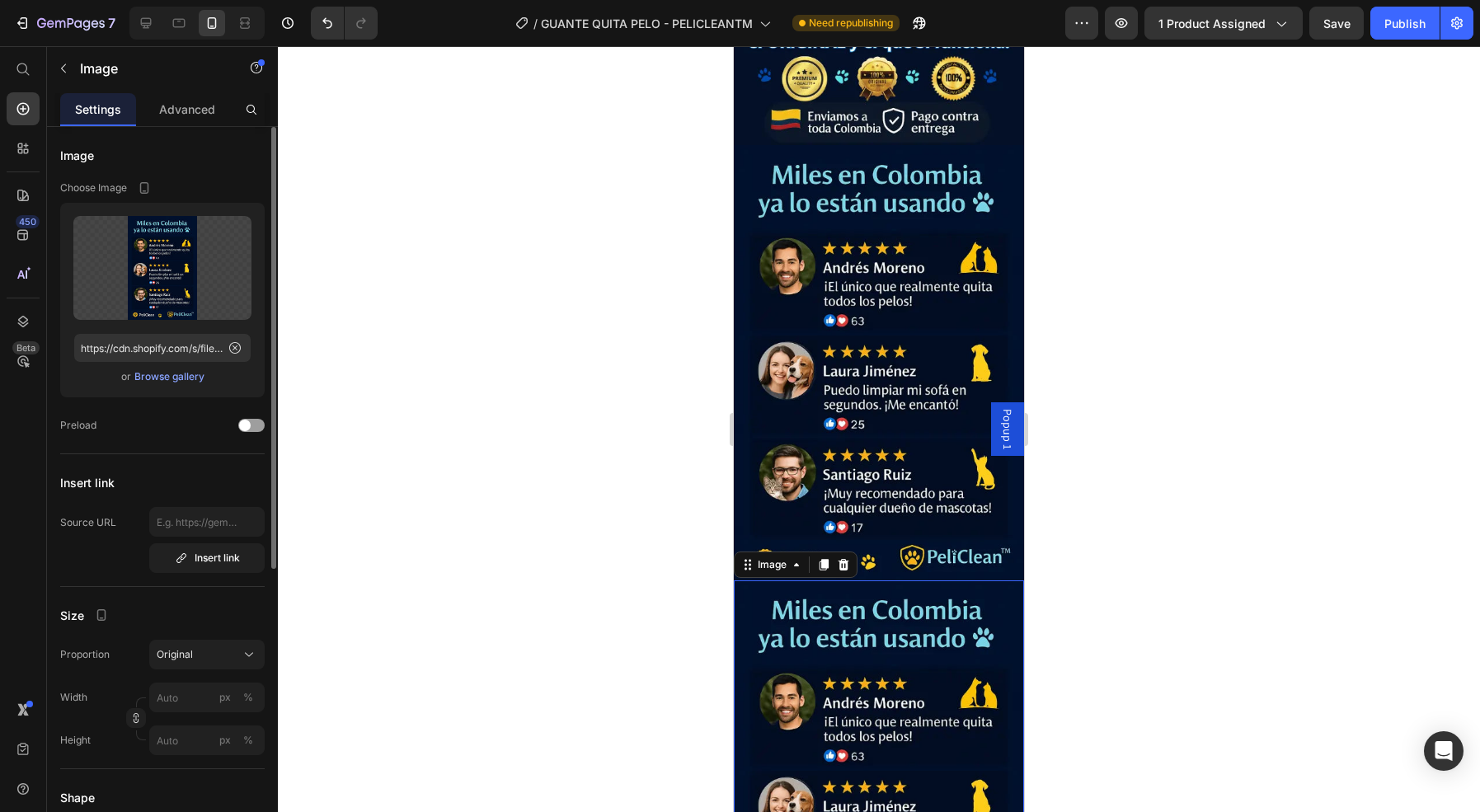 click on "Browse gallery" at bounding box center [169, 377] 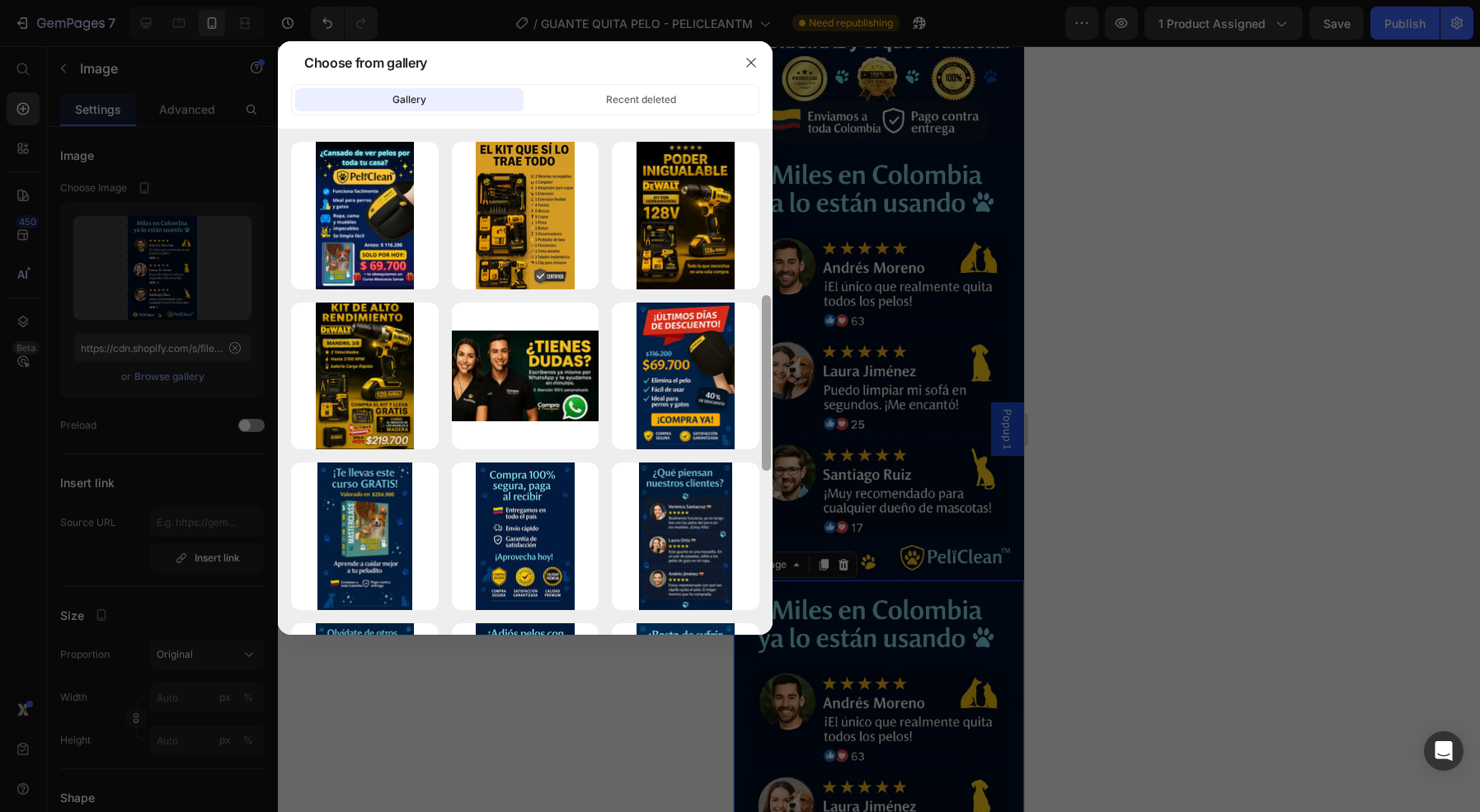 drag, startPoint x: 768, startPoint y: 226, endPoint x: 764, endPoint y: 394, distance: 168.04761 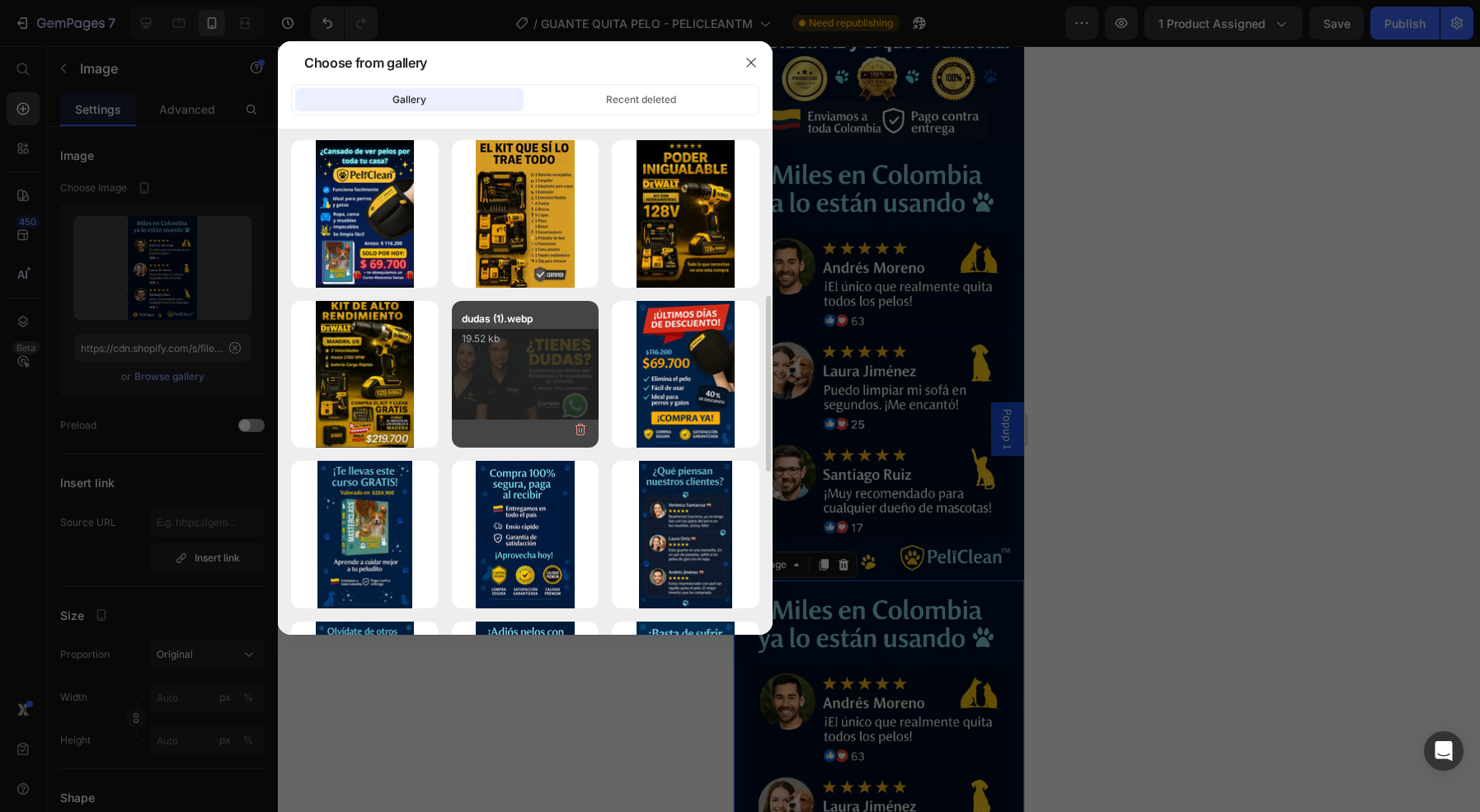 click on "dudas (1).webp 19.52 kb" at bounding box center [525, 344] 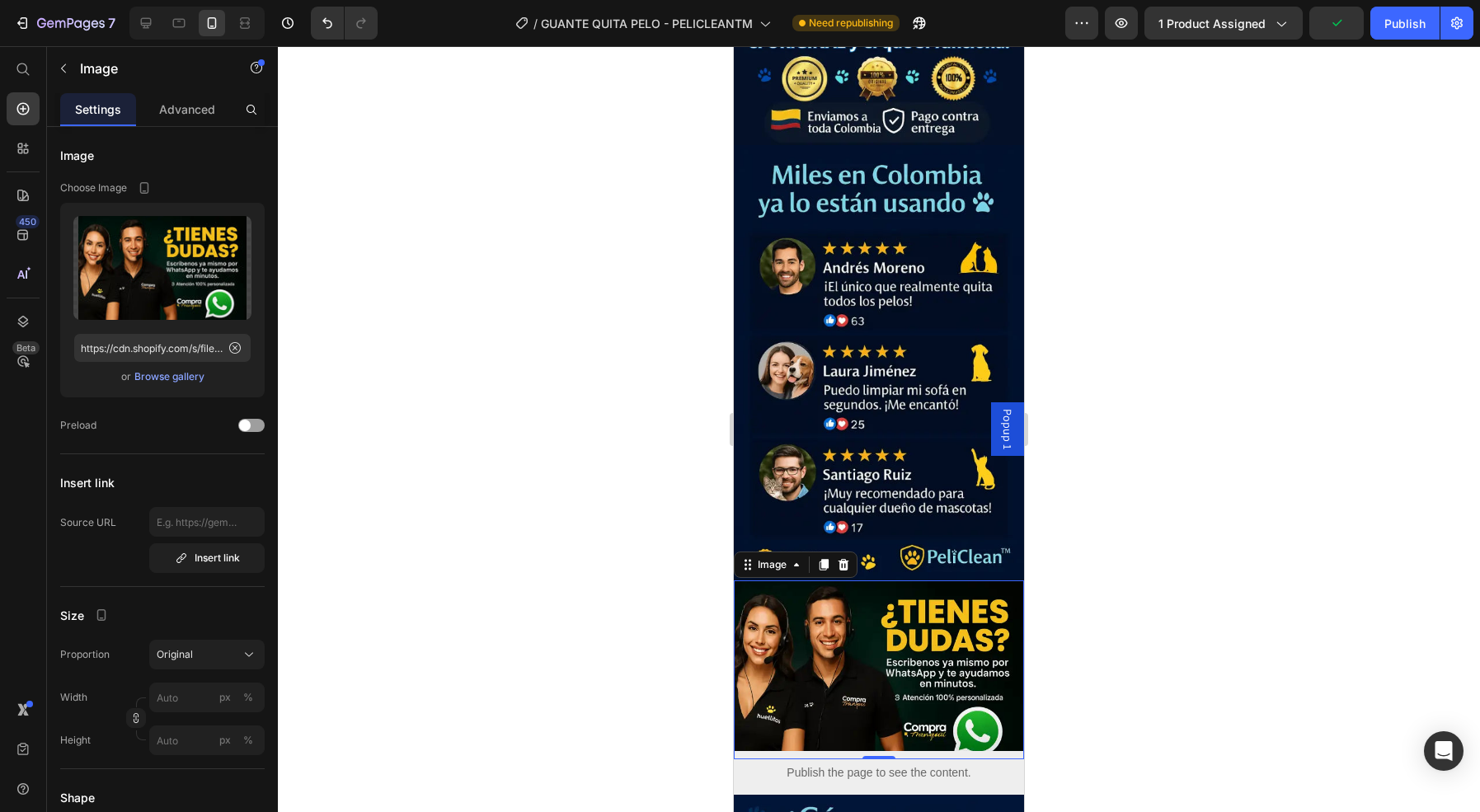 click 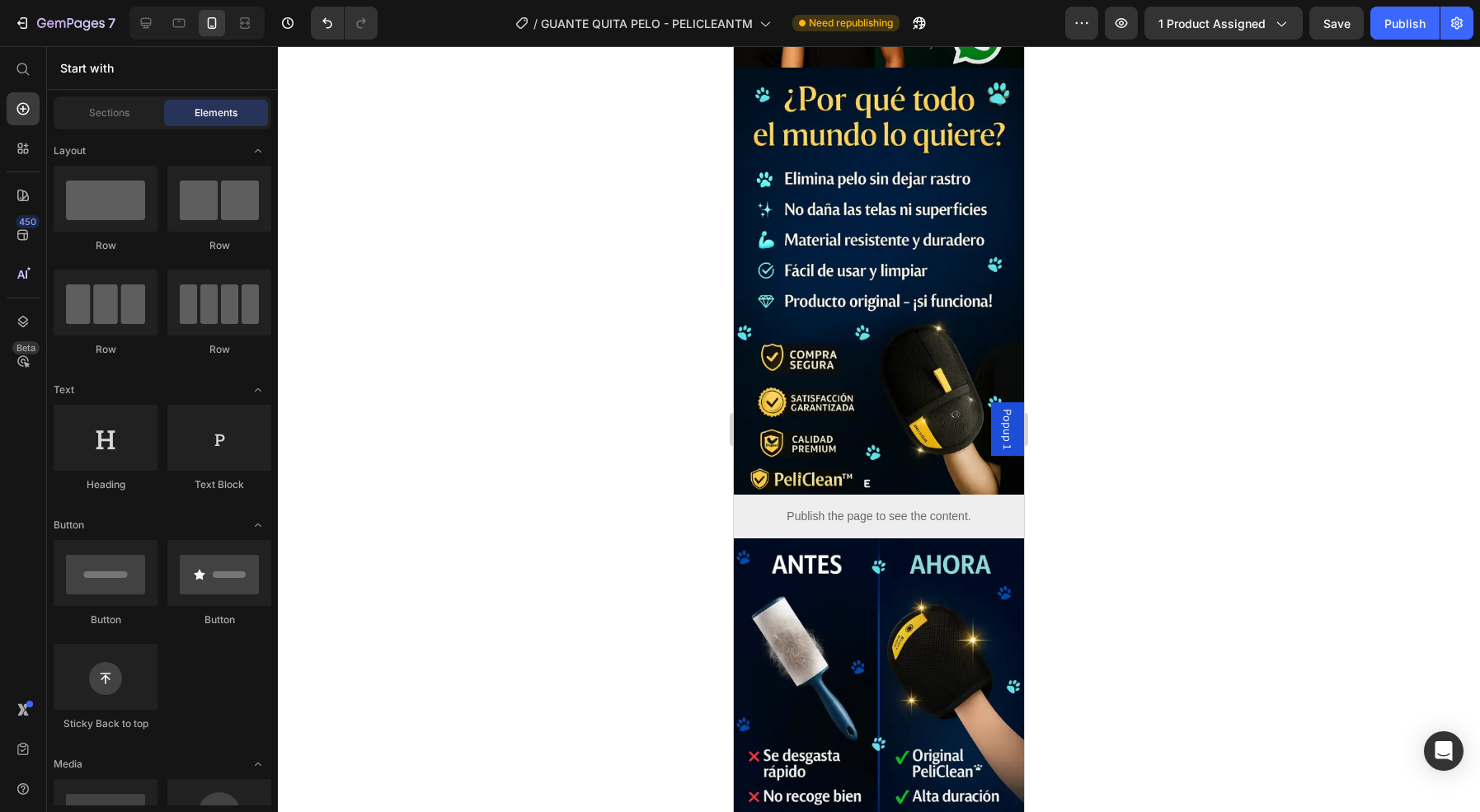 scroll, scrollTop: 634, scrollLeft: 0, axis: vertical 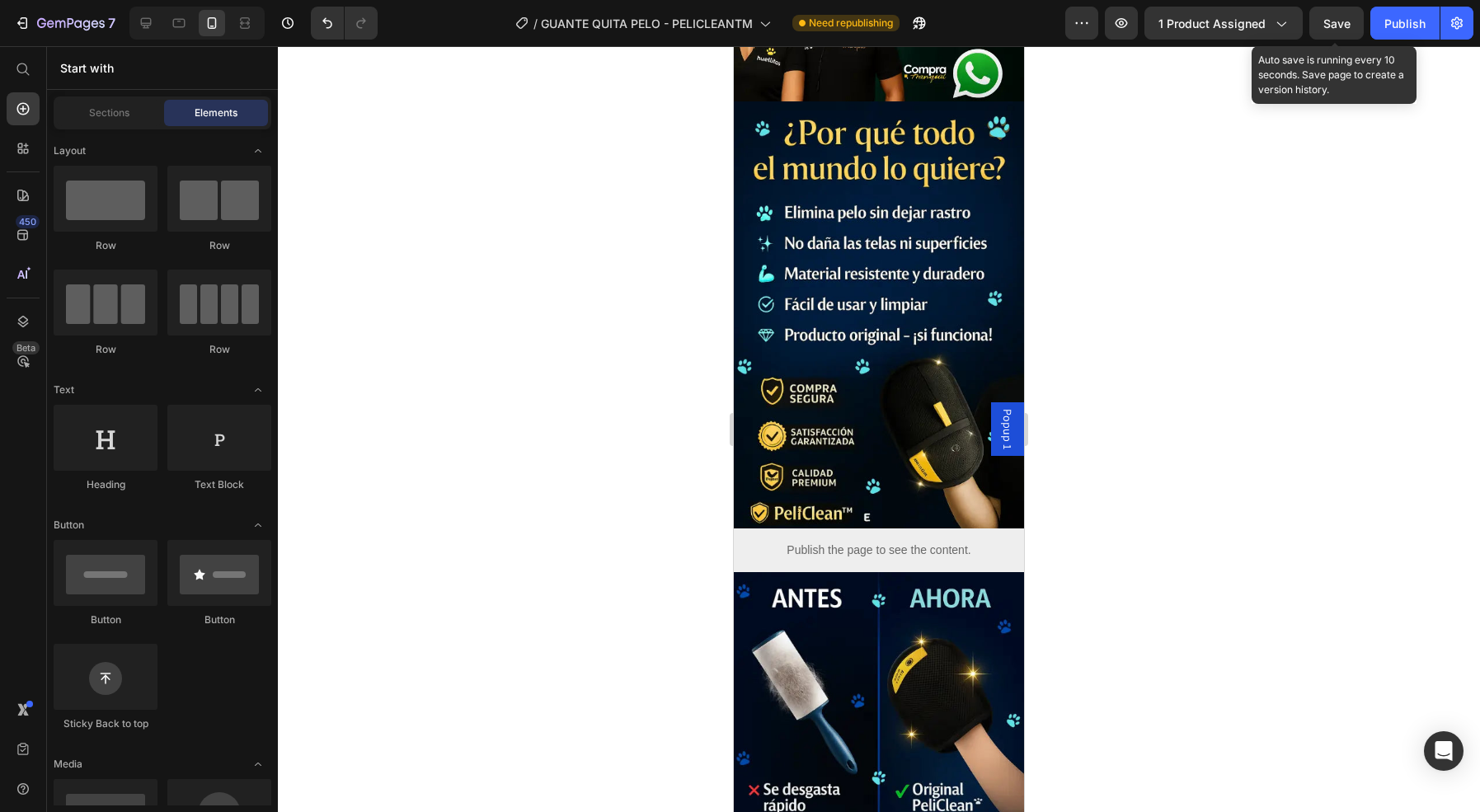 click on "Save" at bounding box center (1337, 23) 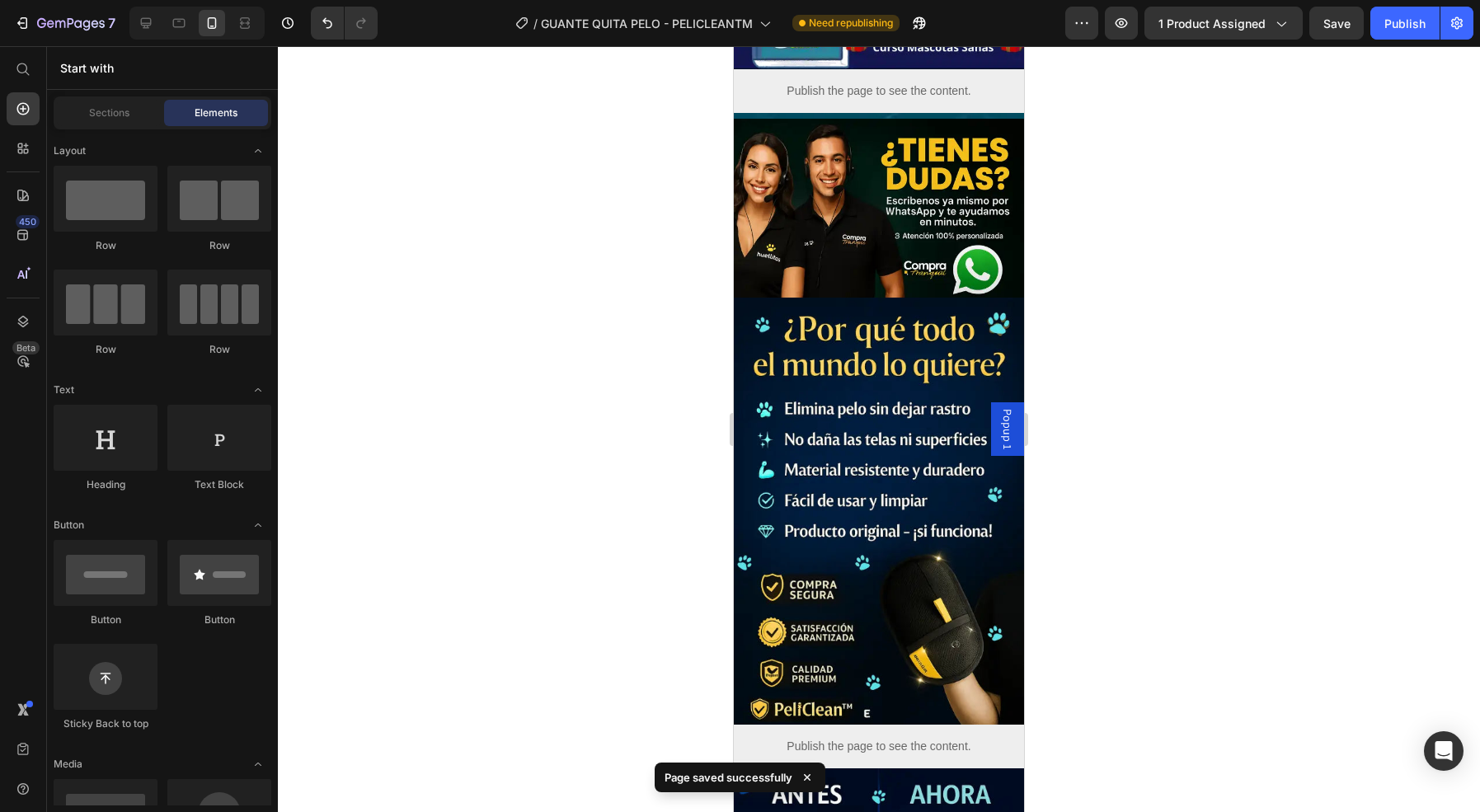 scroll, scrollTop: 0, scrollLeft: 0, axis: both 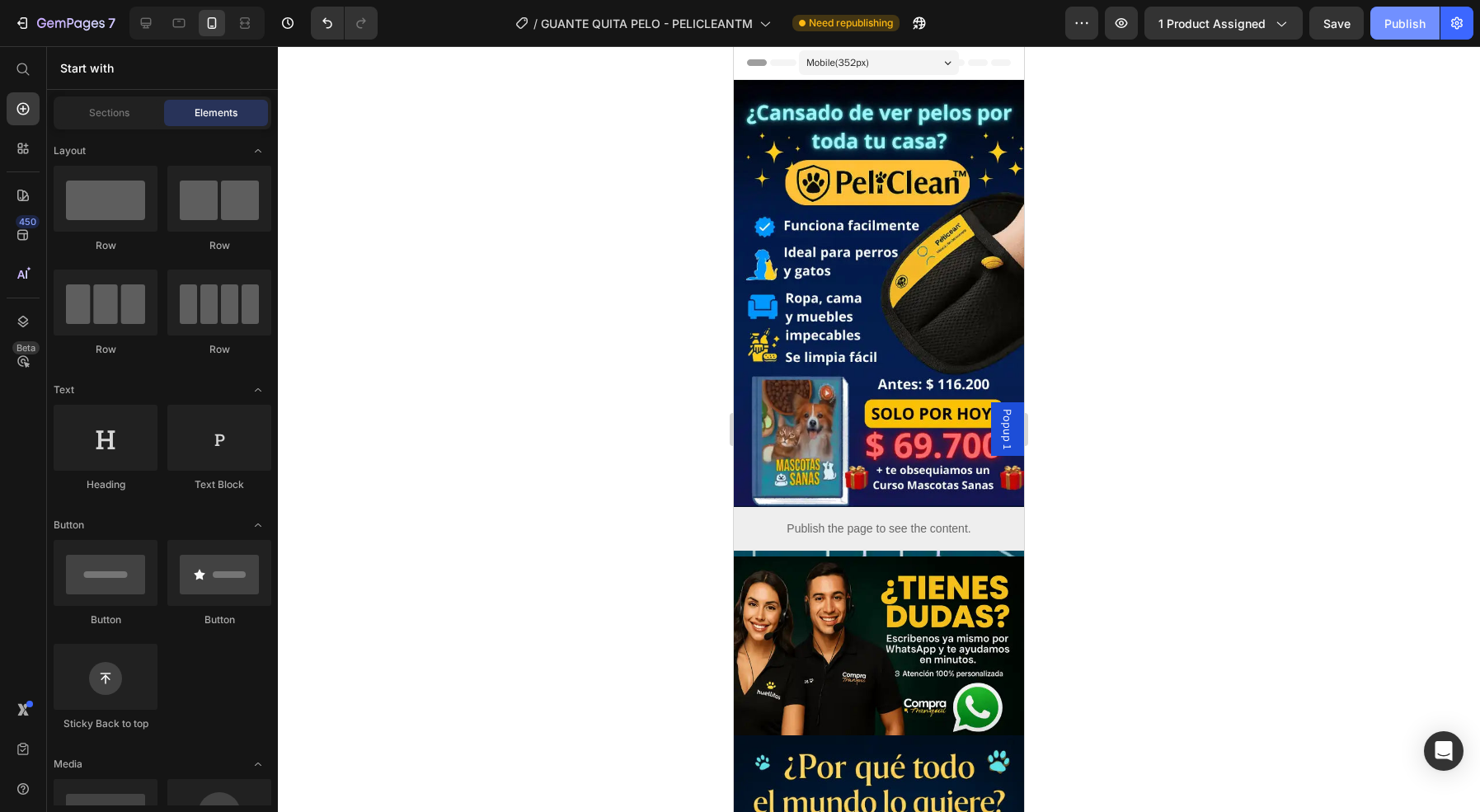 click on "Publish" 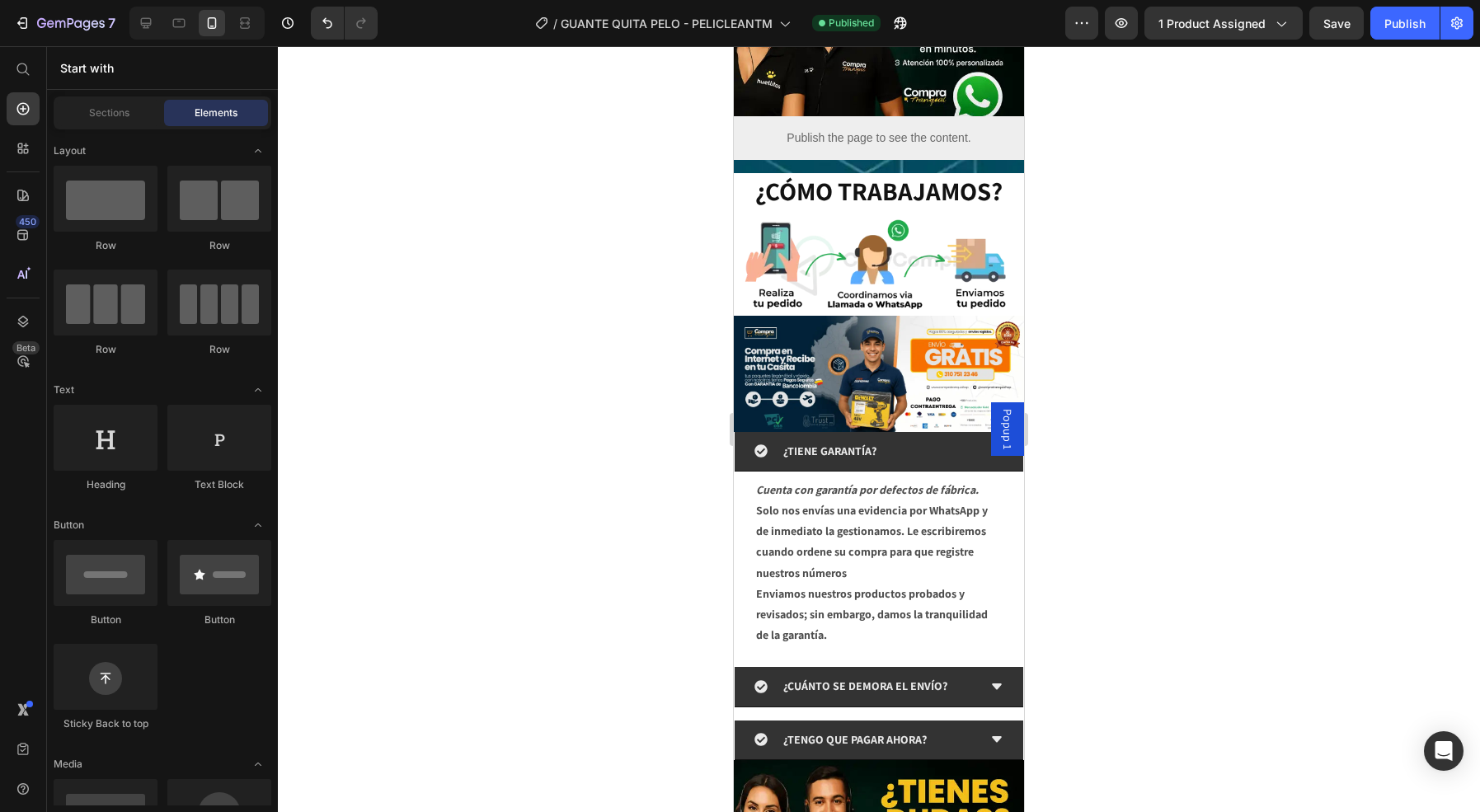 scroll, scrollTop: 3778, scrollLeft: 0, axis: vertical 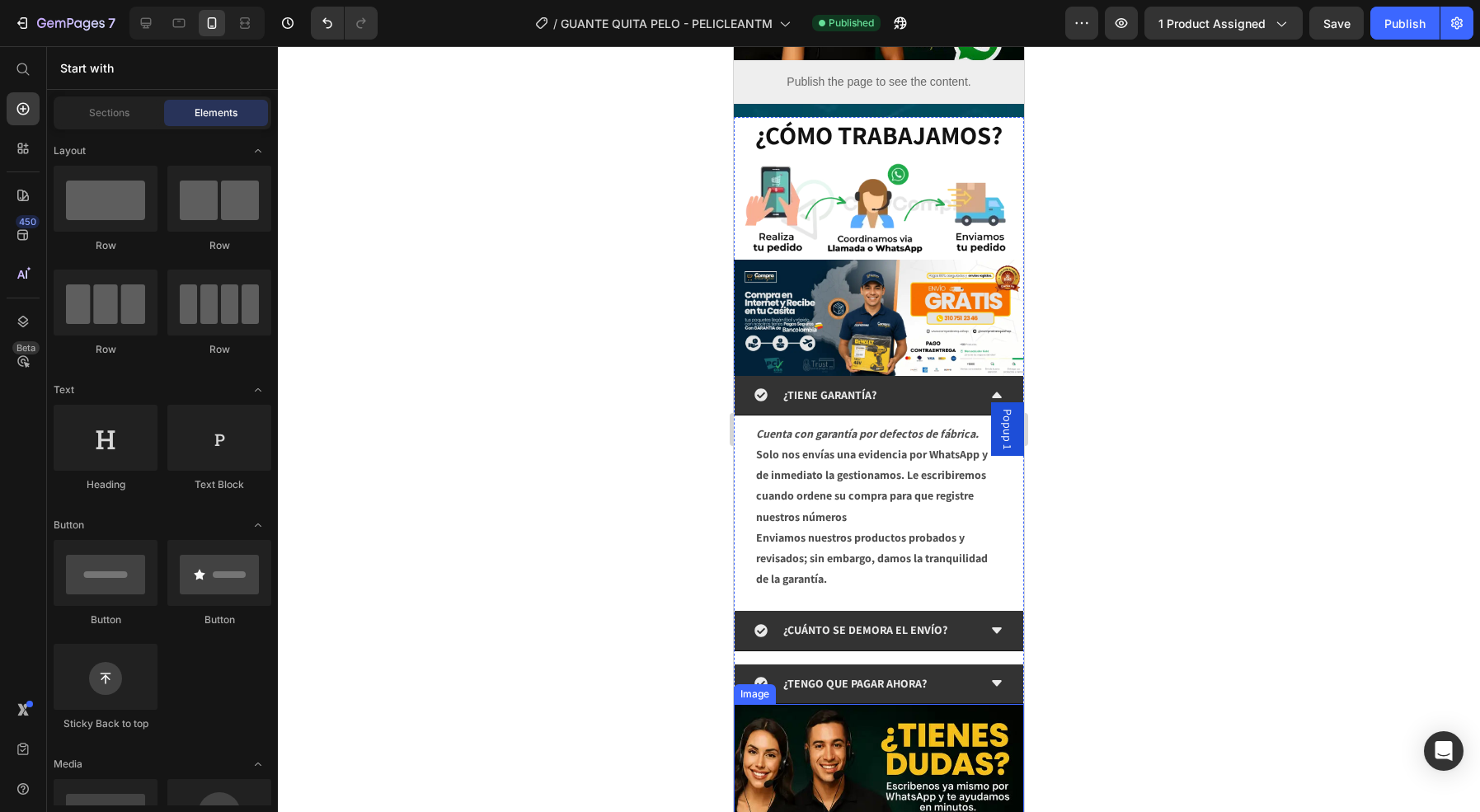 click at bounding box center (879, 793) 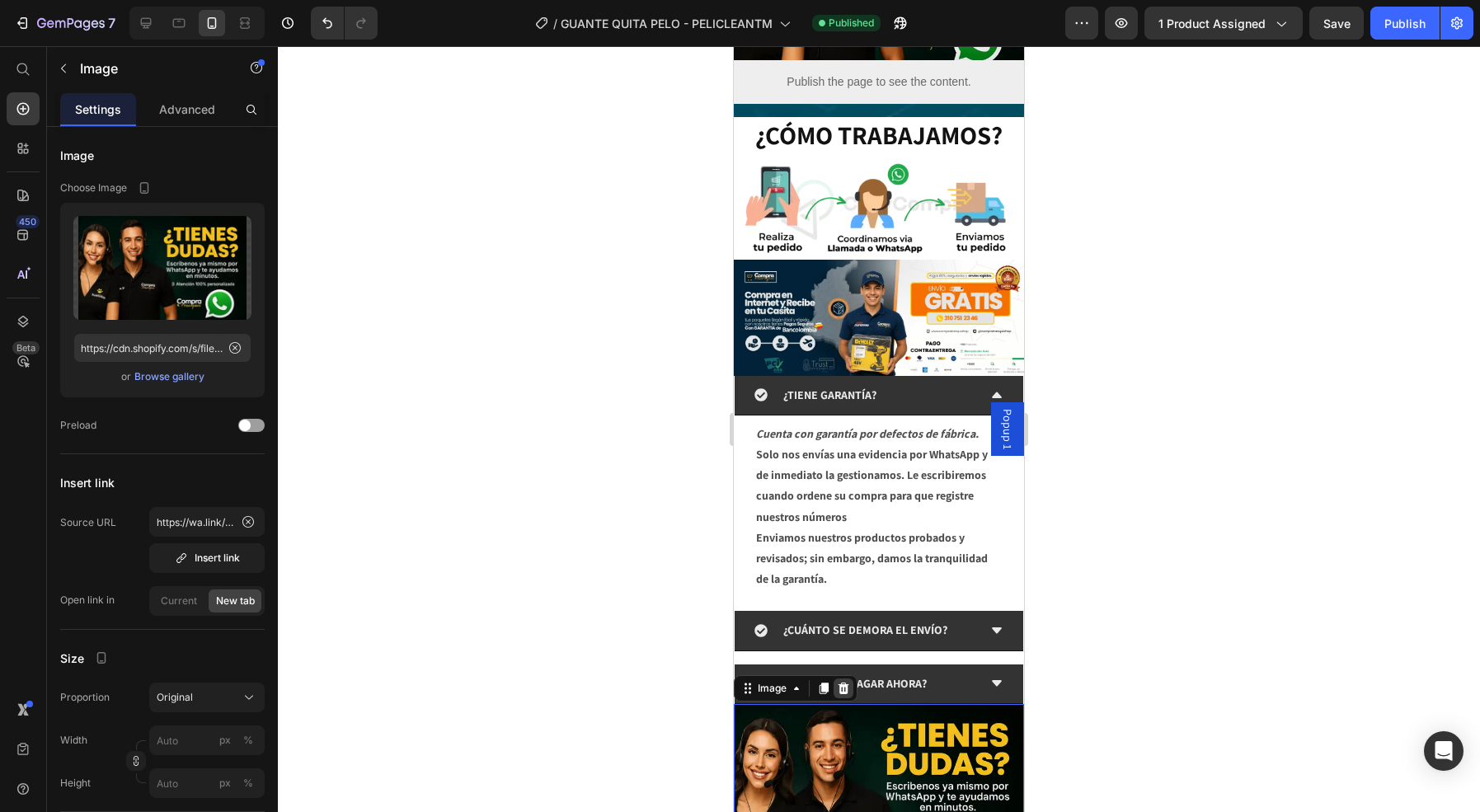 click 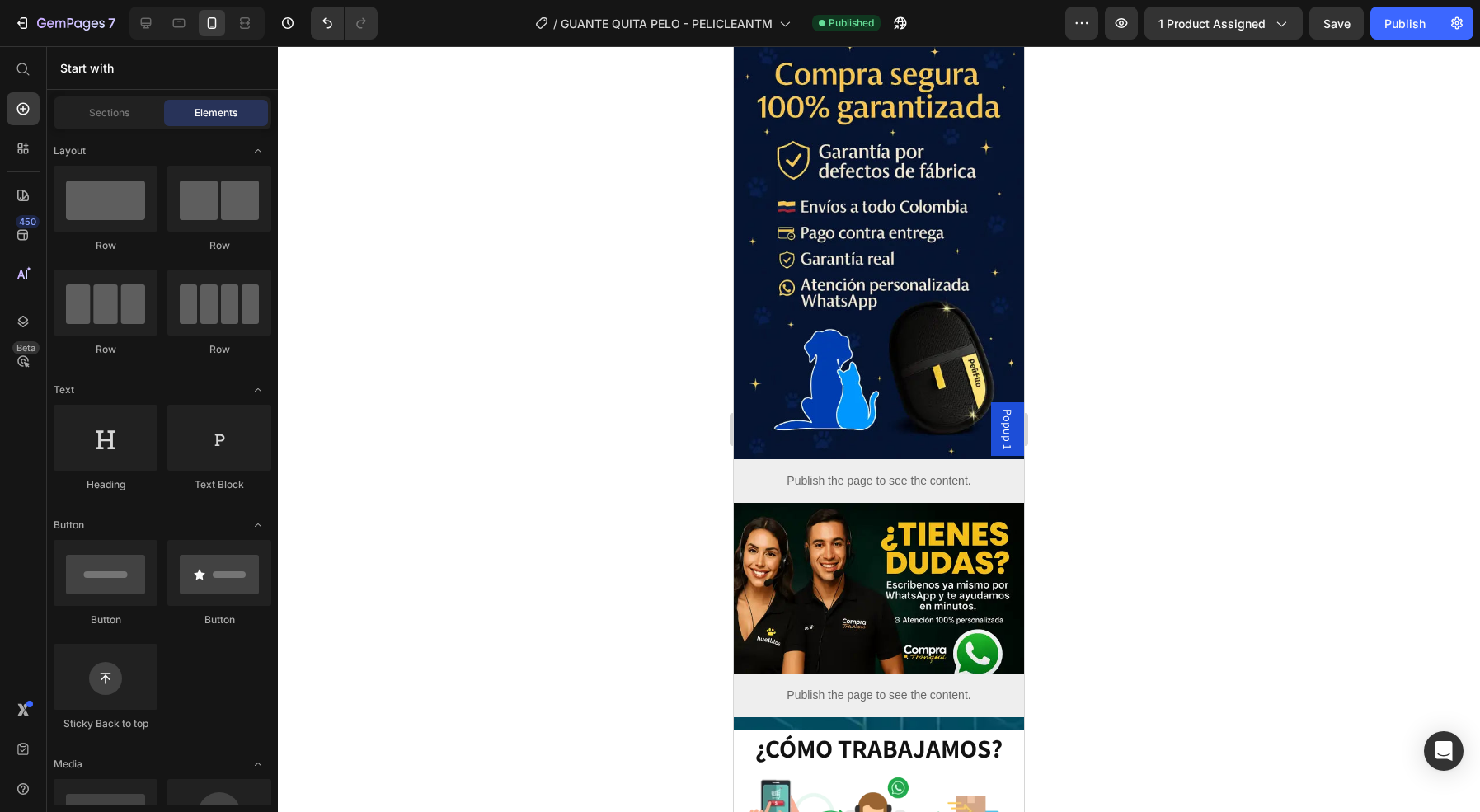 scroll, scrollTop: 3156, scrollLeft: 0, axis: vertical 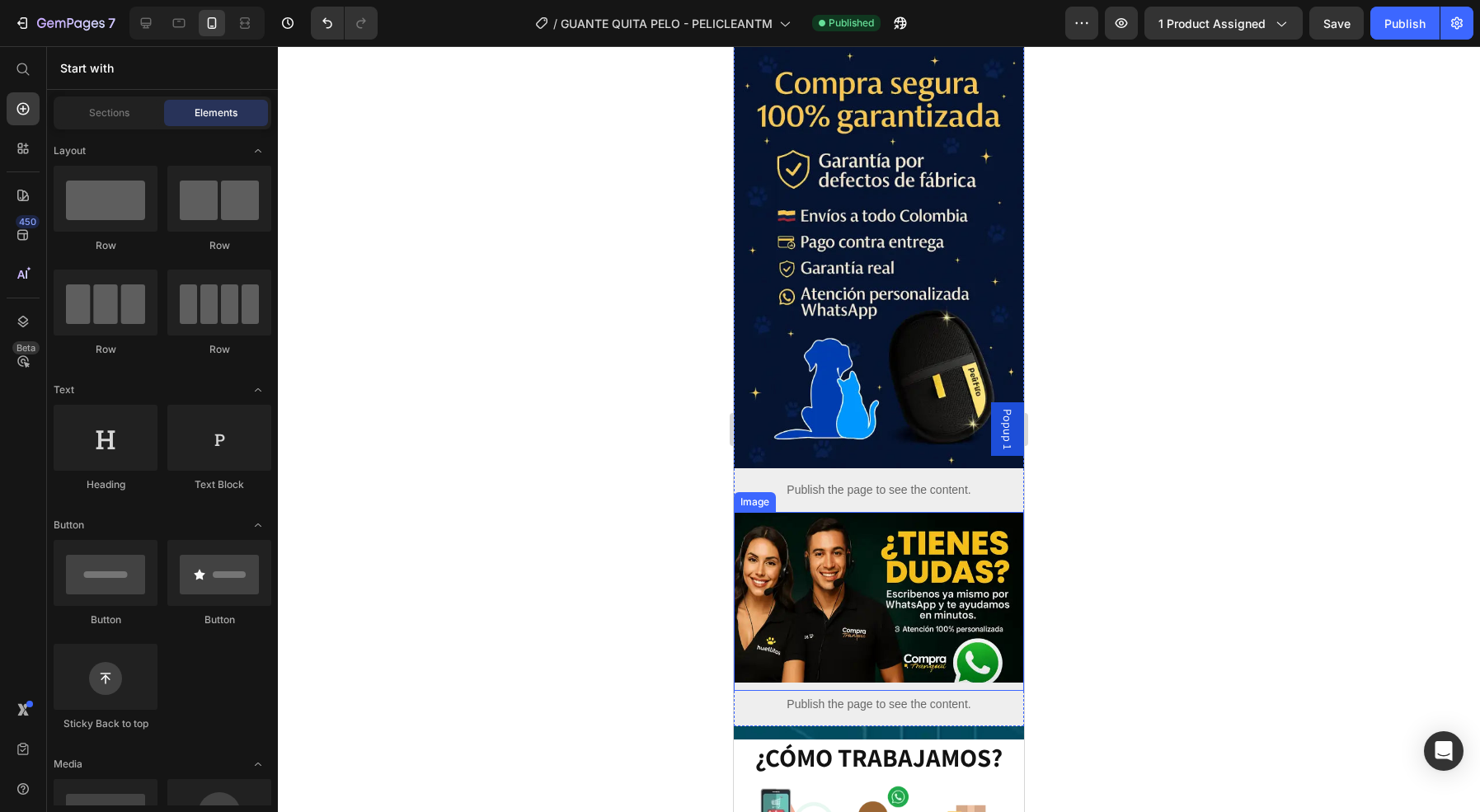 click at bounding box center [879, 601] 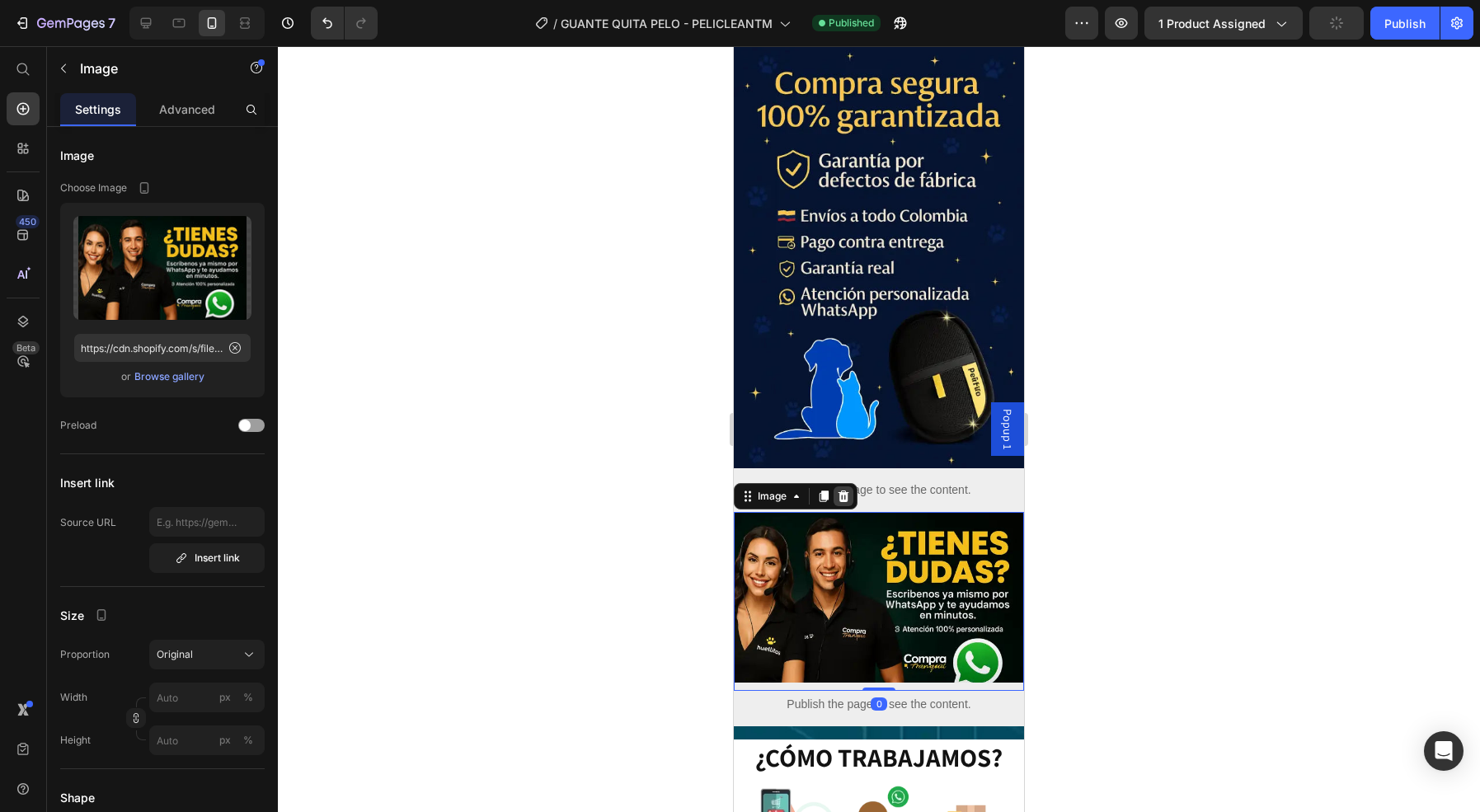 click 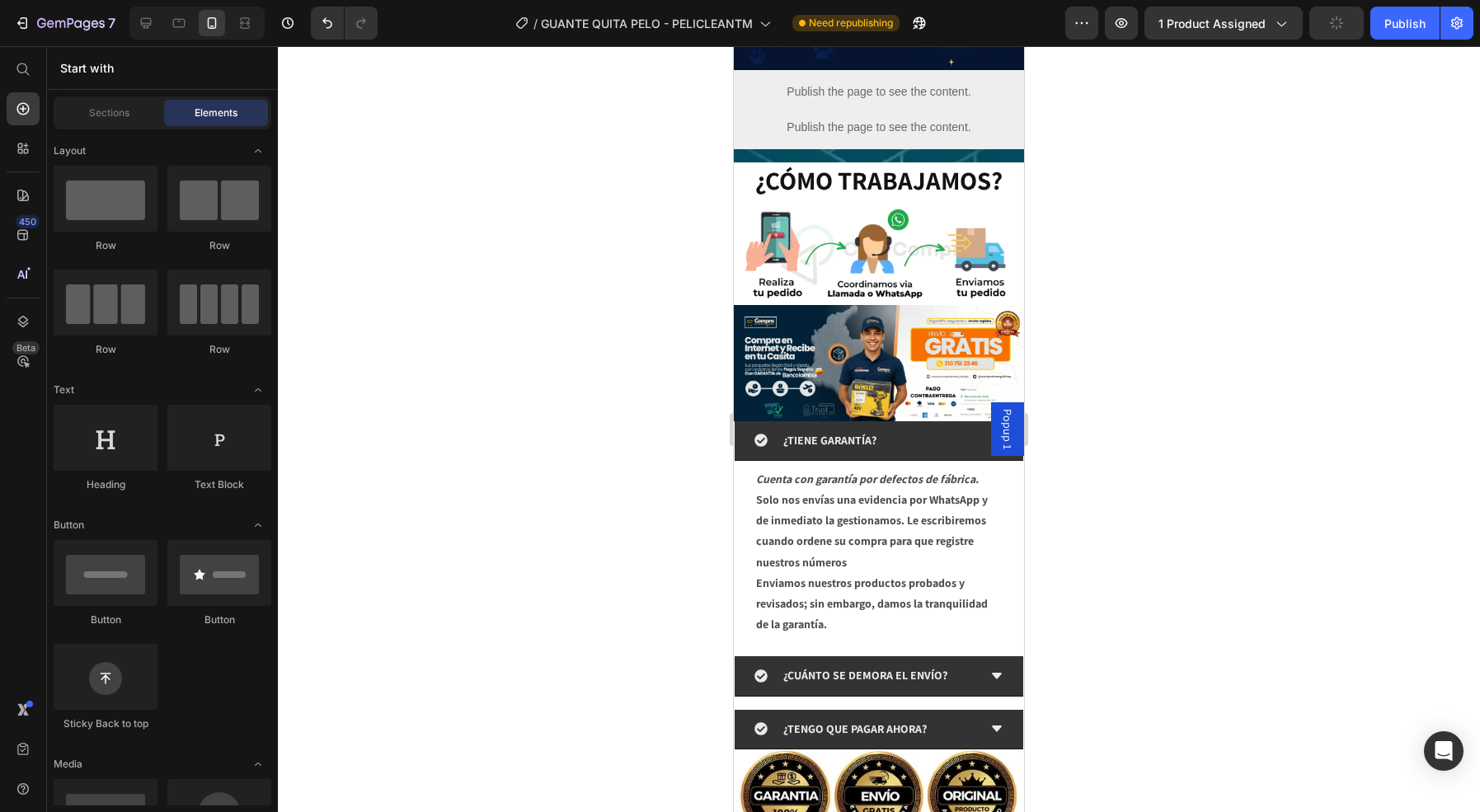 scroll, scrollTop: 3588, scrollLeft: 0, axis: vertical 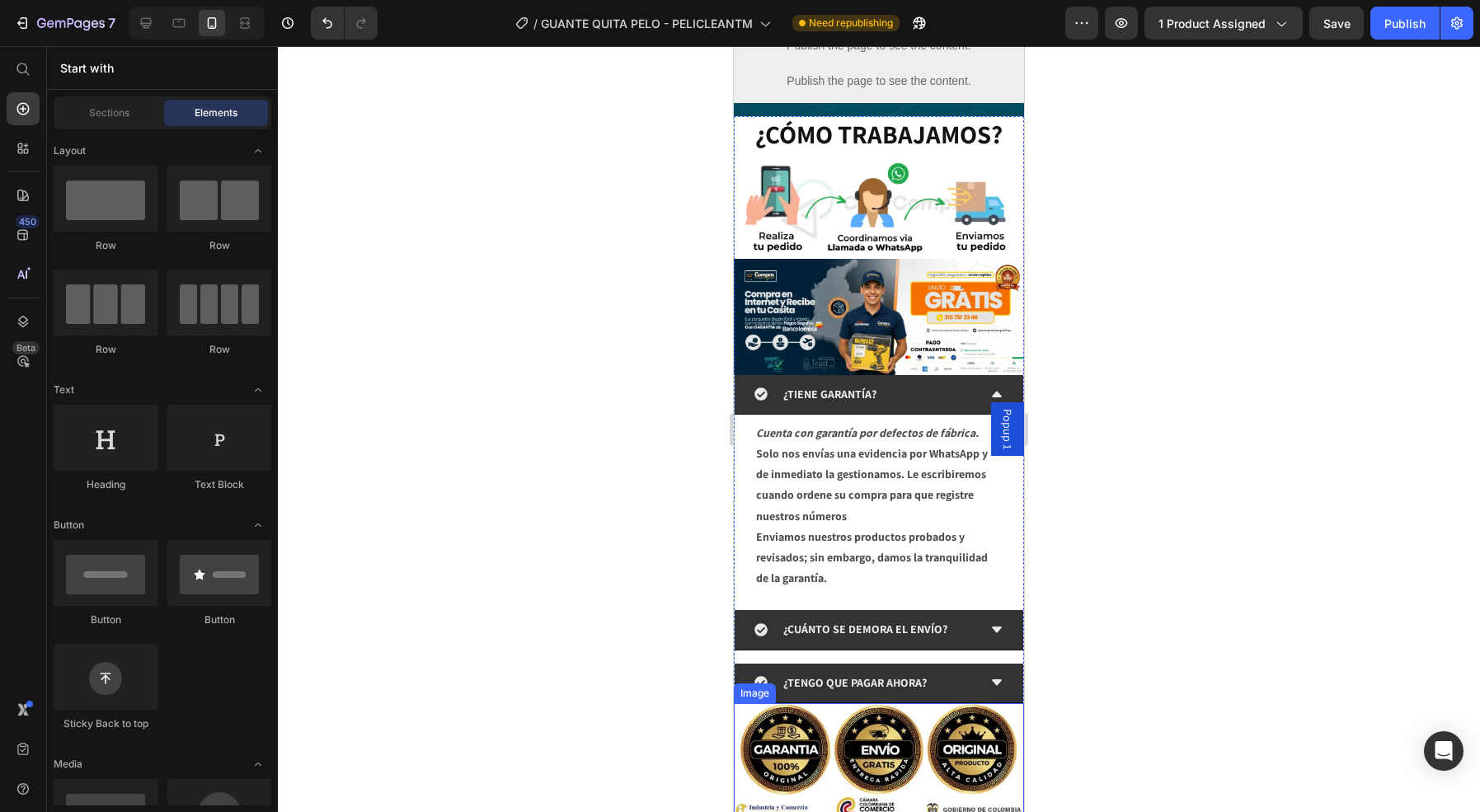 click at bounding box center (879, 764) 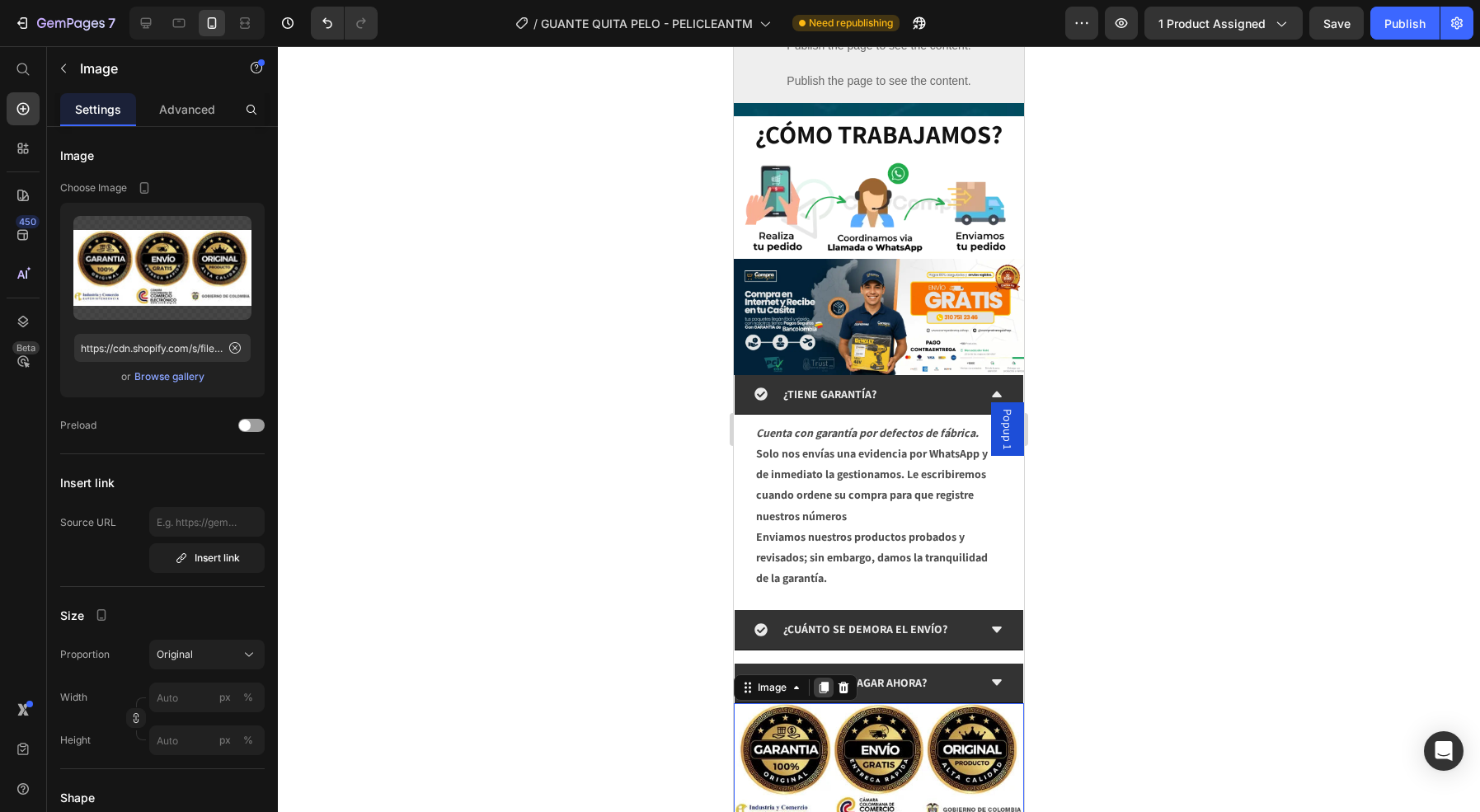 click 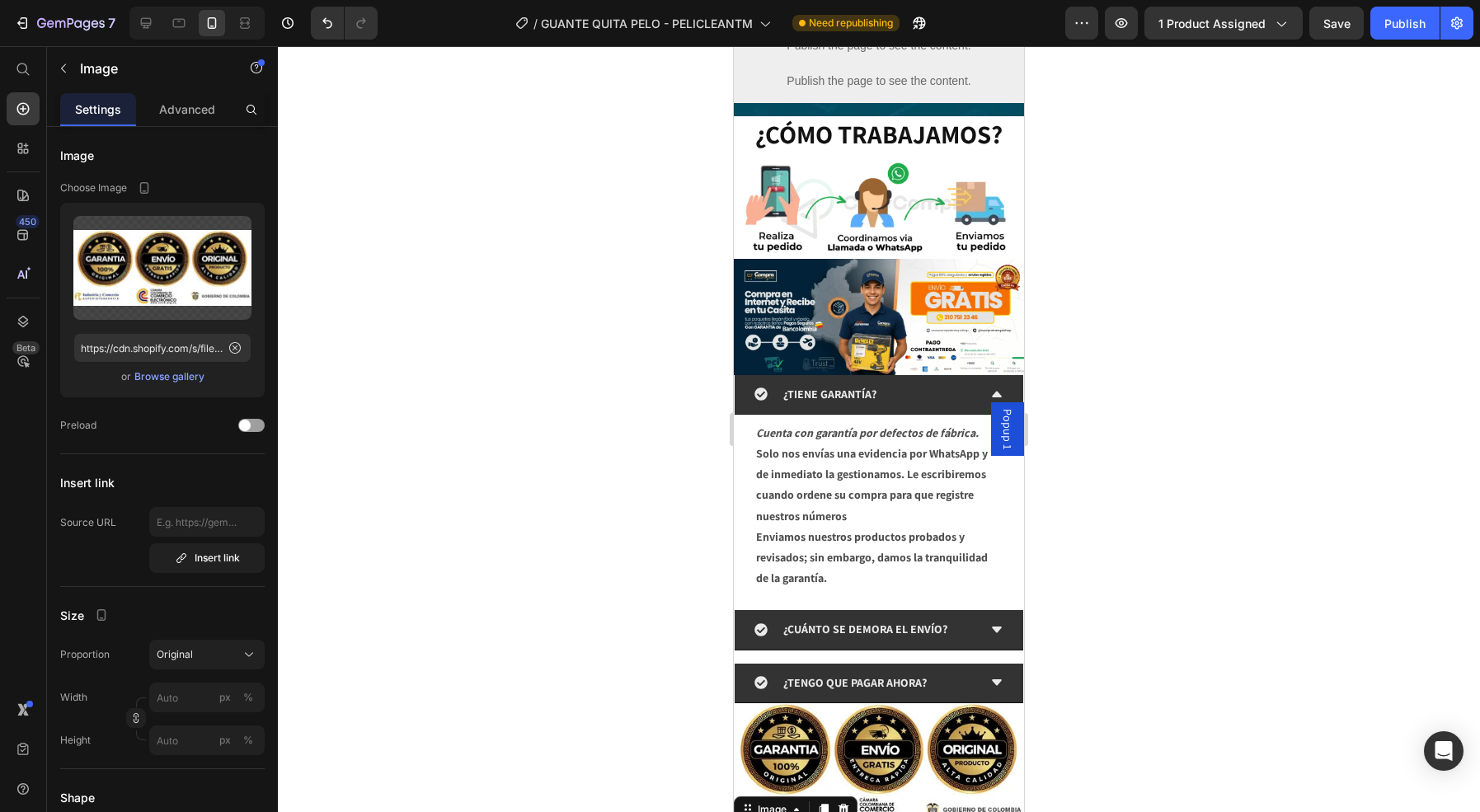 click at bounding box center (879, 886) 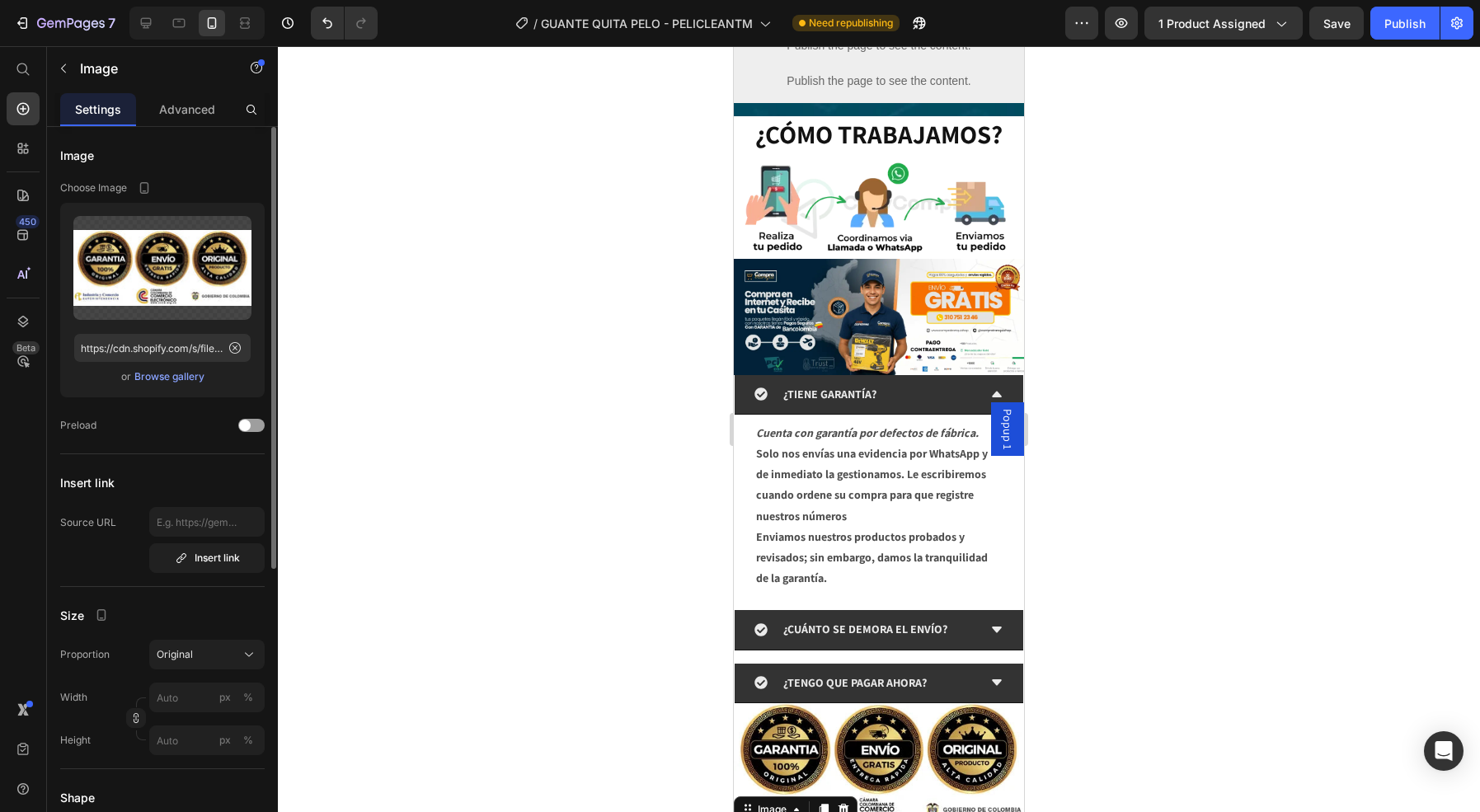 click on "Browse gallery" at bounding box center [169, 377] 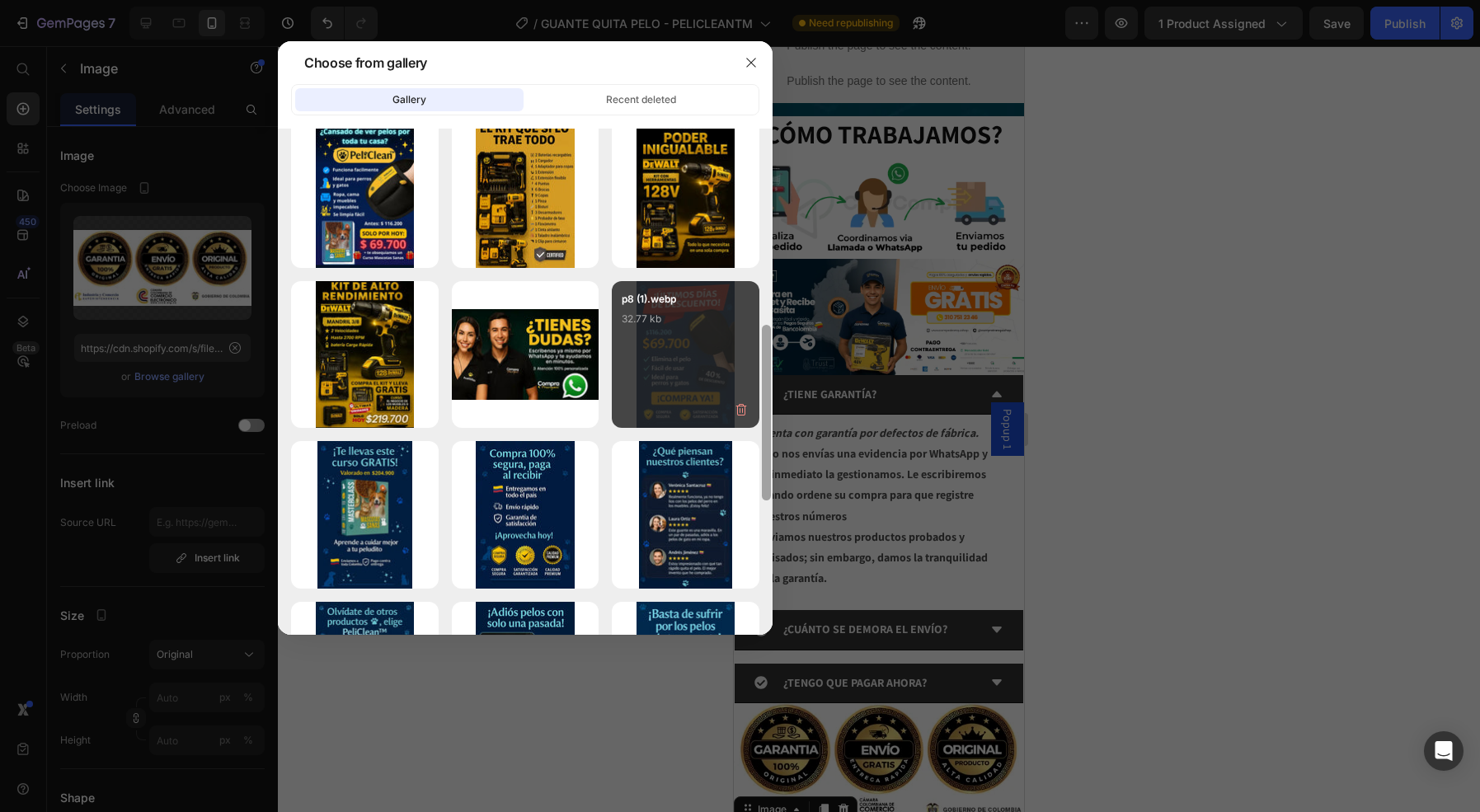 scroll, scrollTop: 509, scrollLeft: 0, axis: vertical 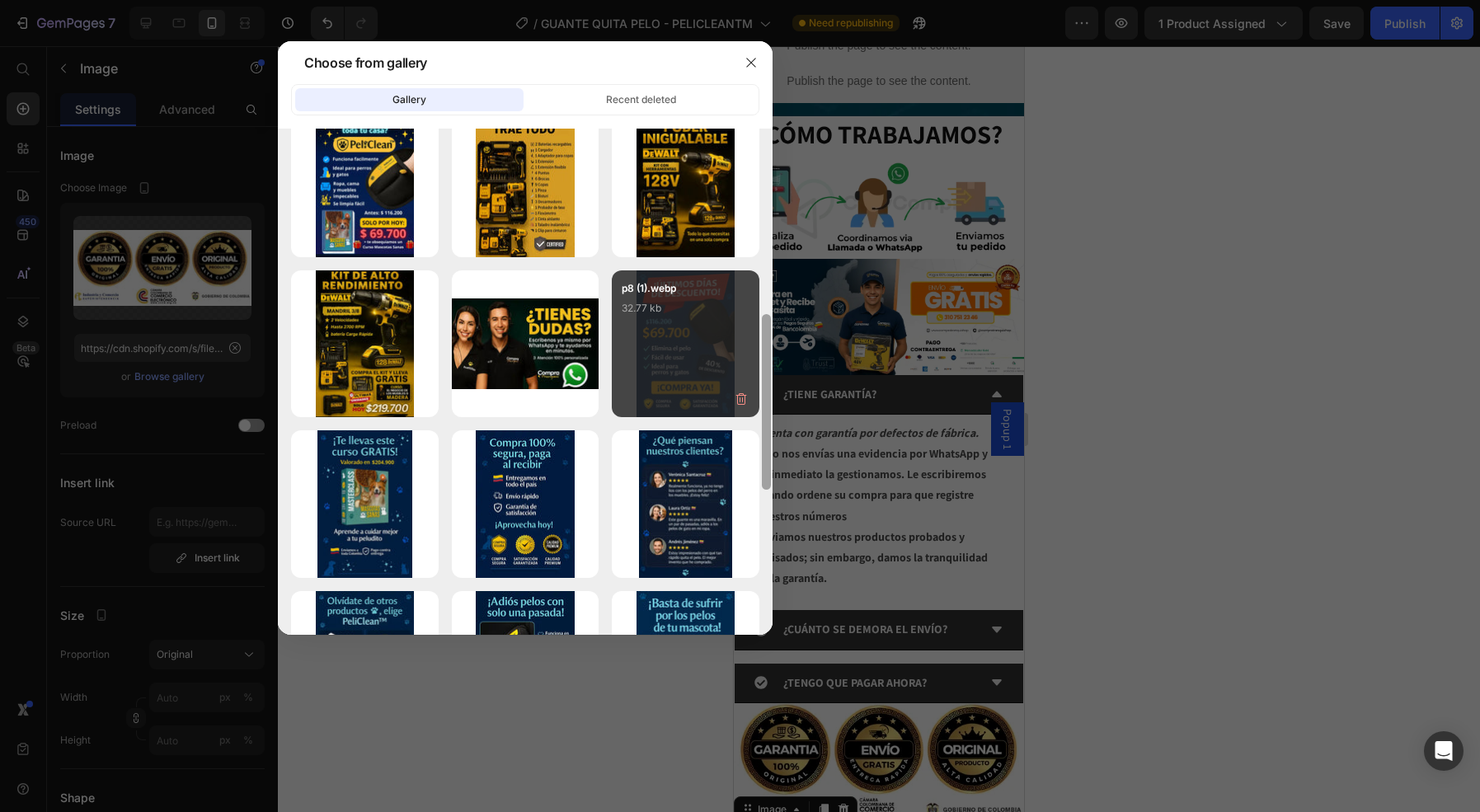 drag, startPoint x: 765, startPoint y: 193, endPoint x: 718, endPoint y: 370, distance: 183.13383 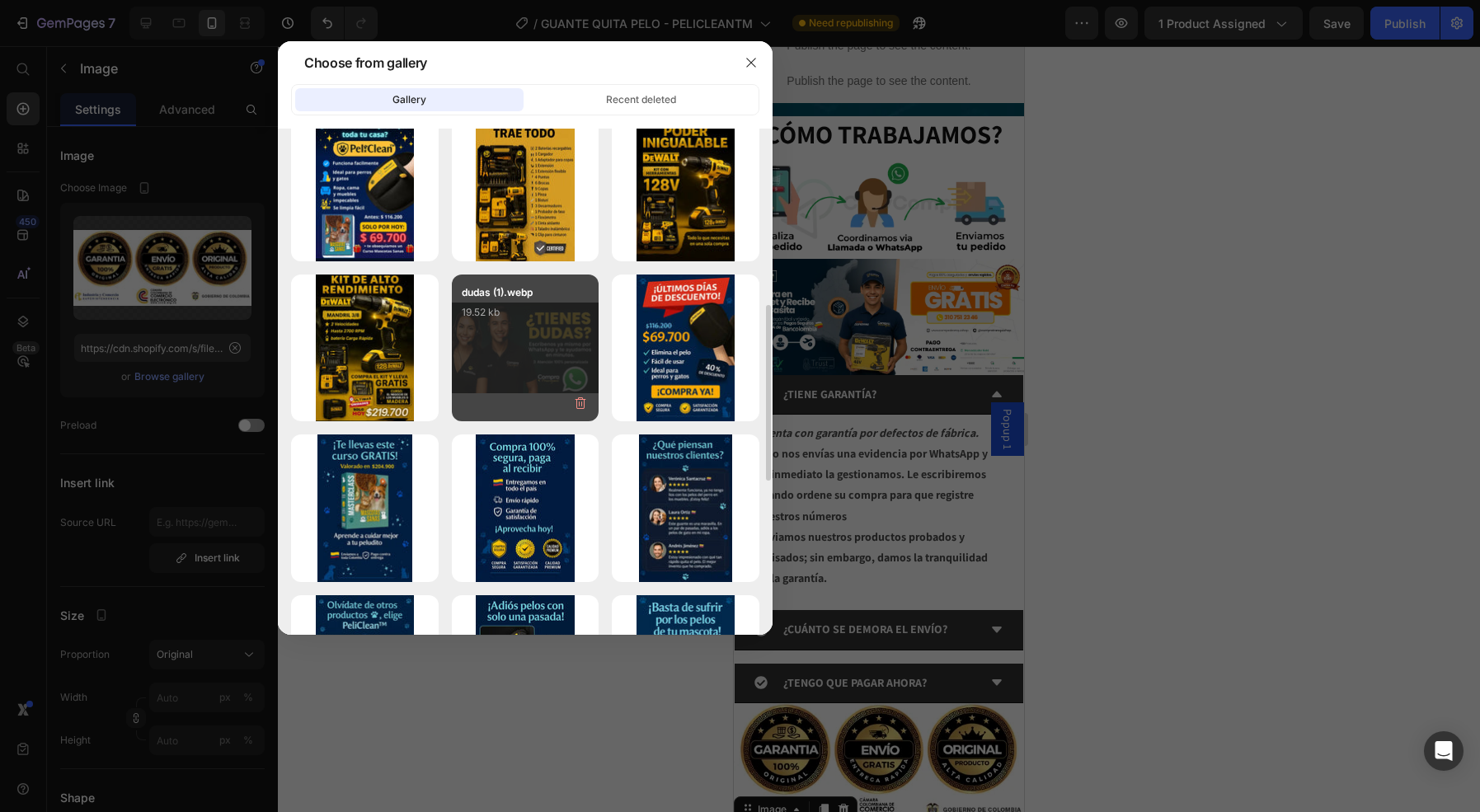 click on "dudas (1).webp 19.52 kb" at bounding box center (525, 348) 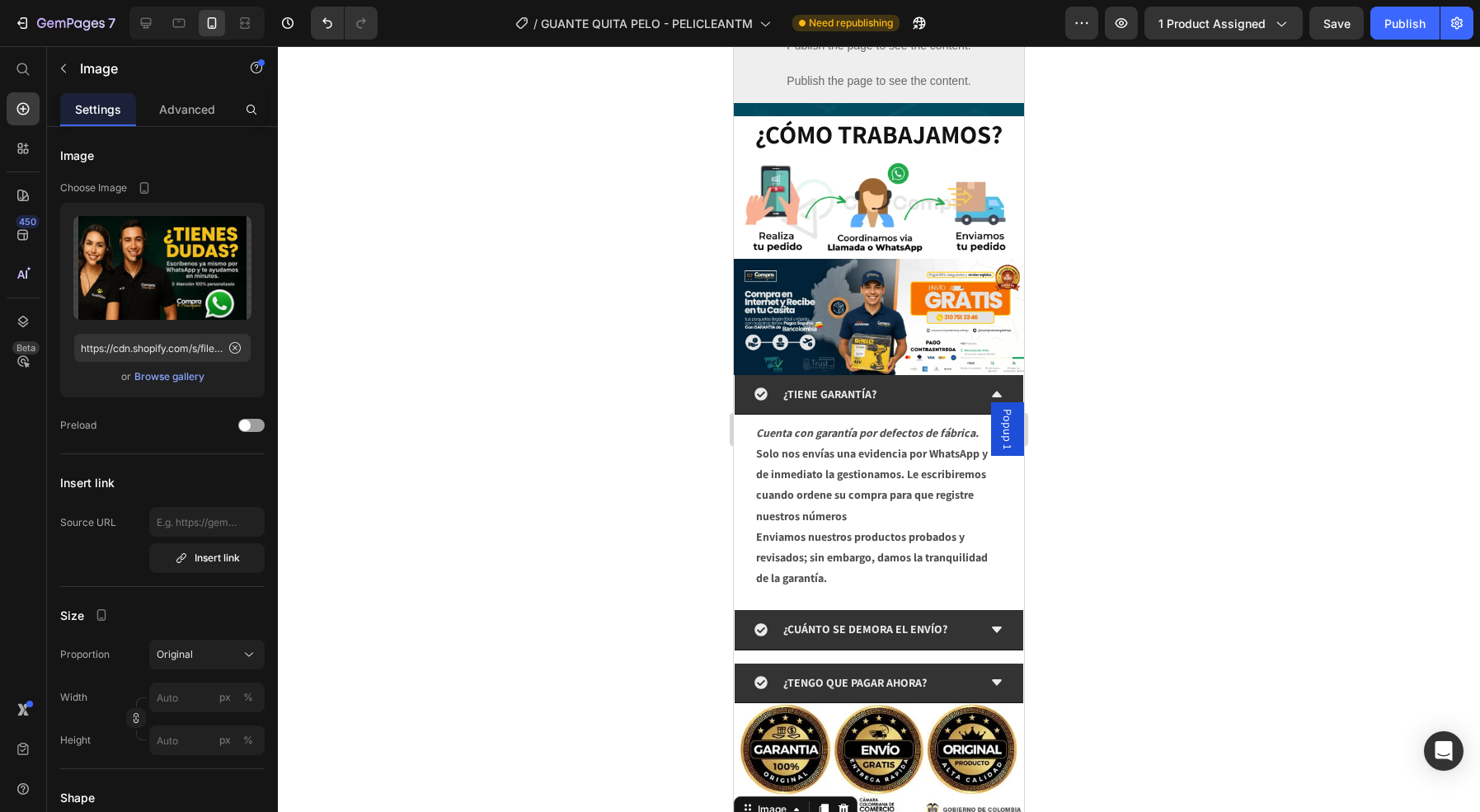 click 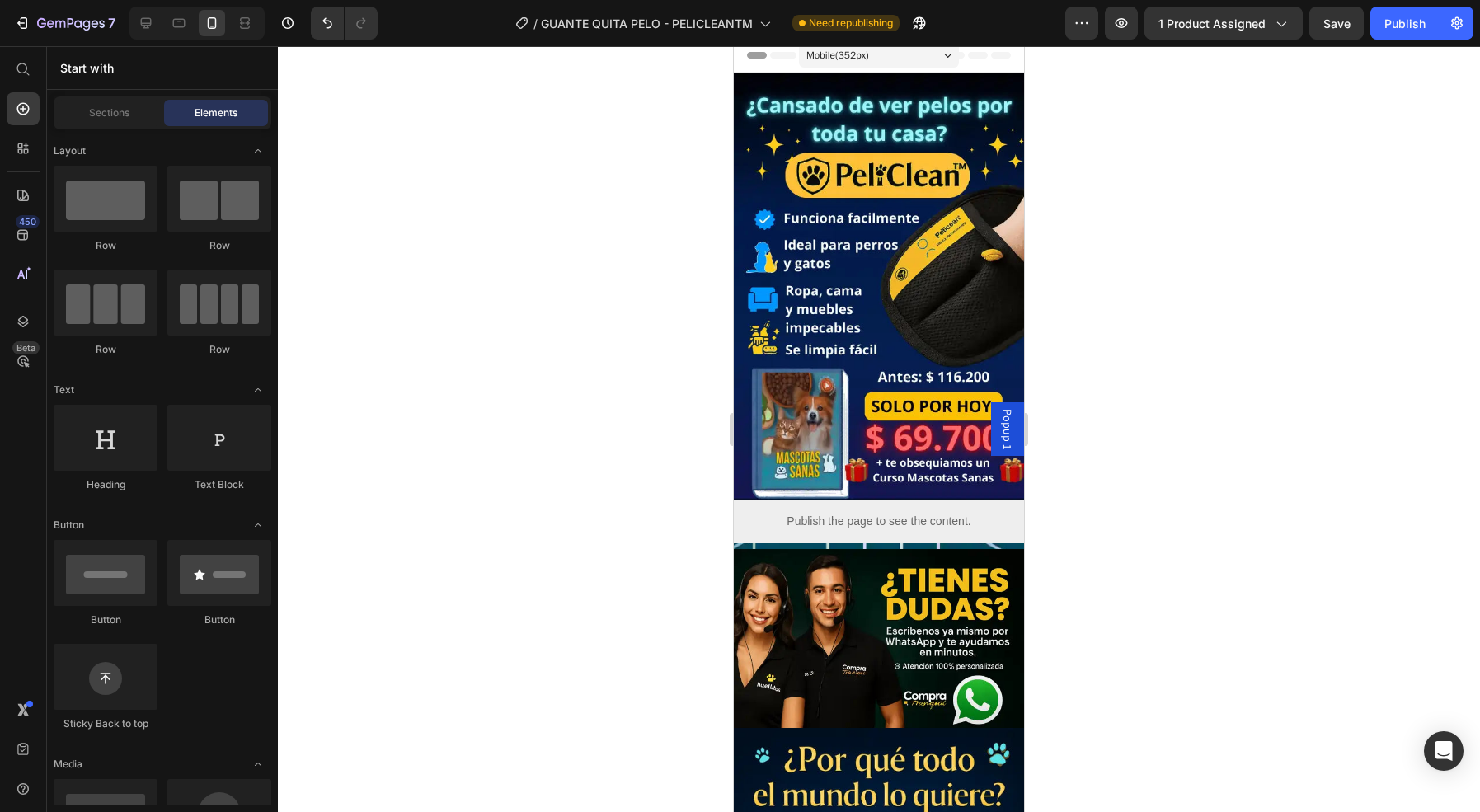 scroll, scrollTop: 0, scrollLeft: 0, axis: both 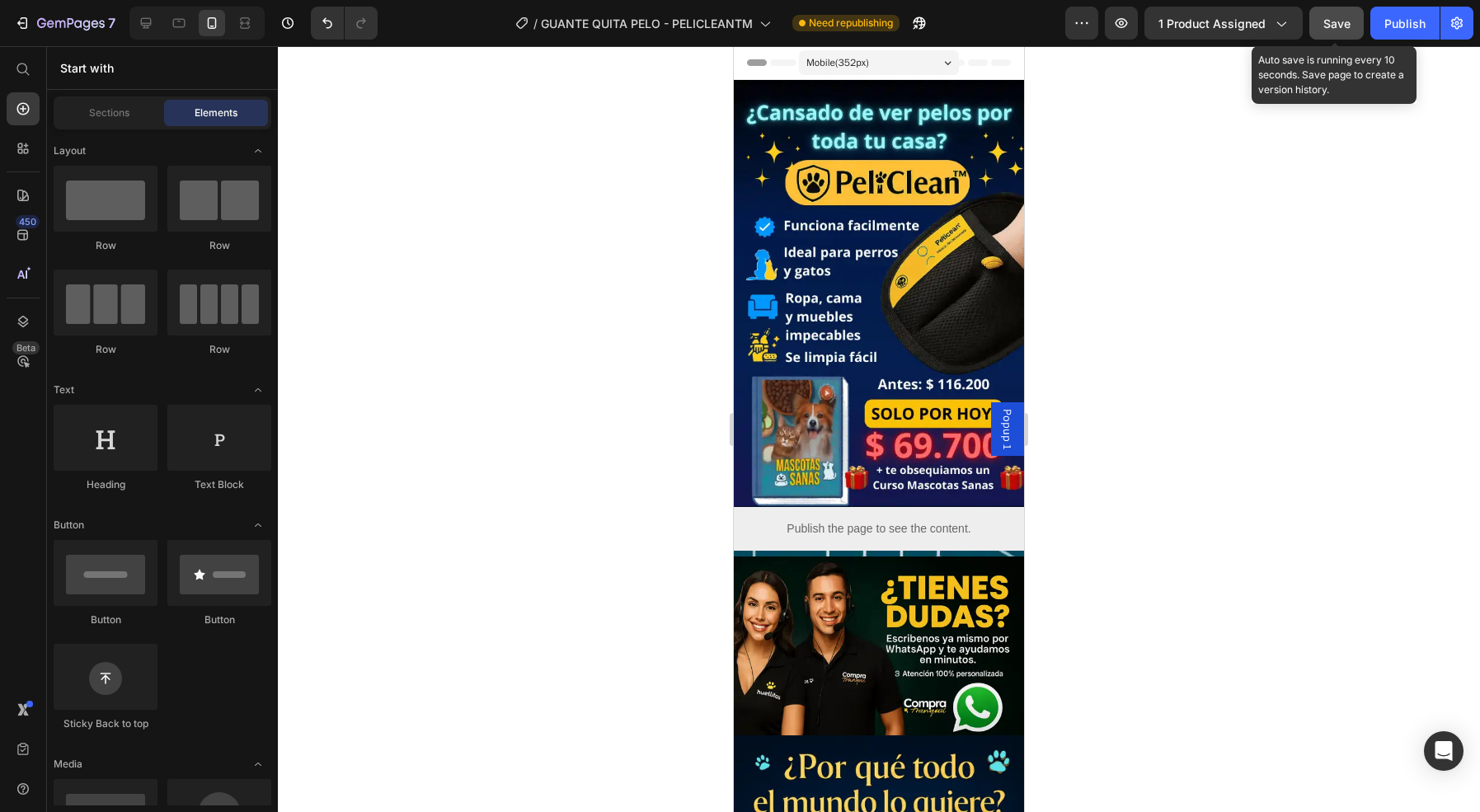 click on "Save" 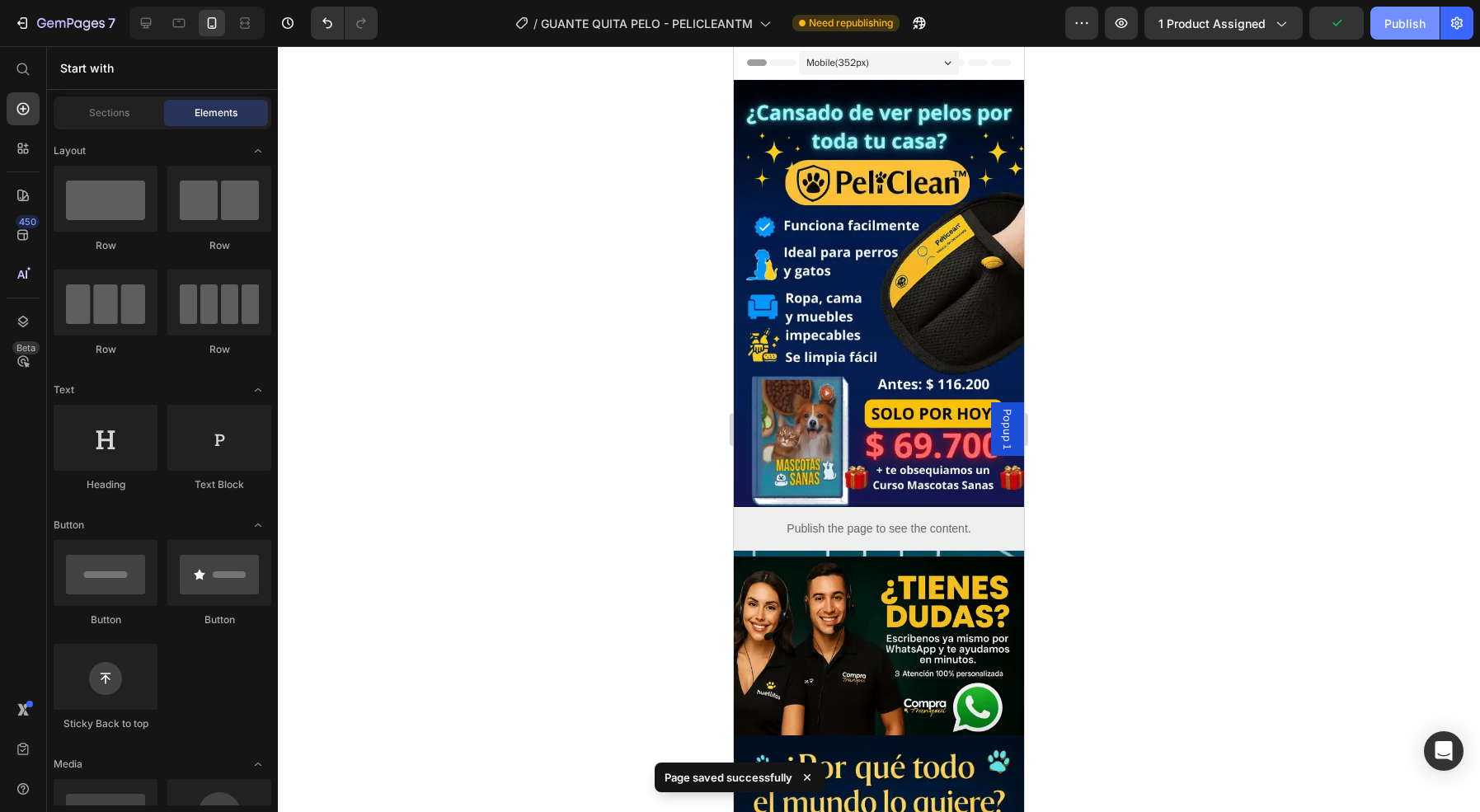 click on "Publish" at bounding box center (1405, 23) 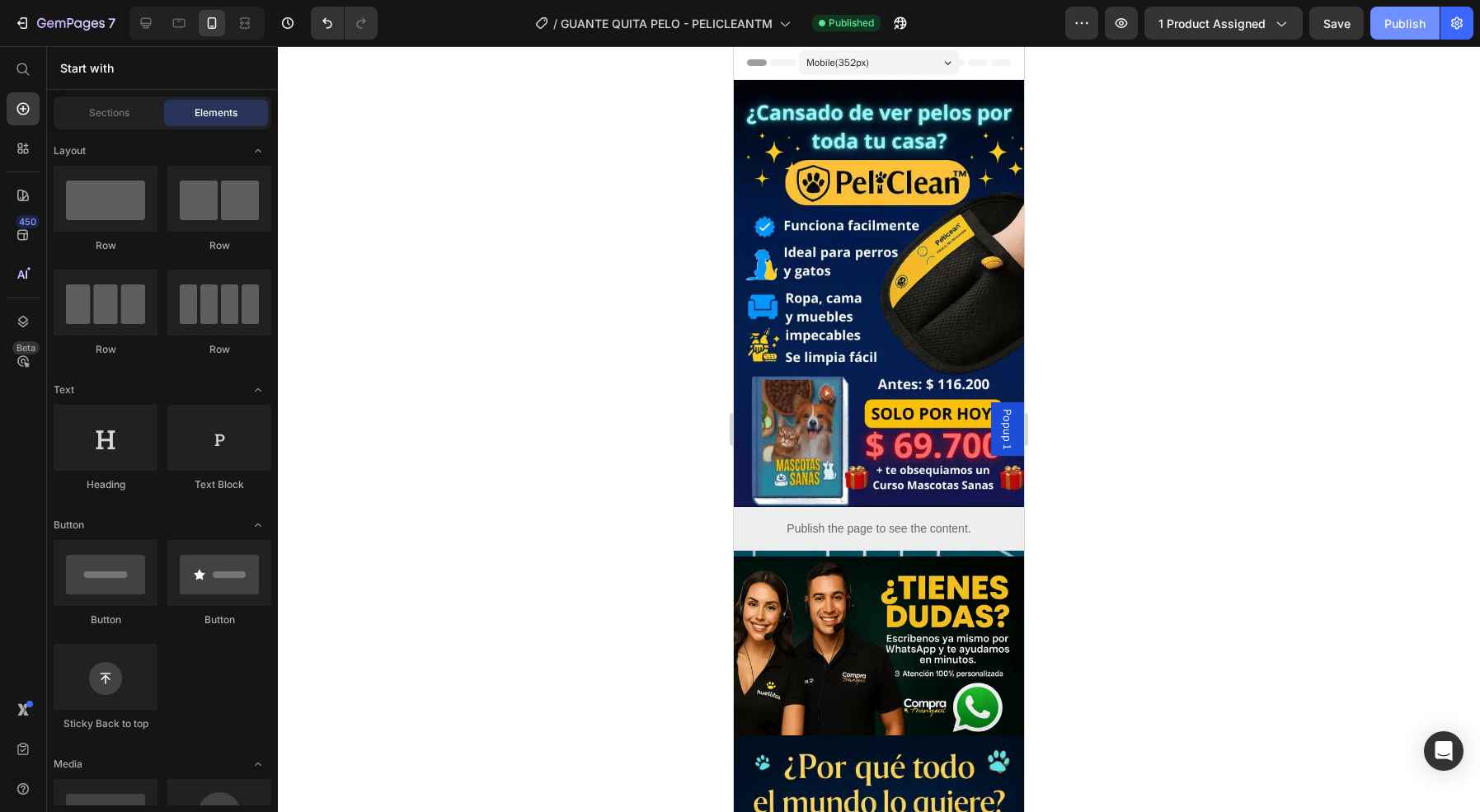 type 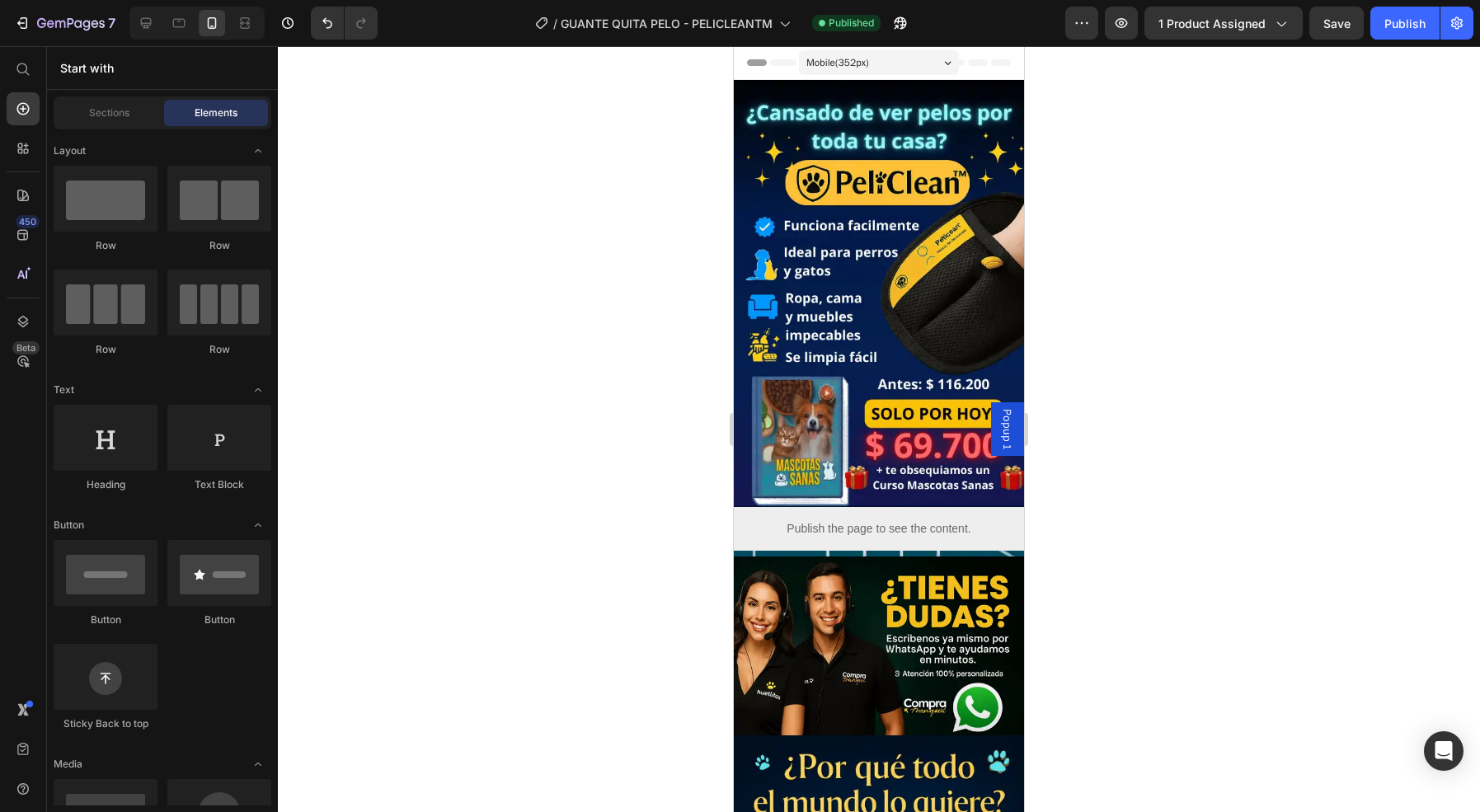 scroll, scrollTop: 0, scrollLeft: 0, axis: both 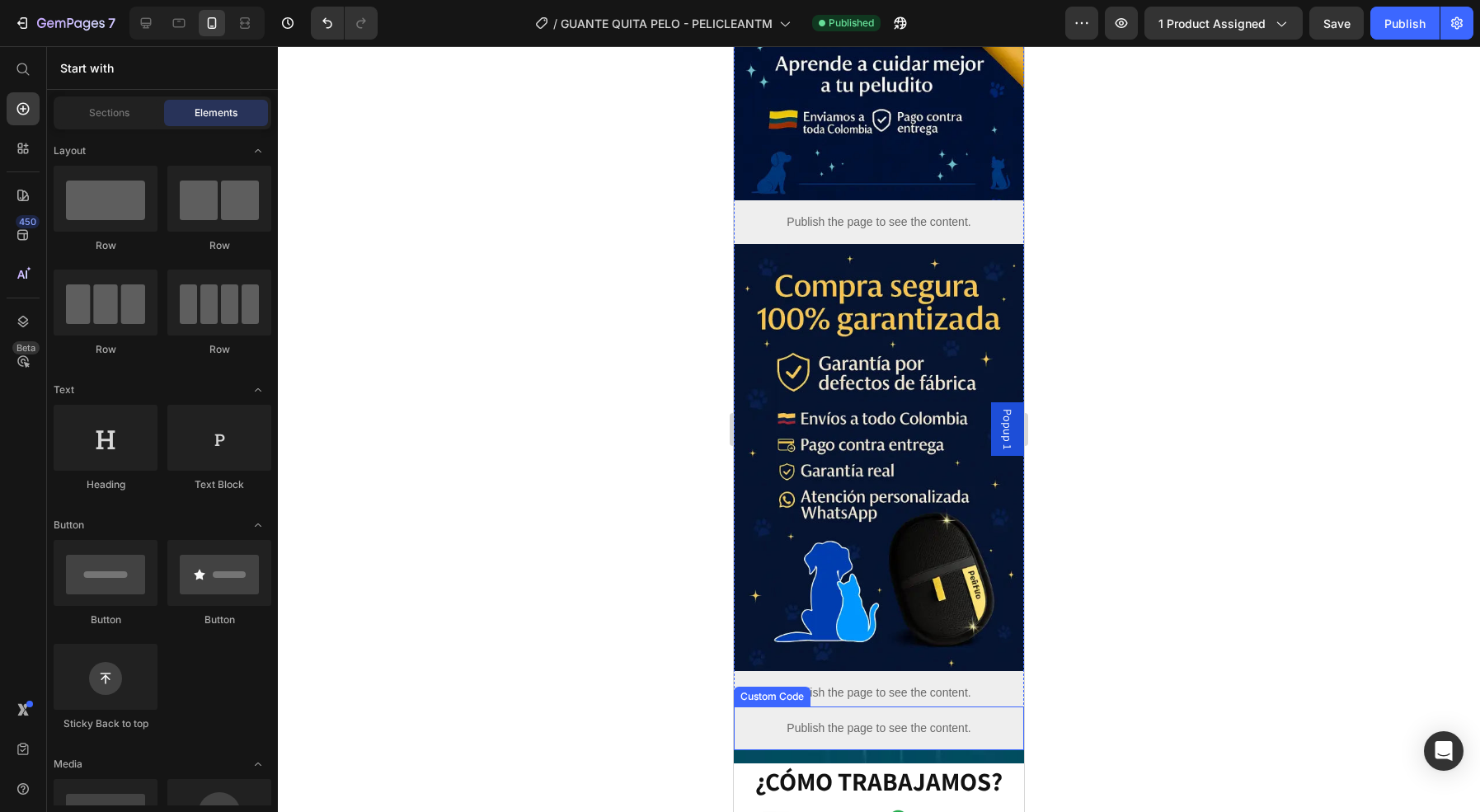 click on "Publish the page to see the content." at bounding box center [879, 728] 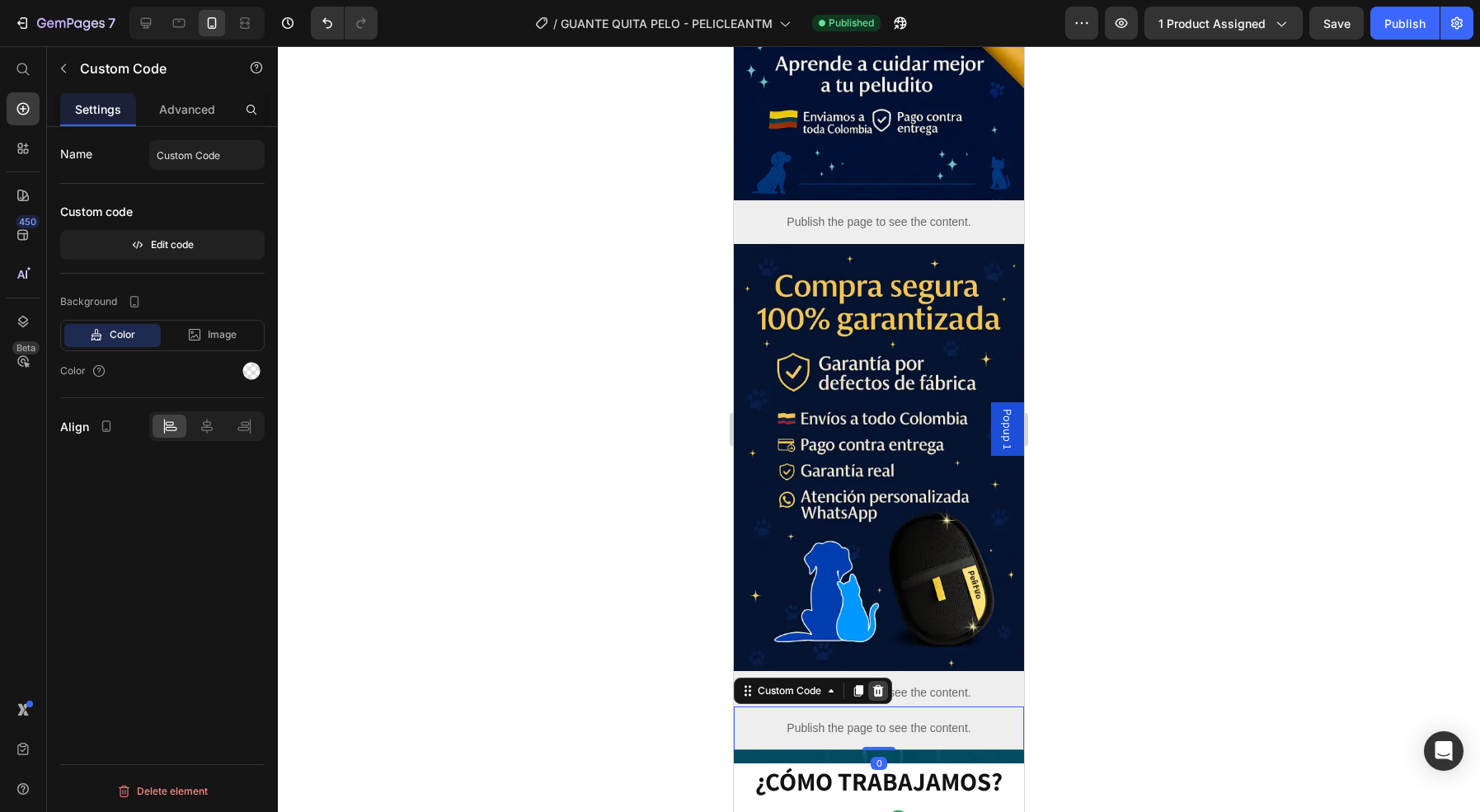 click 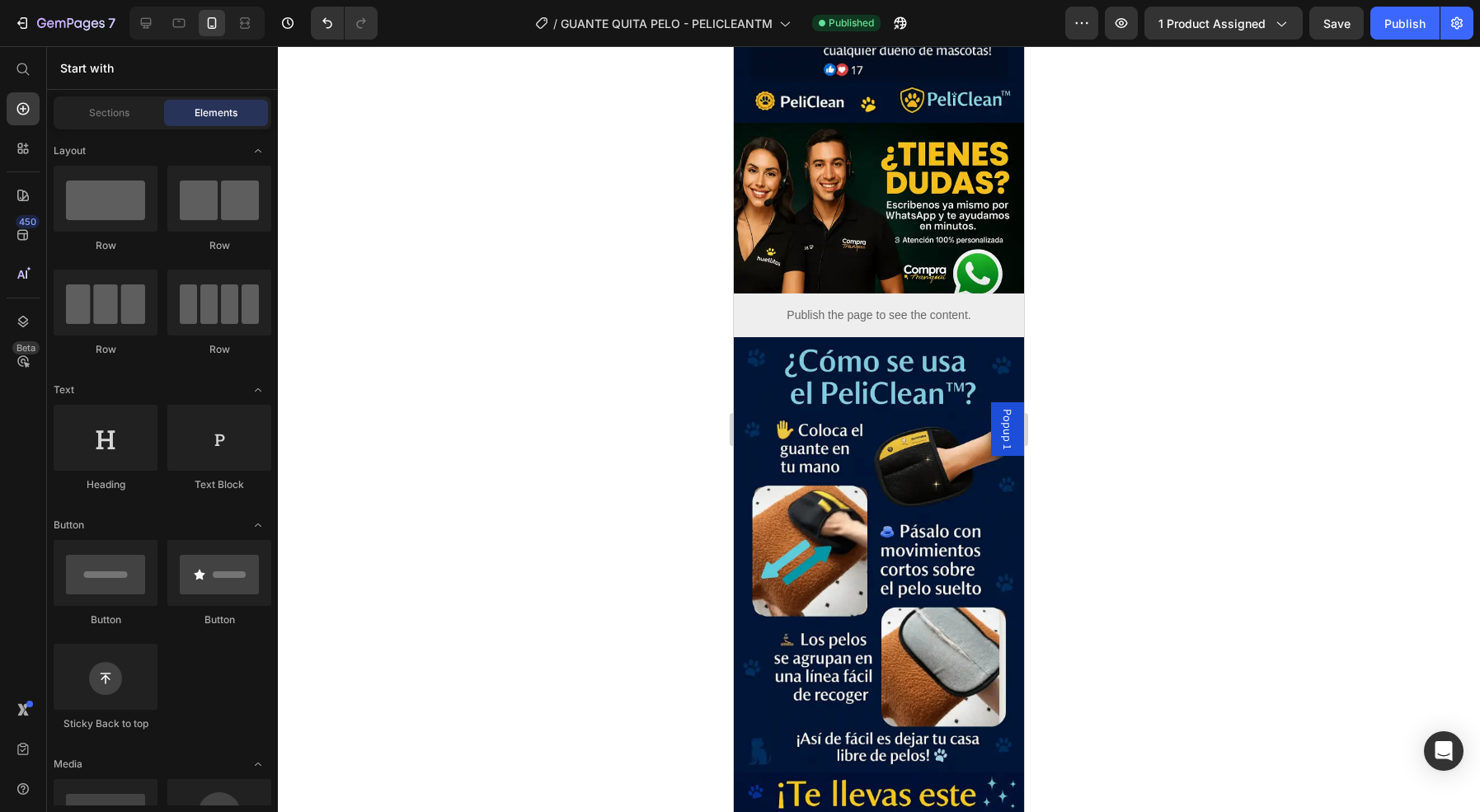 scroll, scrollTop: 1950, scrollLeft: 0, axis: vertical 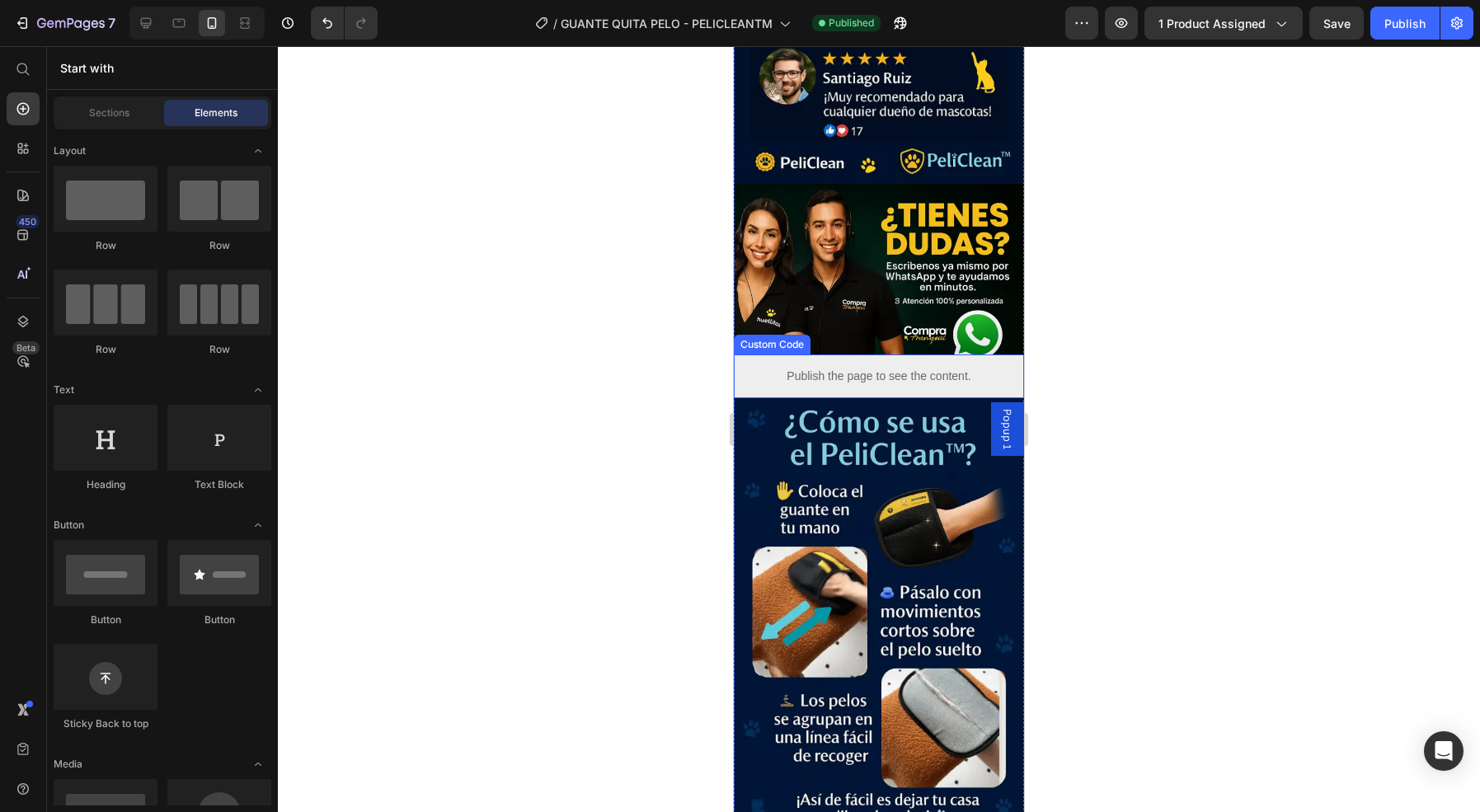 click on "Publish the page to see the content." at bounding box center (879, 376) 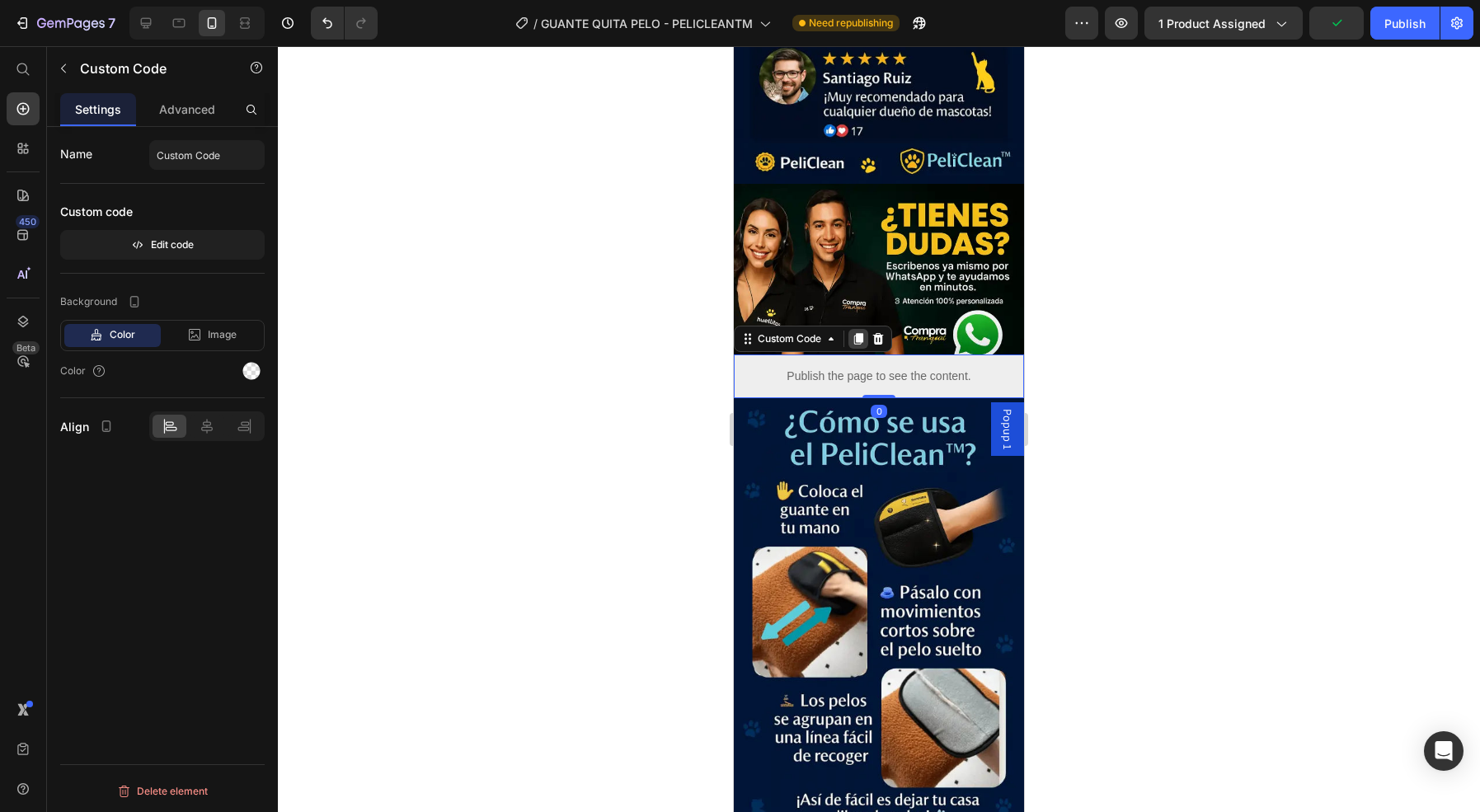 click at bounding box center [858, 339] 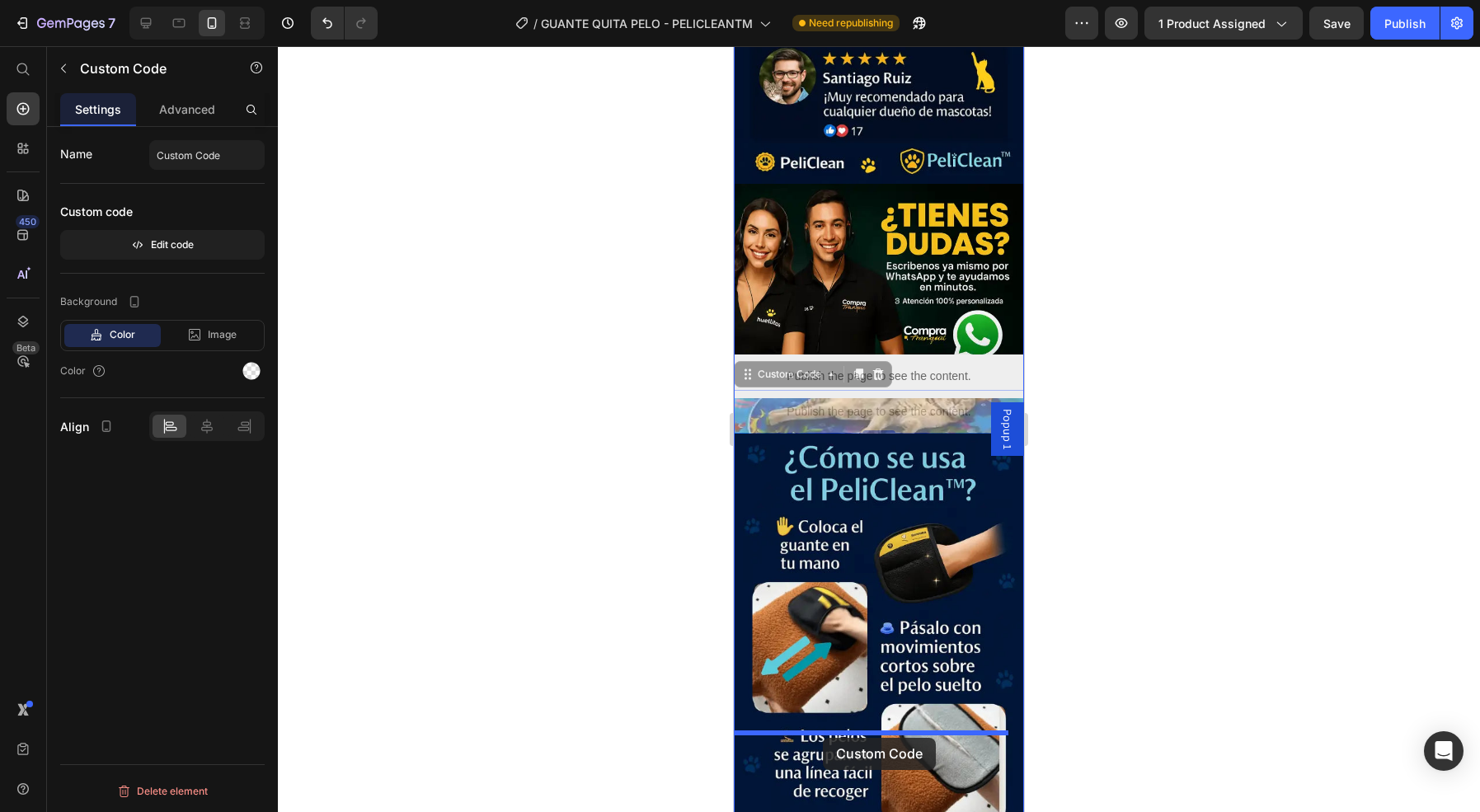 drag, startPoint x: 883, startPoint y: 299, endPoint x: 821, endPoint y: 730, distance: 435.4366 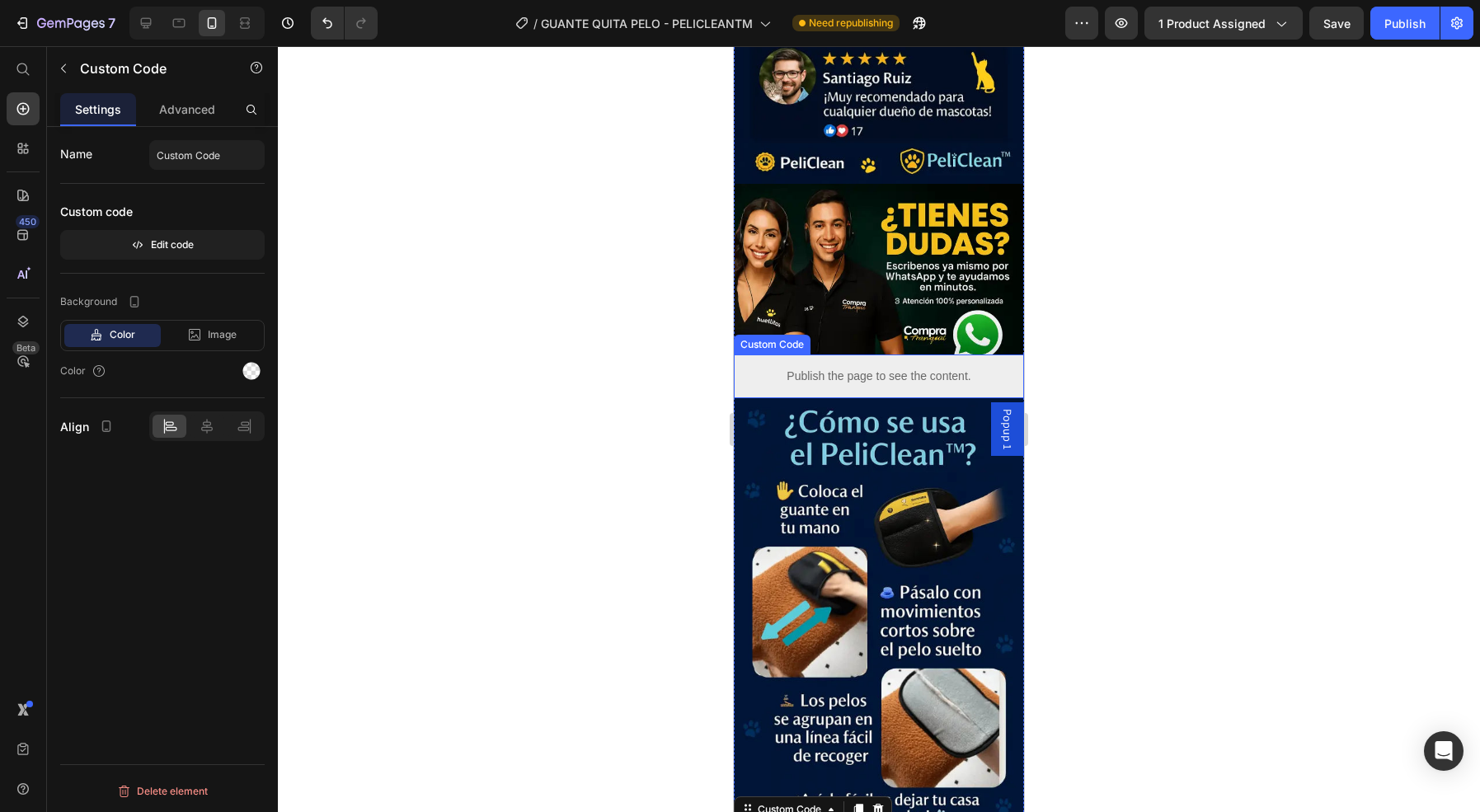 click on "Publish the page to see the content." at bounding box center [879, 376] 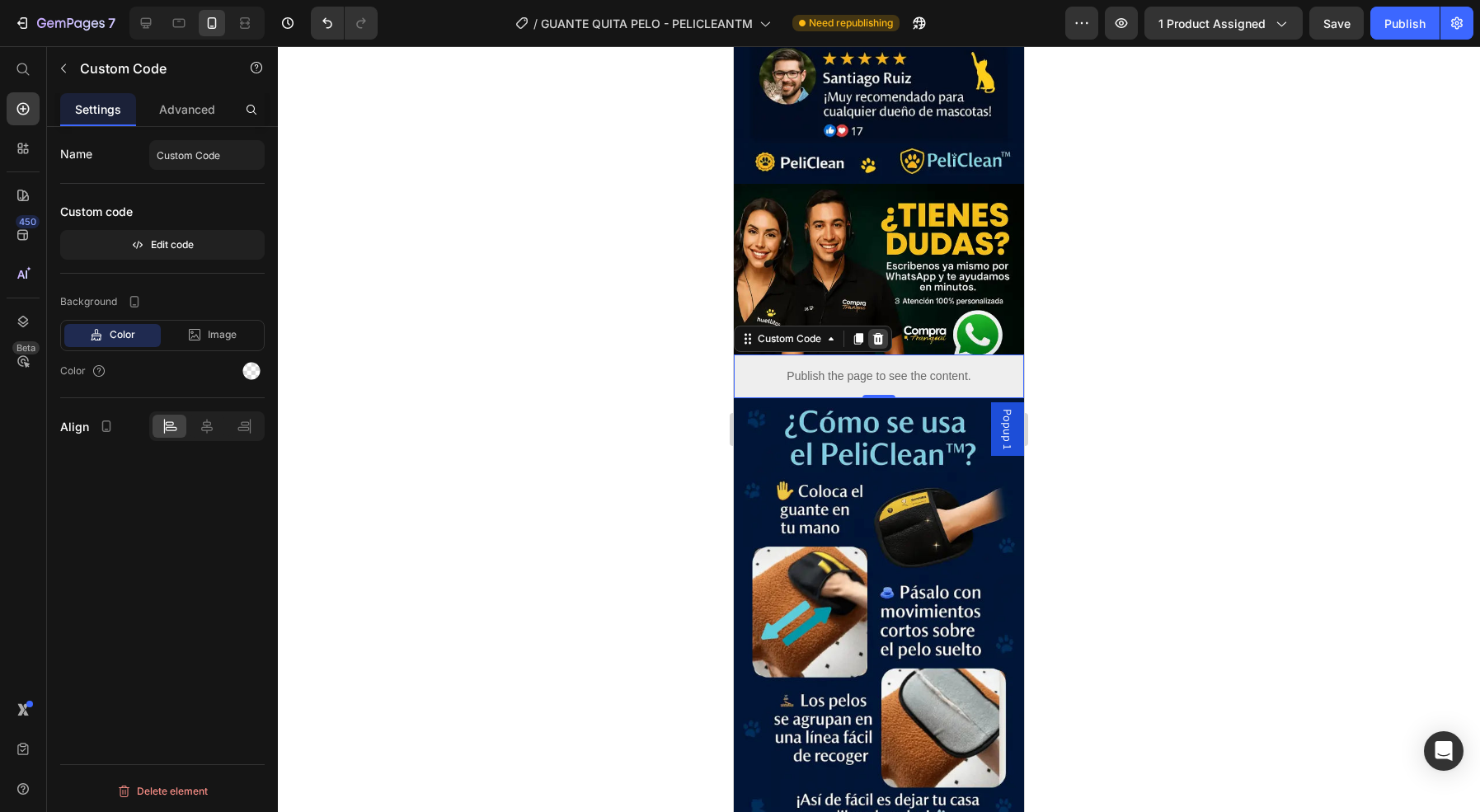 click 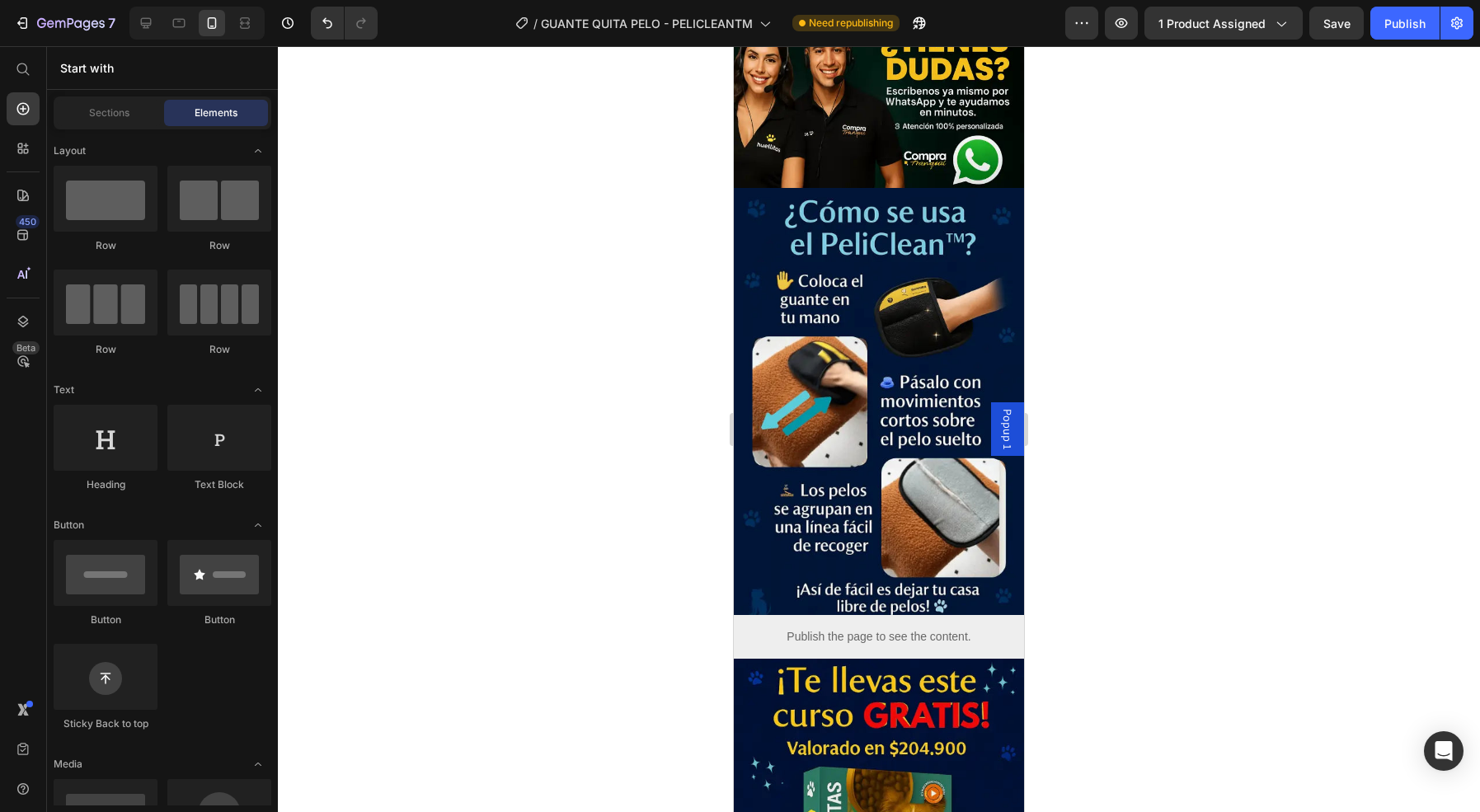 scroll, scrollTop: 2074, scrollLeft: 0, axis: vertical 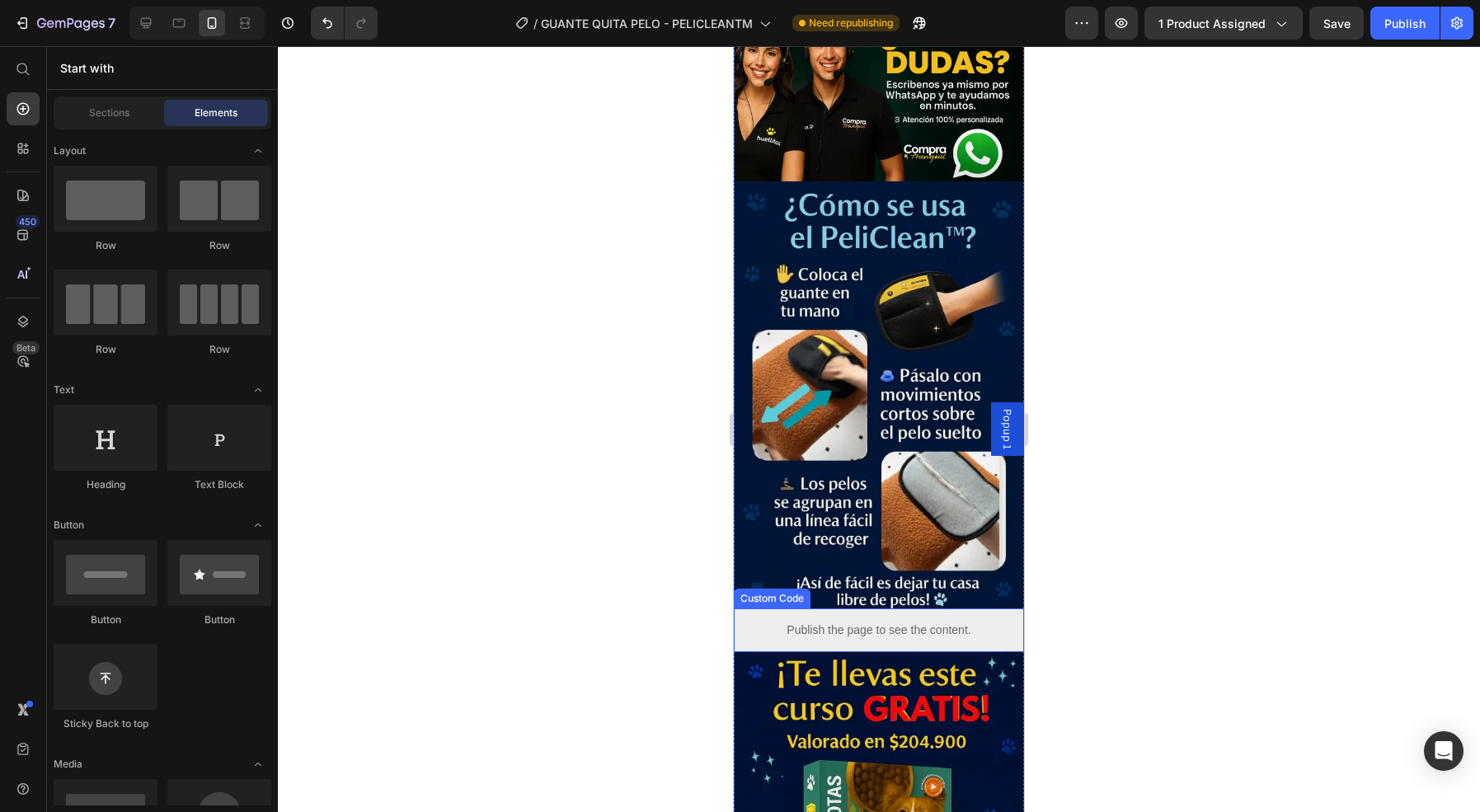 click on "Publish the page to see the content." at bounding box center (879, 630) 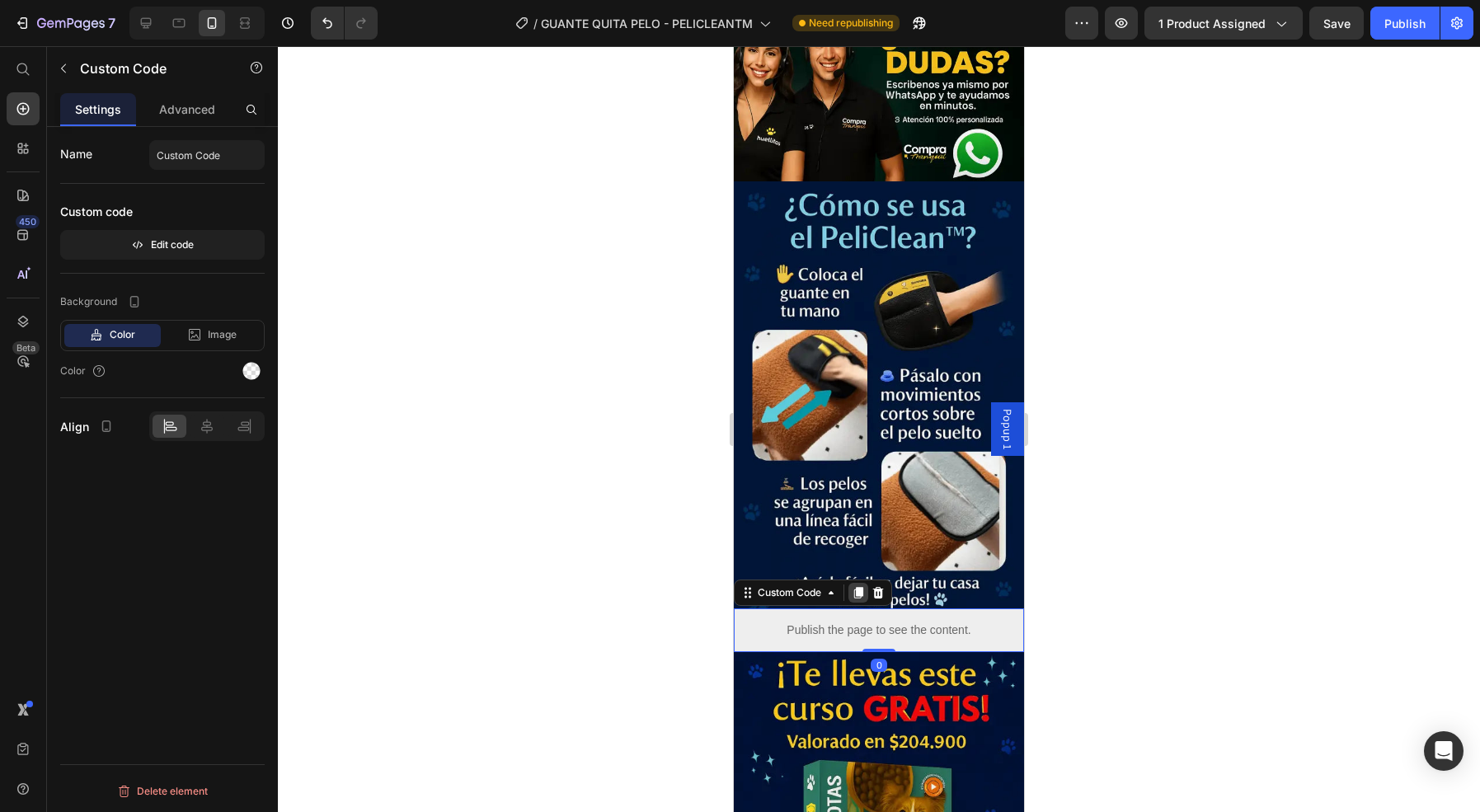 click 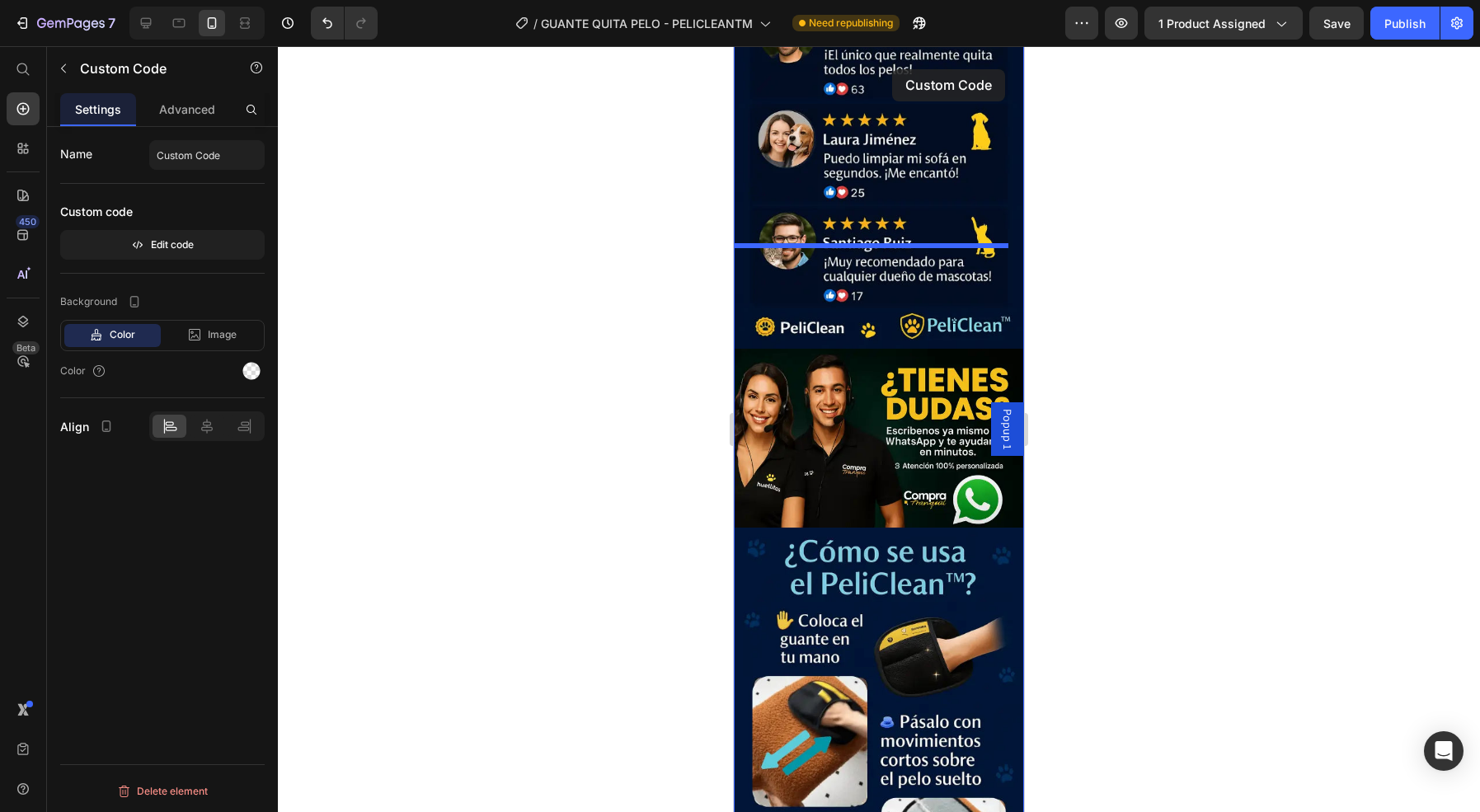 scroll, scrollTop: 1720, scrollLeft: 0, axis: vertical 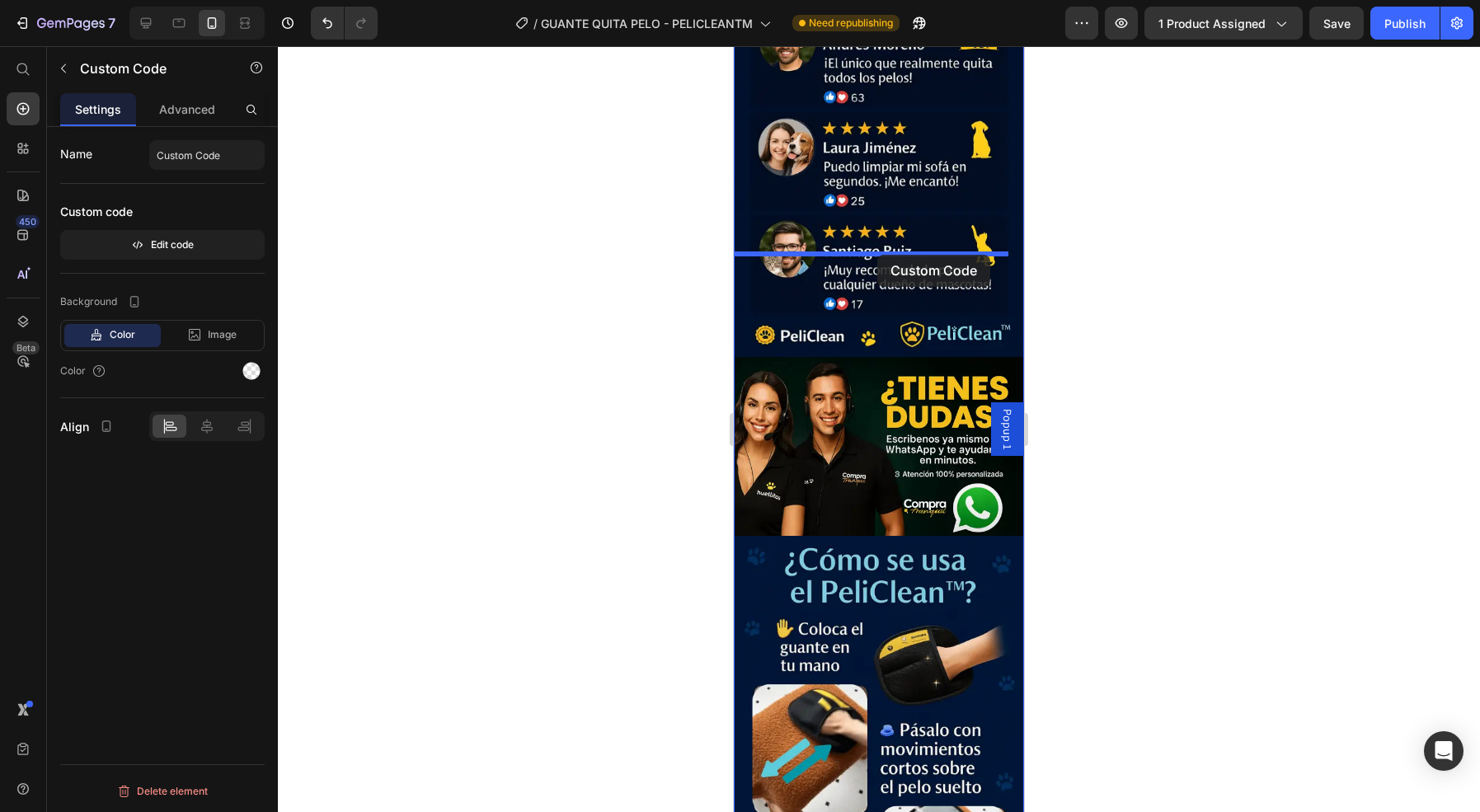 drag, startPoint x: 908, startPoint y: 495, endPoint x: 876, endPoint y: 252, distance: 245.0979 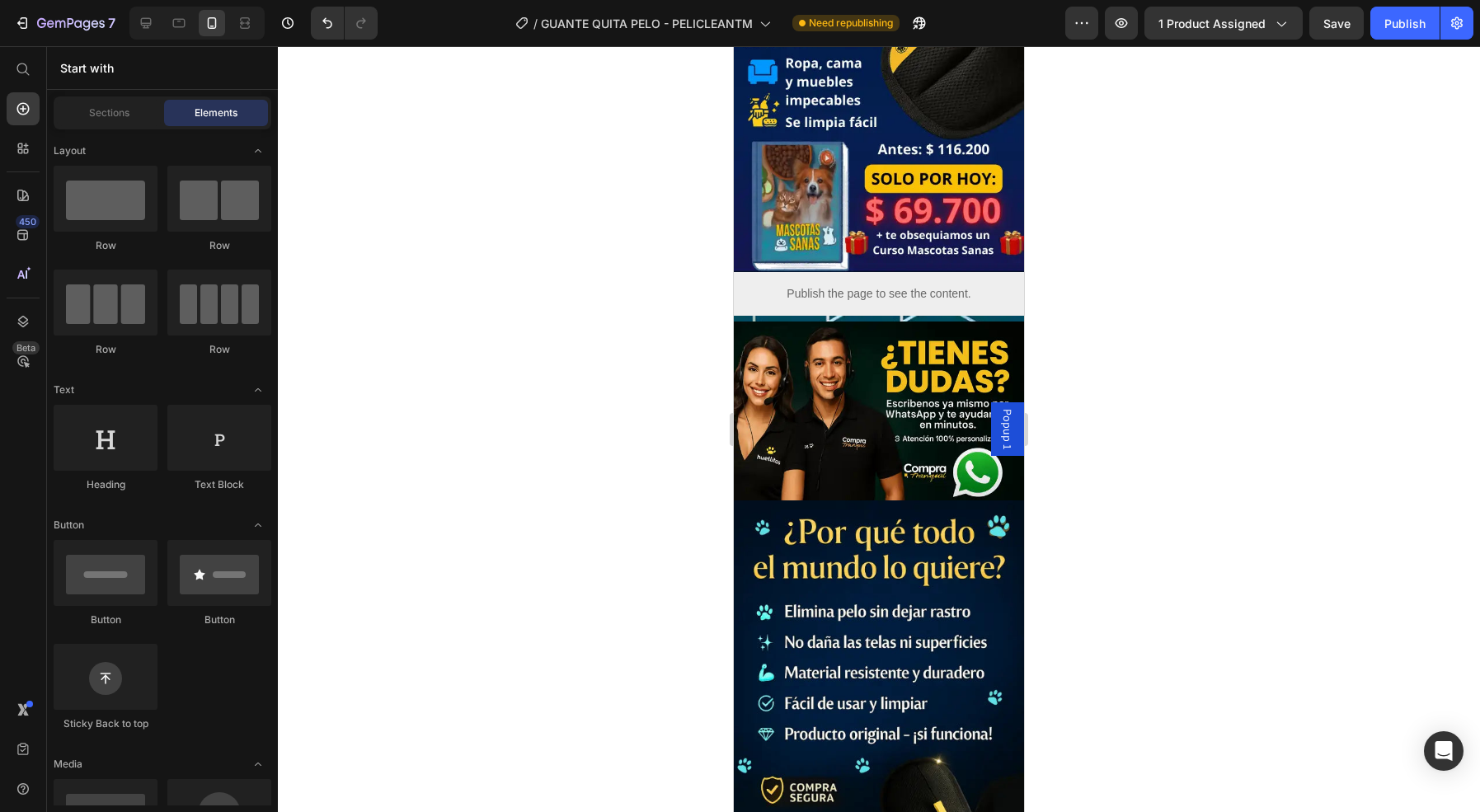 scroll, scrollTop: 0, scrollLeft: 0, axis: both 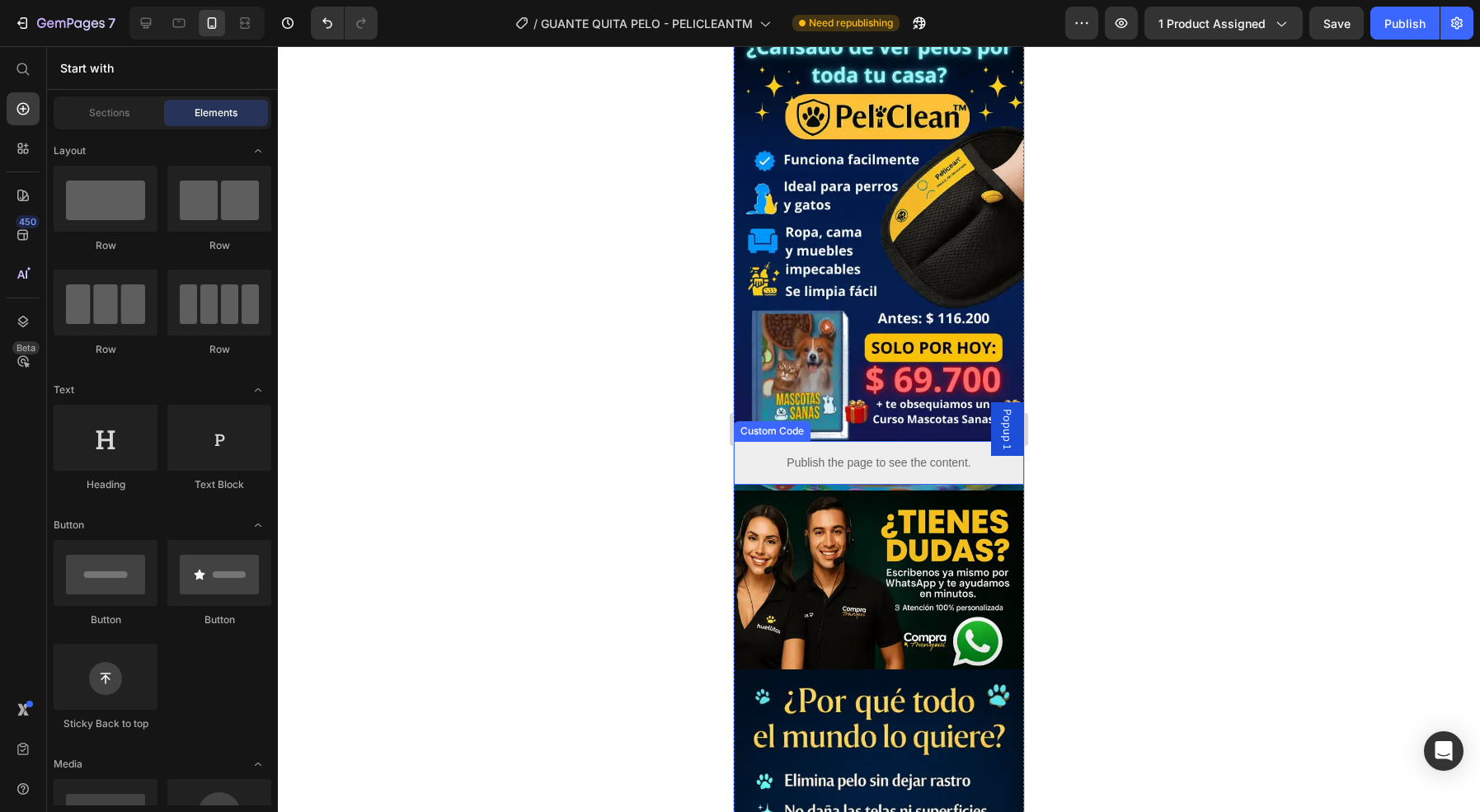 click on "Publish the page to see the content." at bounding box center (879, 462) 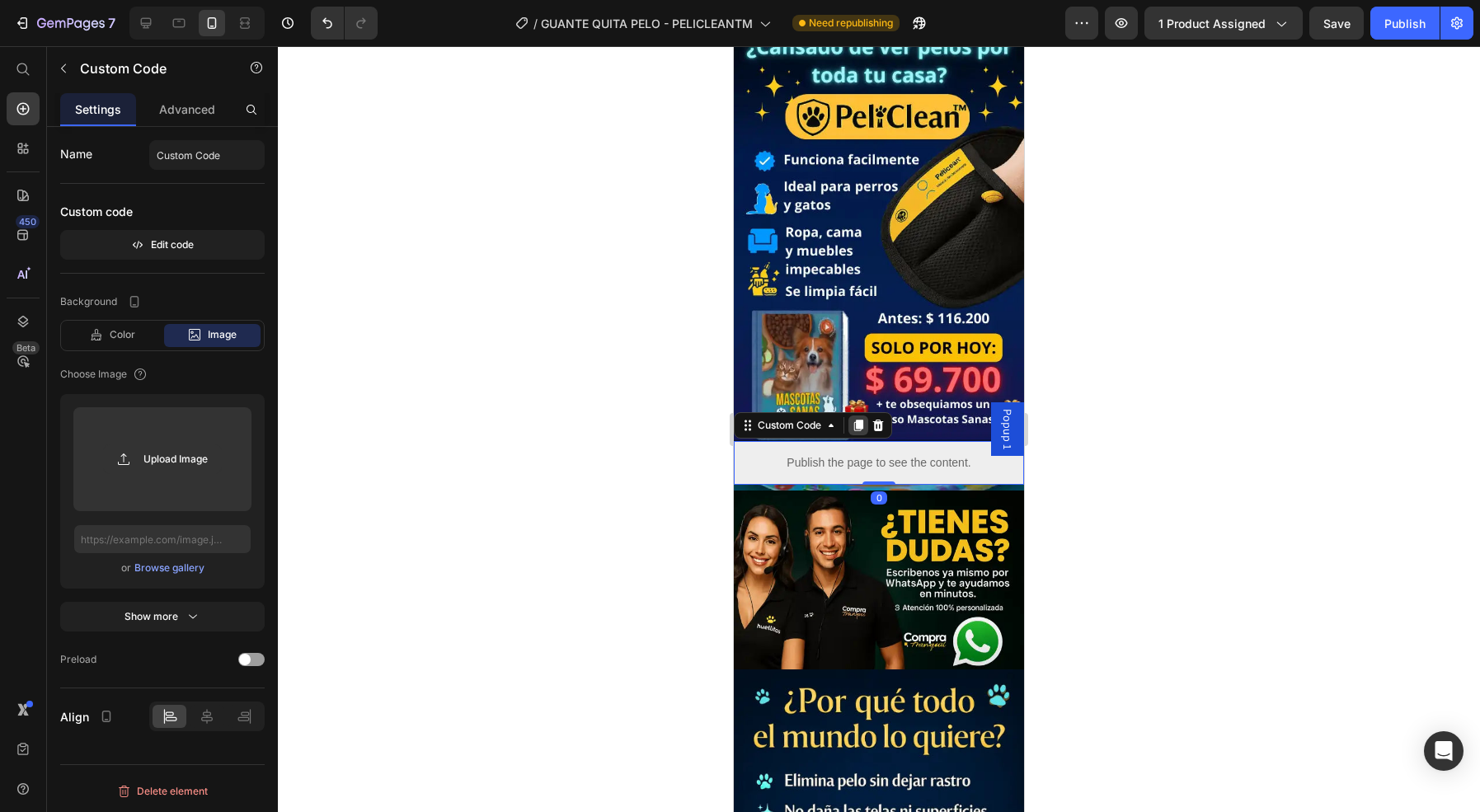 click 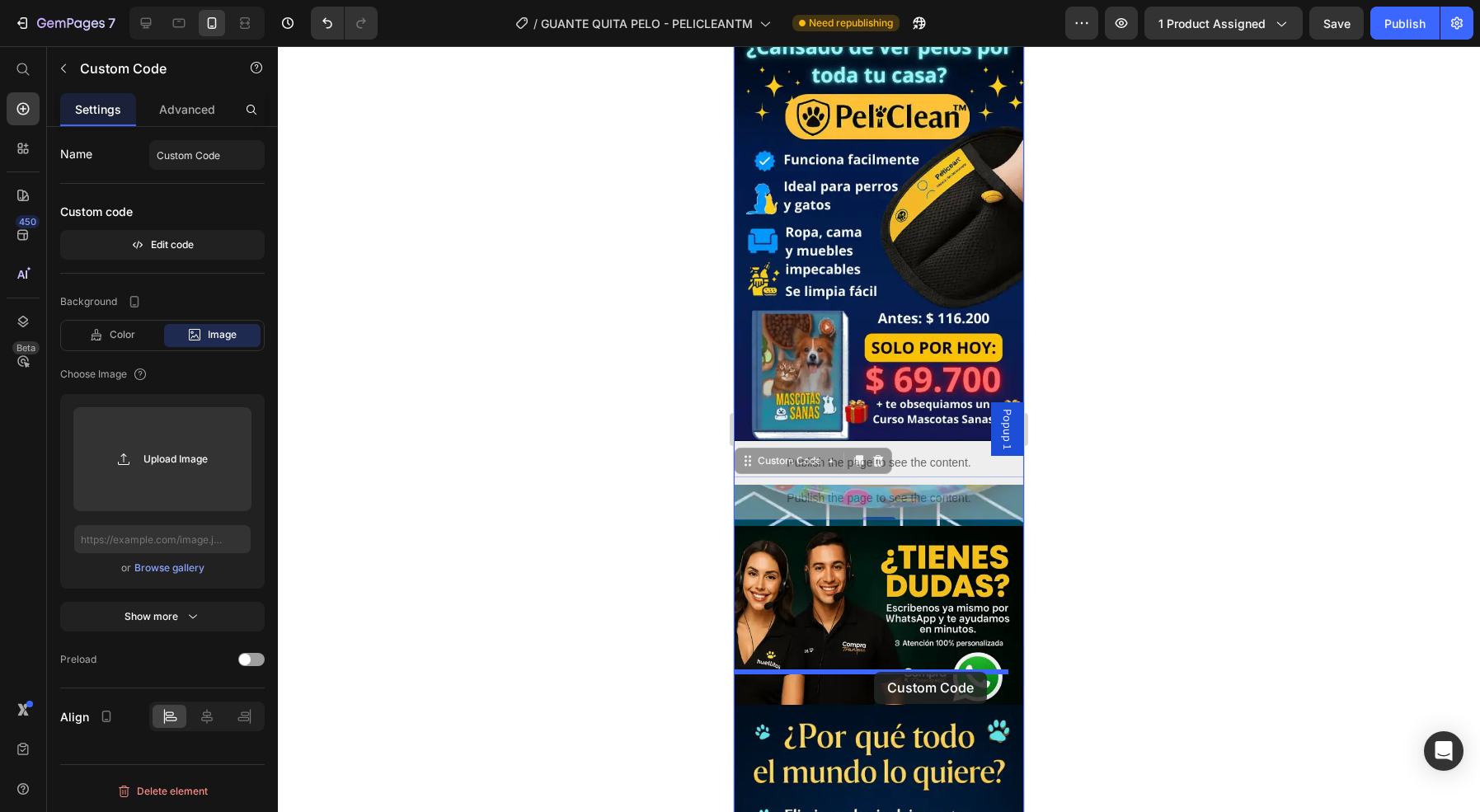 drag, startPoint x: 890, startPoint y: 481, endPoint x: 873, endPoint y: 671, distance: 190.75901 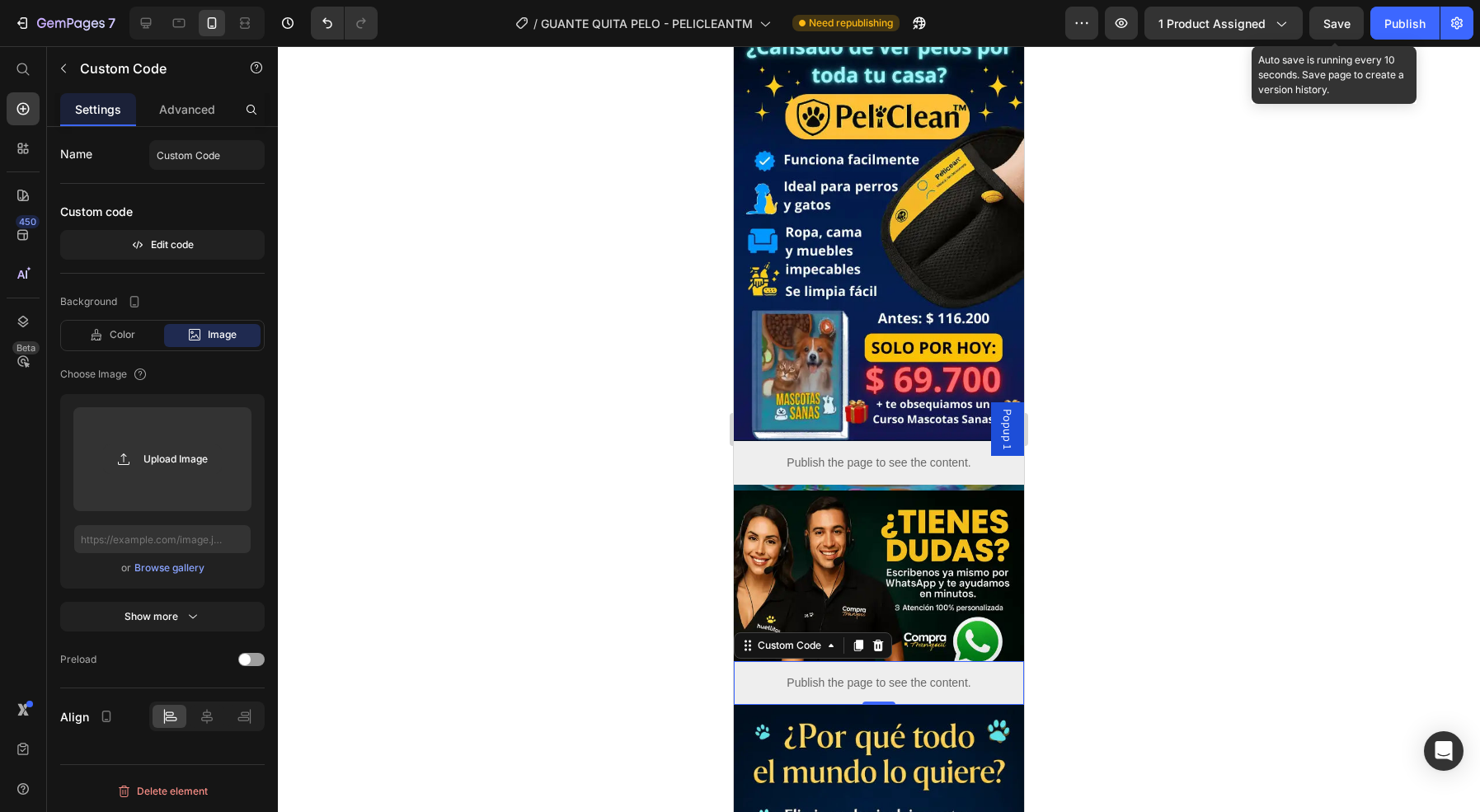 click on "Save" 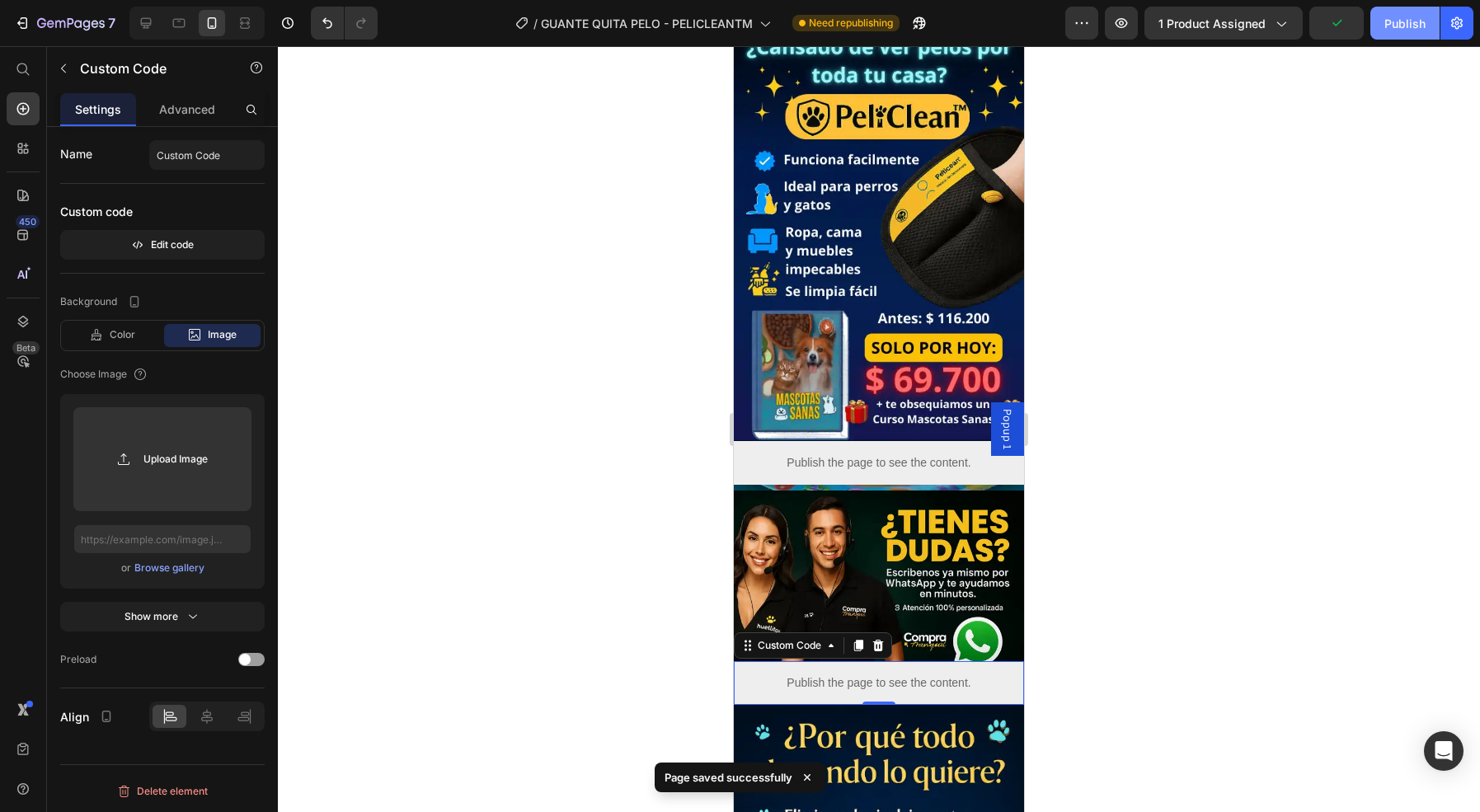 click on "Publish" at bounding box center [1405, 23] 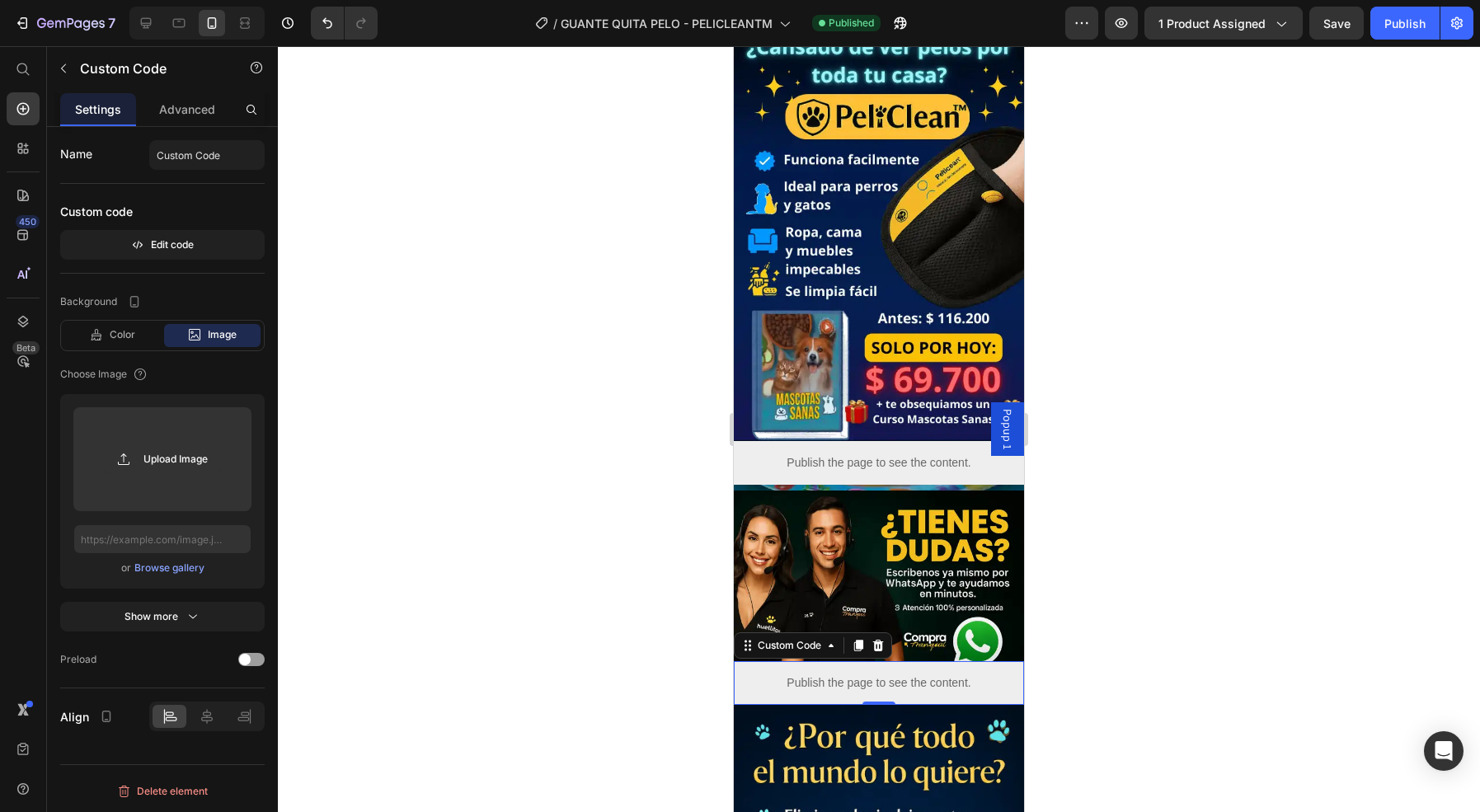 click on "Publish the page to see the content." at bounding box center (879, 683) 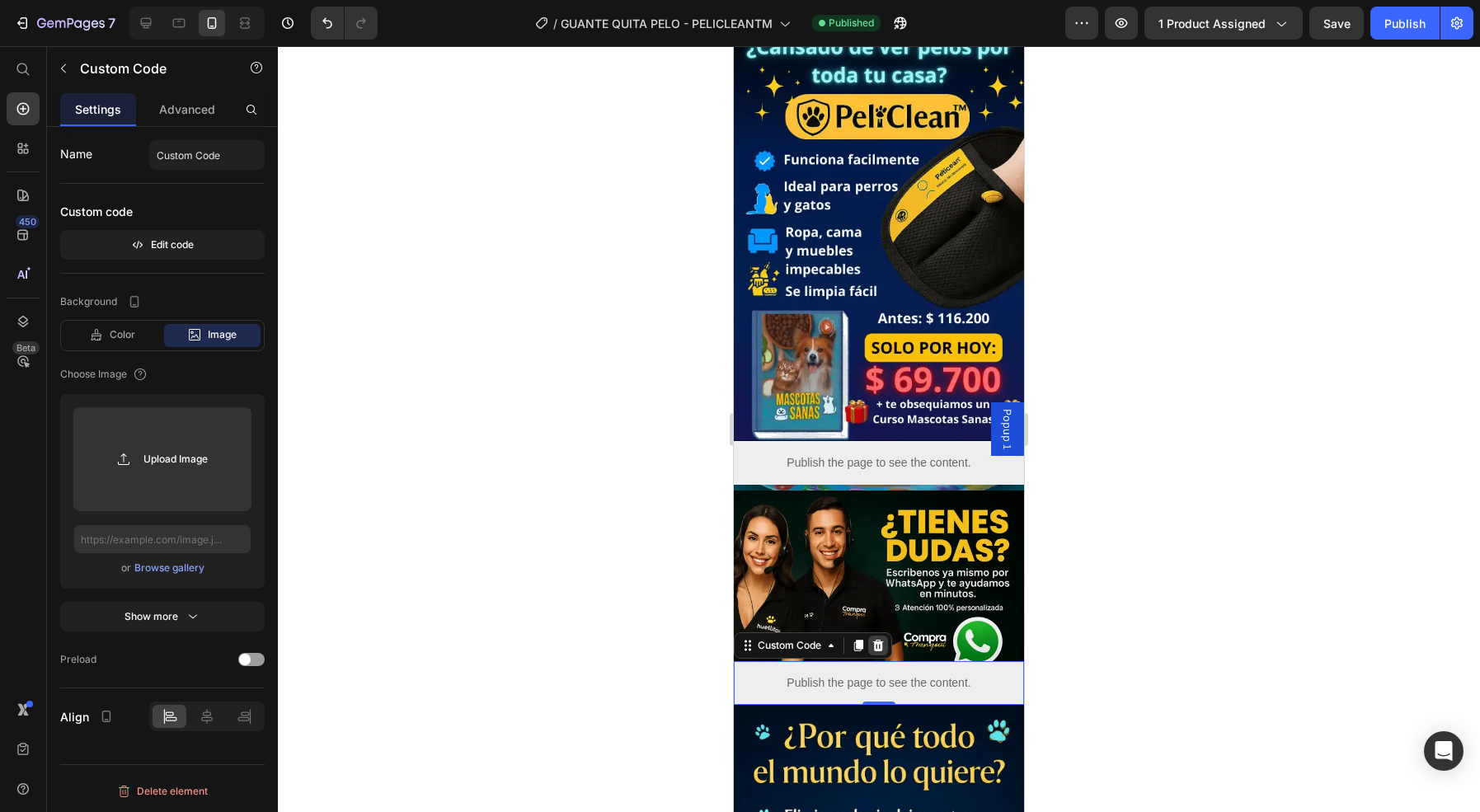 click 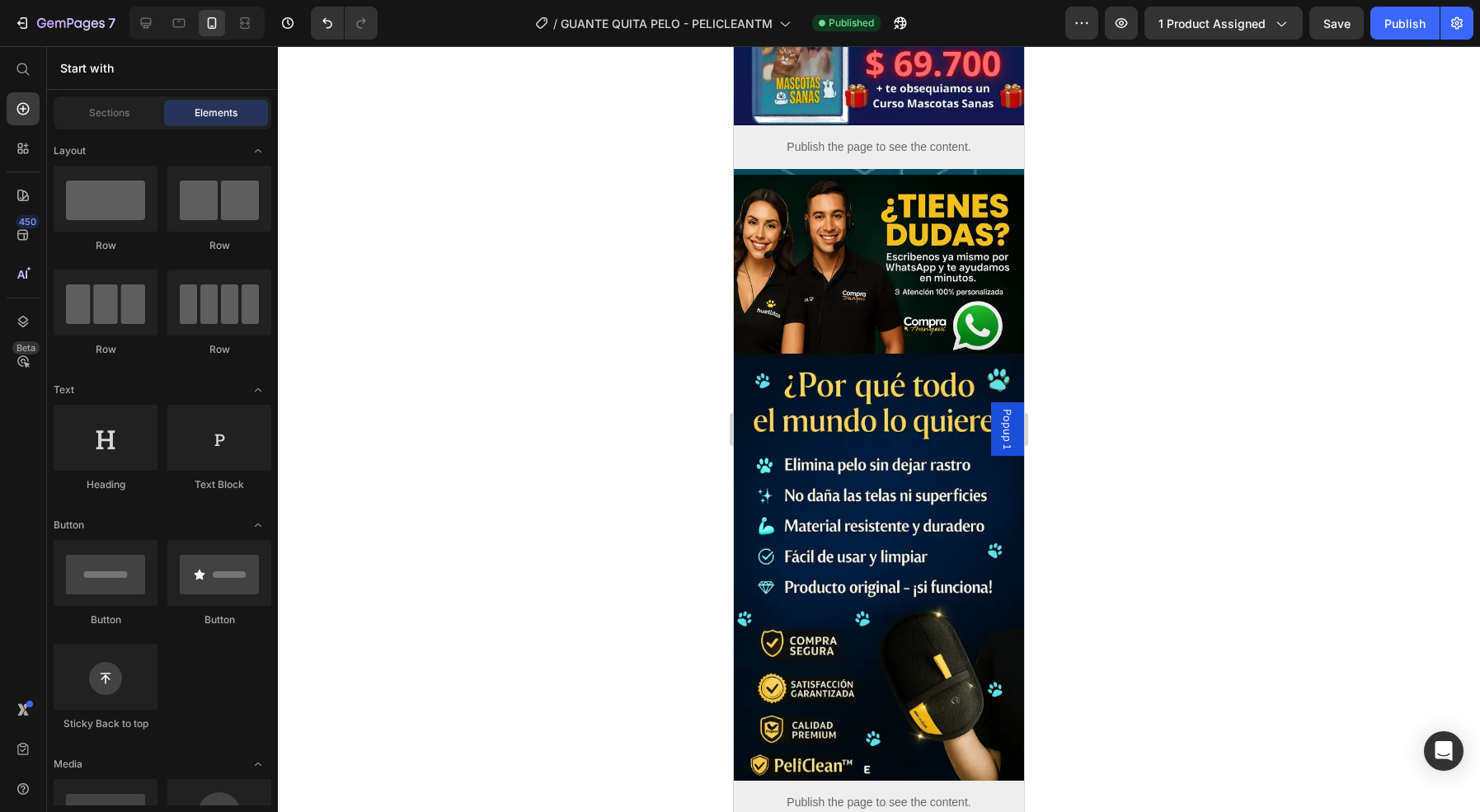 scroll, scrollTop: 359, scrollLeft: 0, axis: vertical 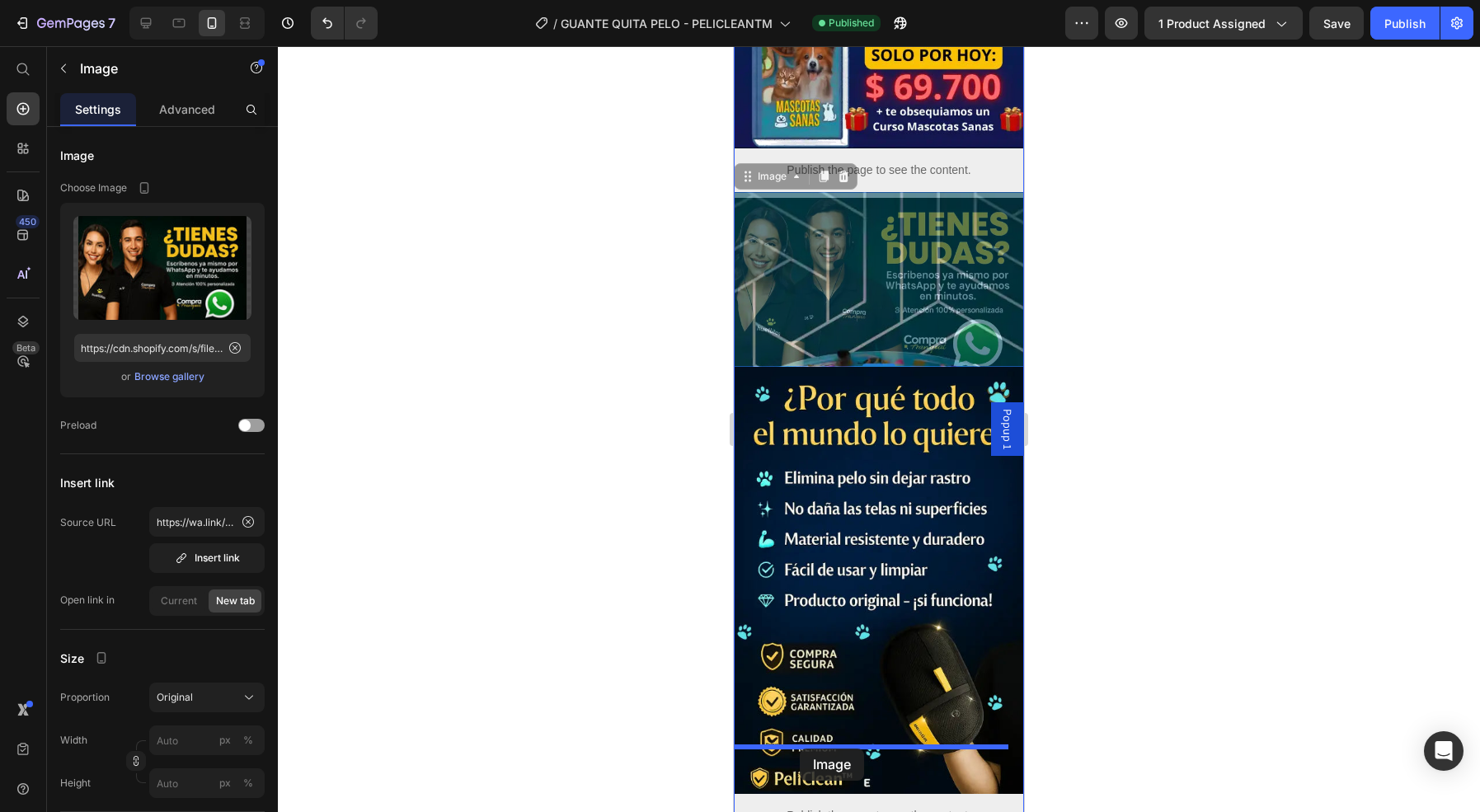 drag, startPoint x: 832, startPoint y: 255, endPoint x: 800, endPoint y: 749, distance: 495.0354 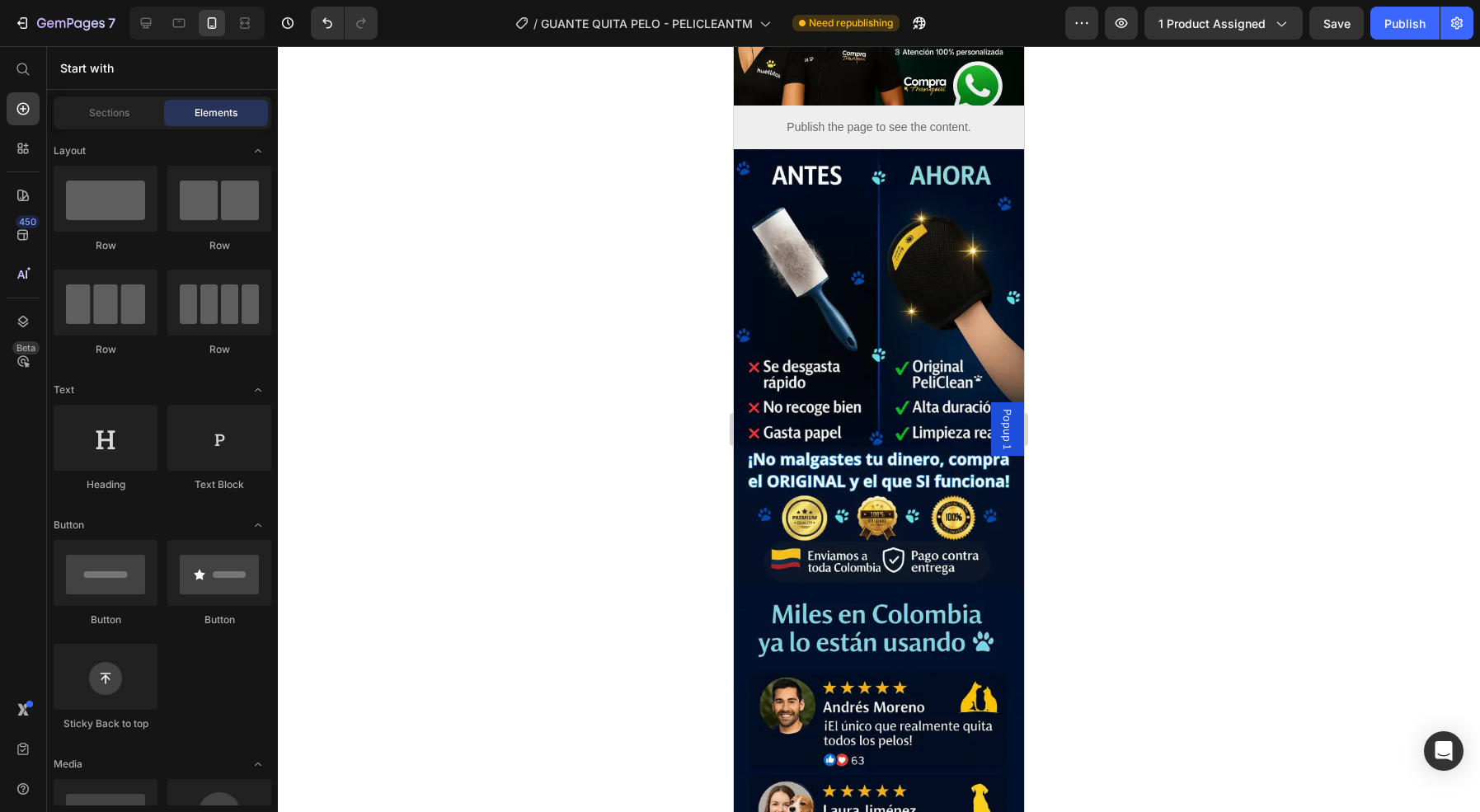 scroll, scrollTop: 0, scrollLeft: 0, axis: both 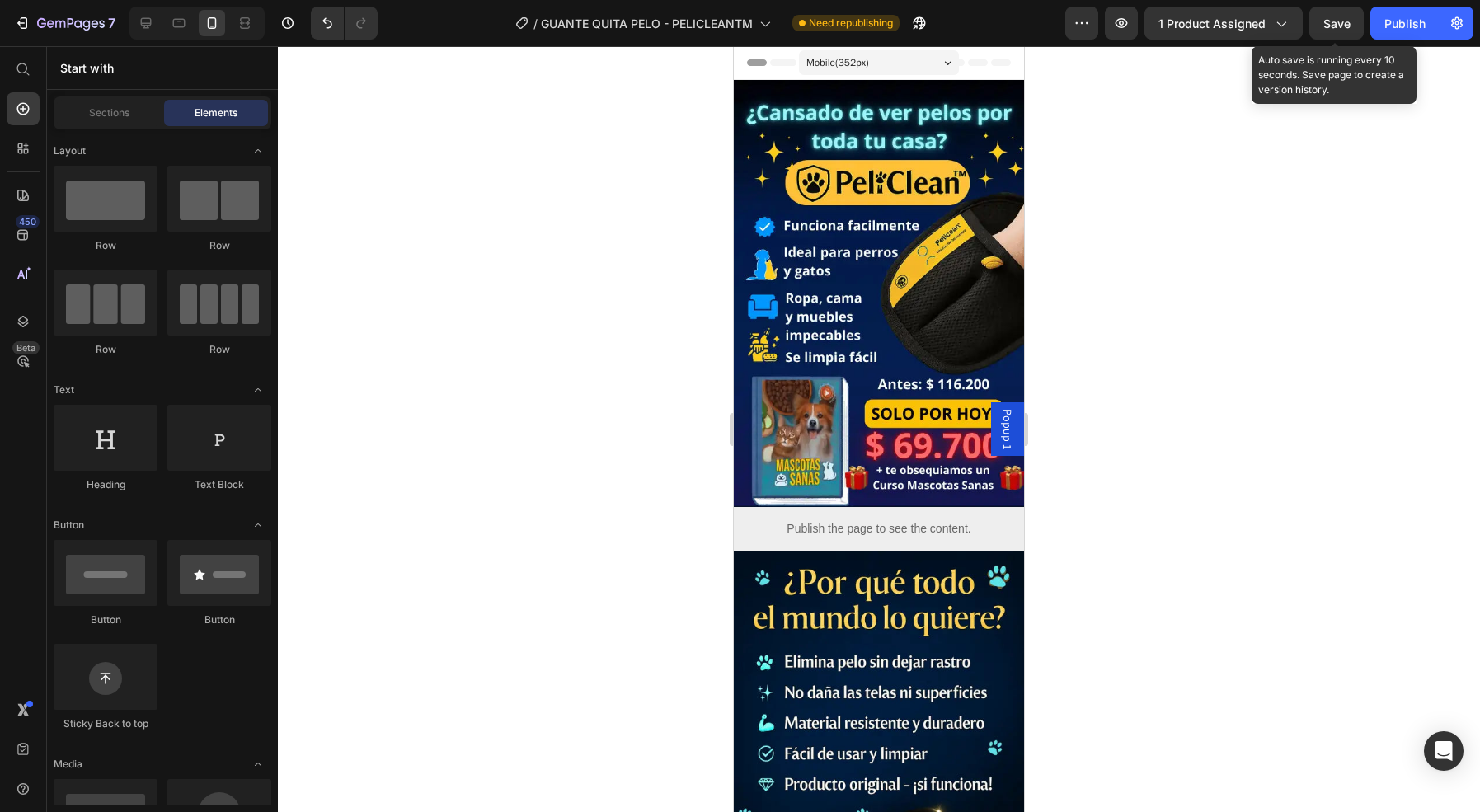 click on "Save" at bounding box center [1337, 23] 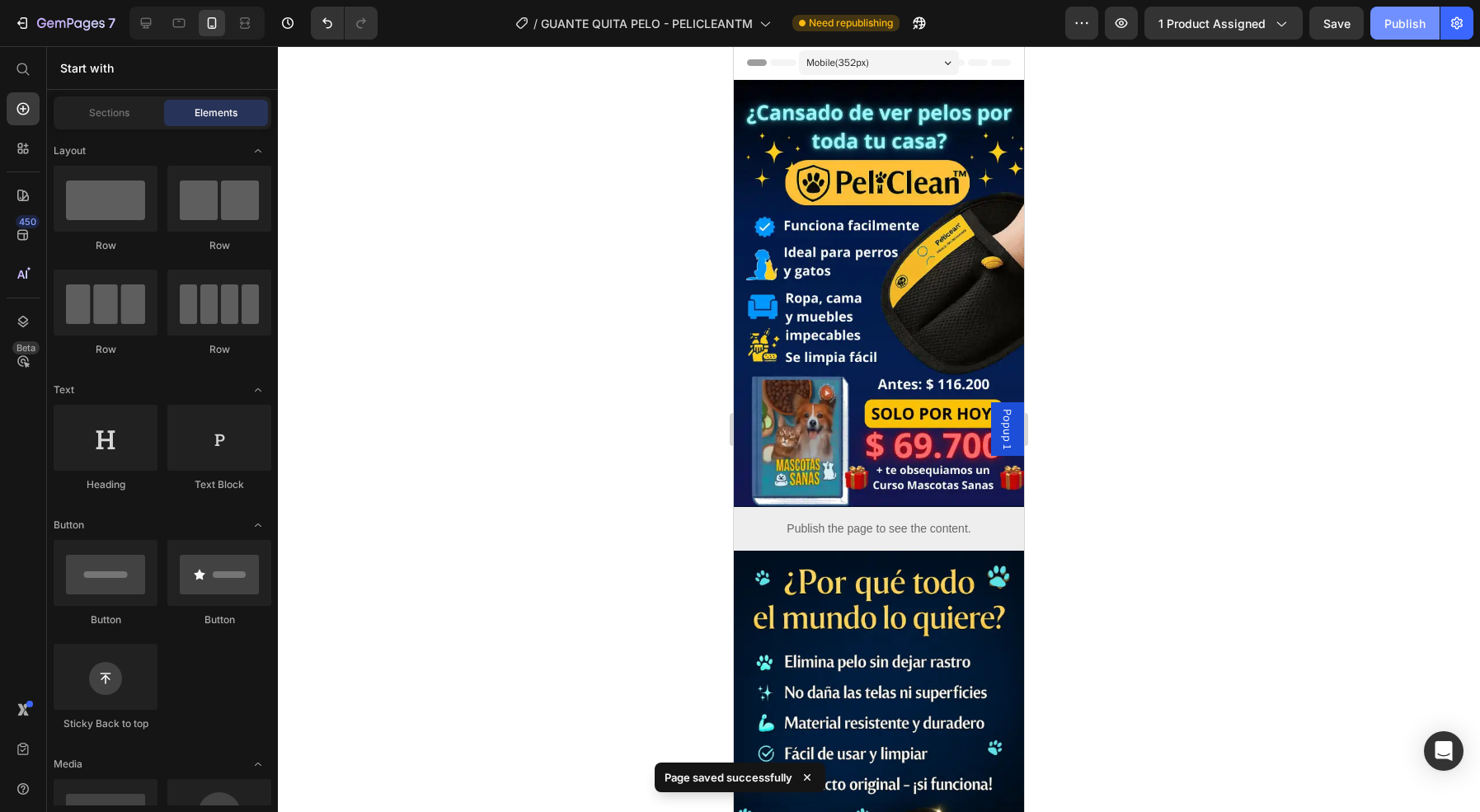 click on "Publish" at bounding box center [1405, 23] 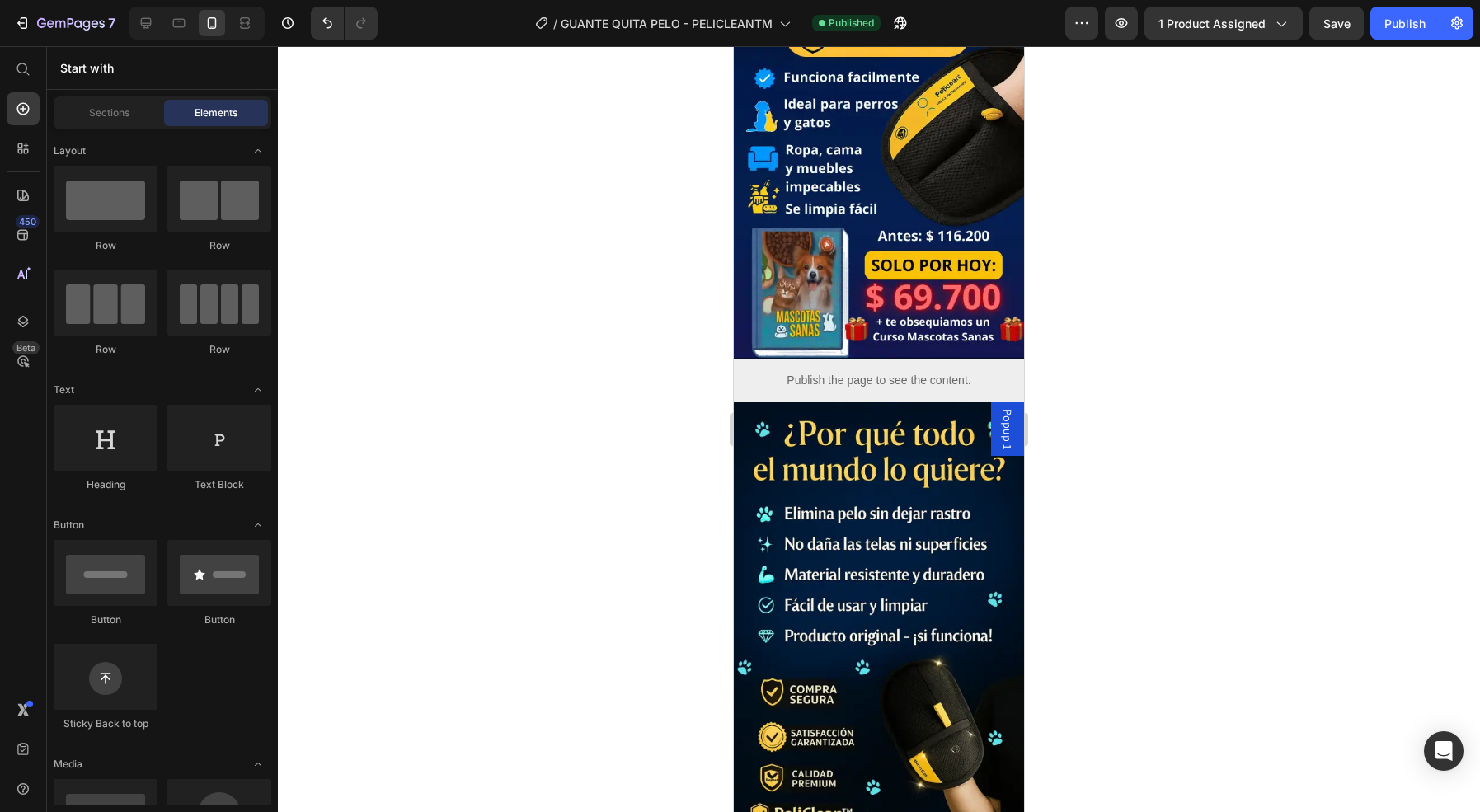 scroll, scrollTop: 0, scrollLeft: 0, axis: both 